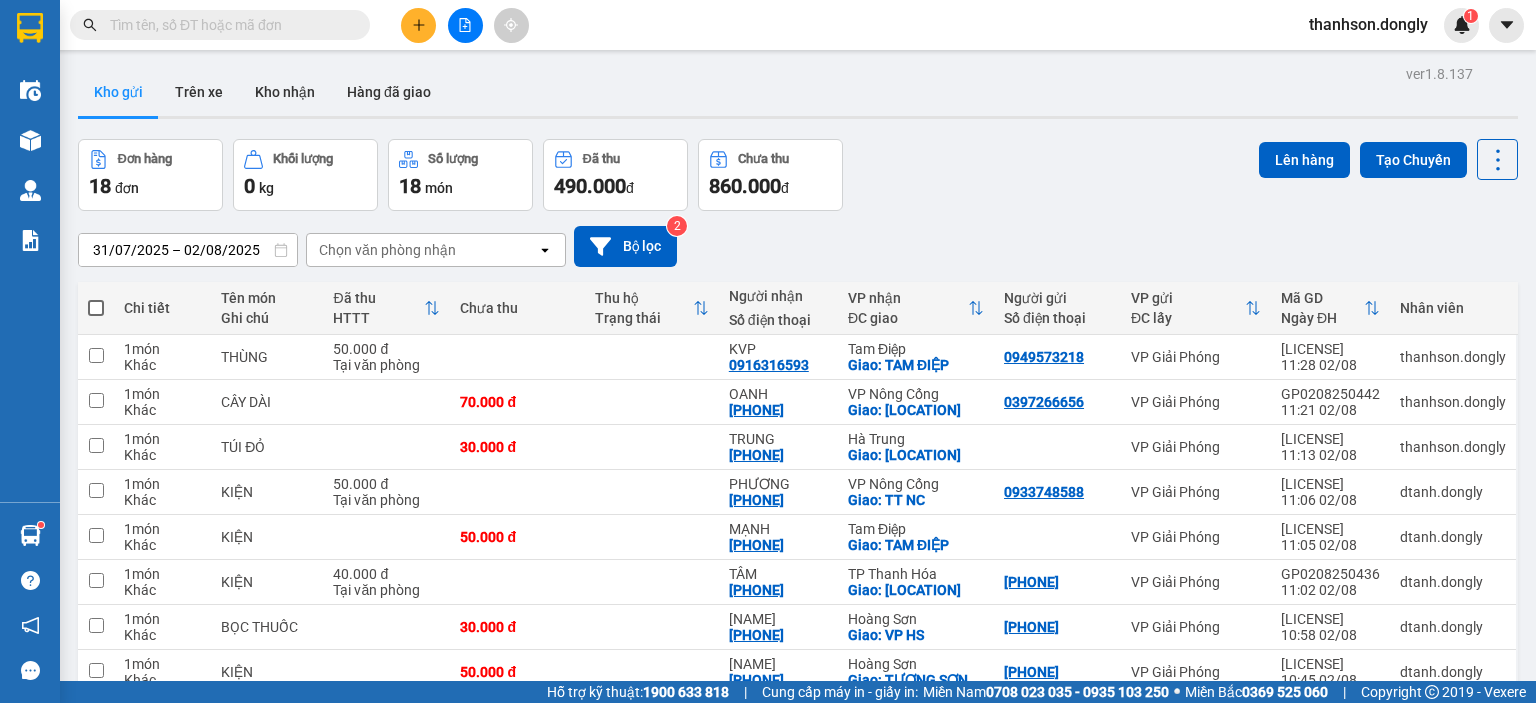 scroll, scrollTop: 0, scrollLeft: 0, axis: both 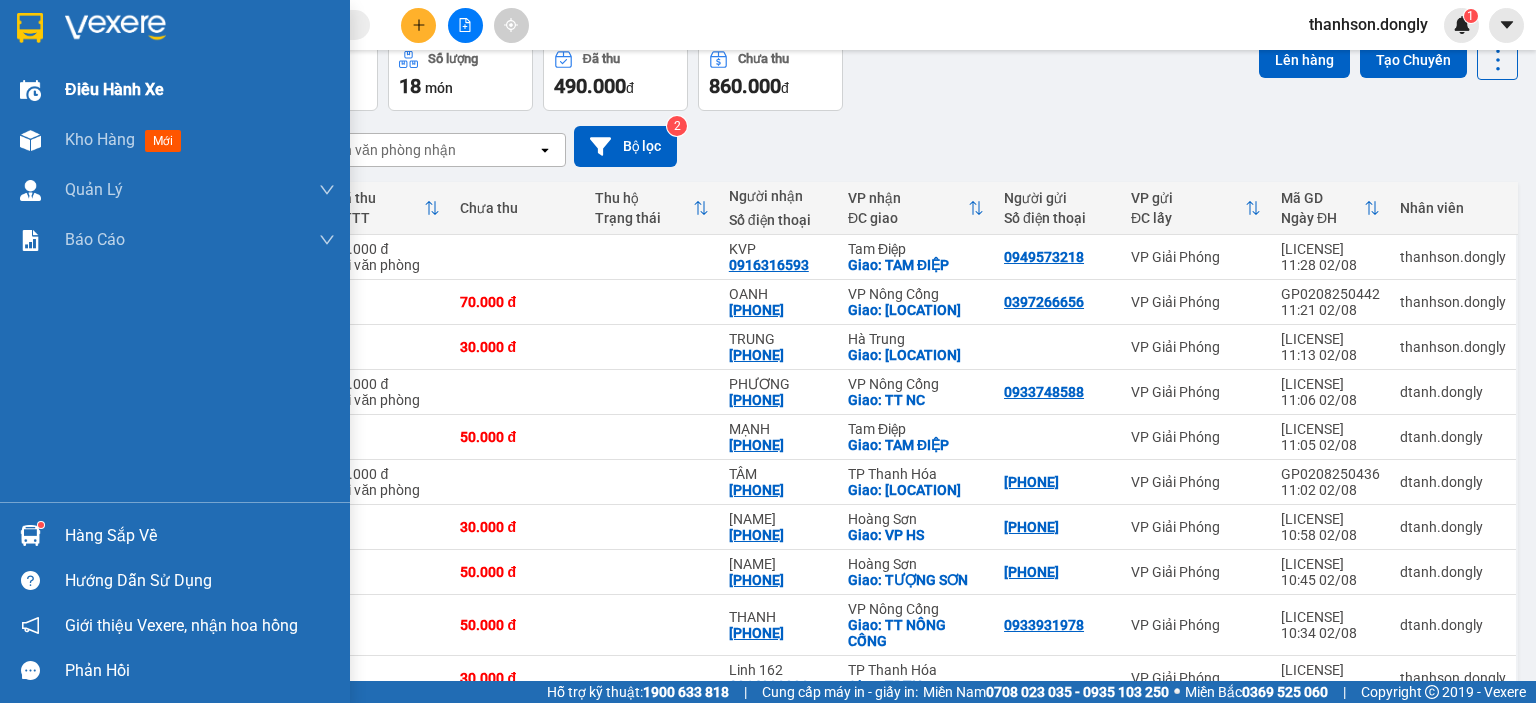 click at bounding box center [30, 90] 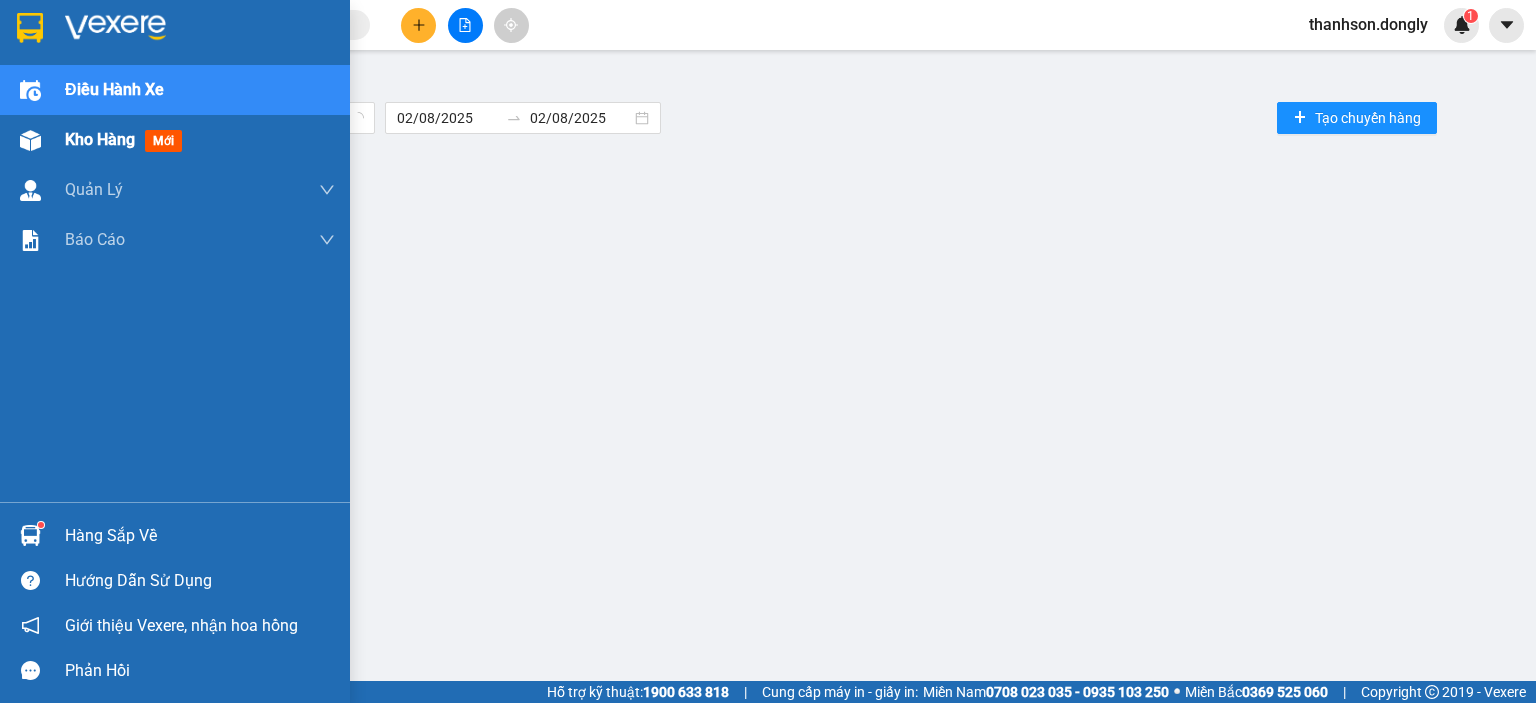 scroll, scrollTop: 0, scrollLeft: 0, axis: both 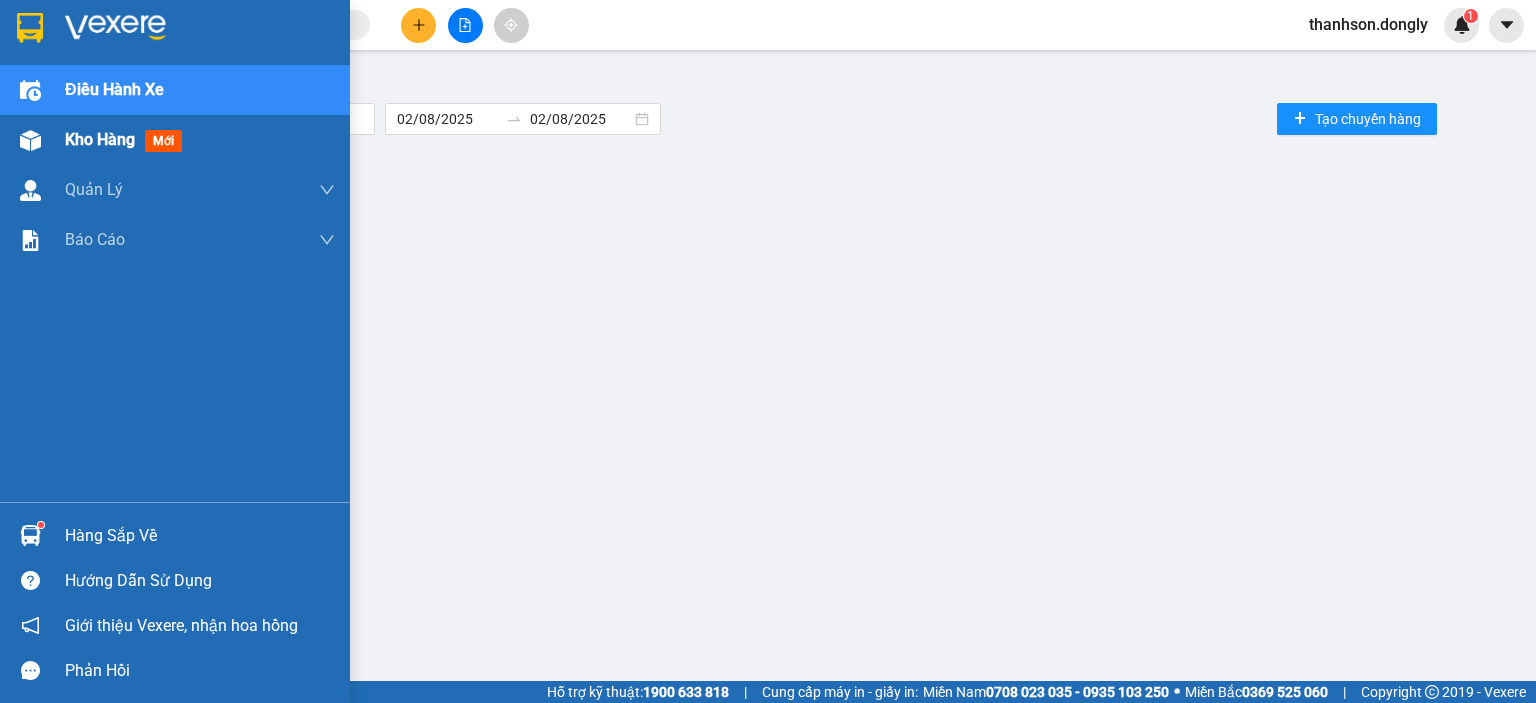click on "Kho hàng mới" at bounding box center (175, 140) 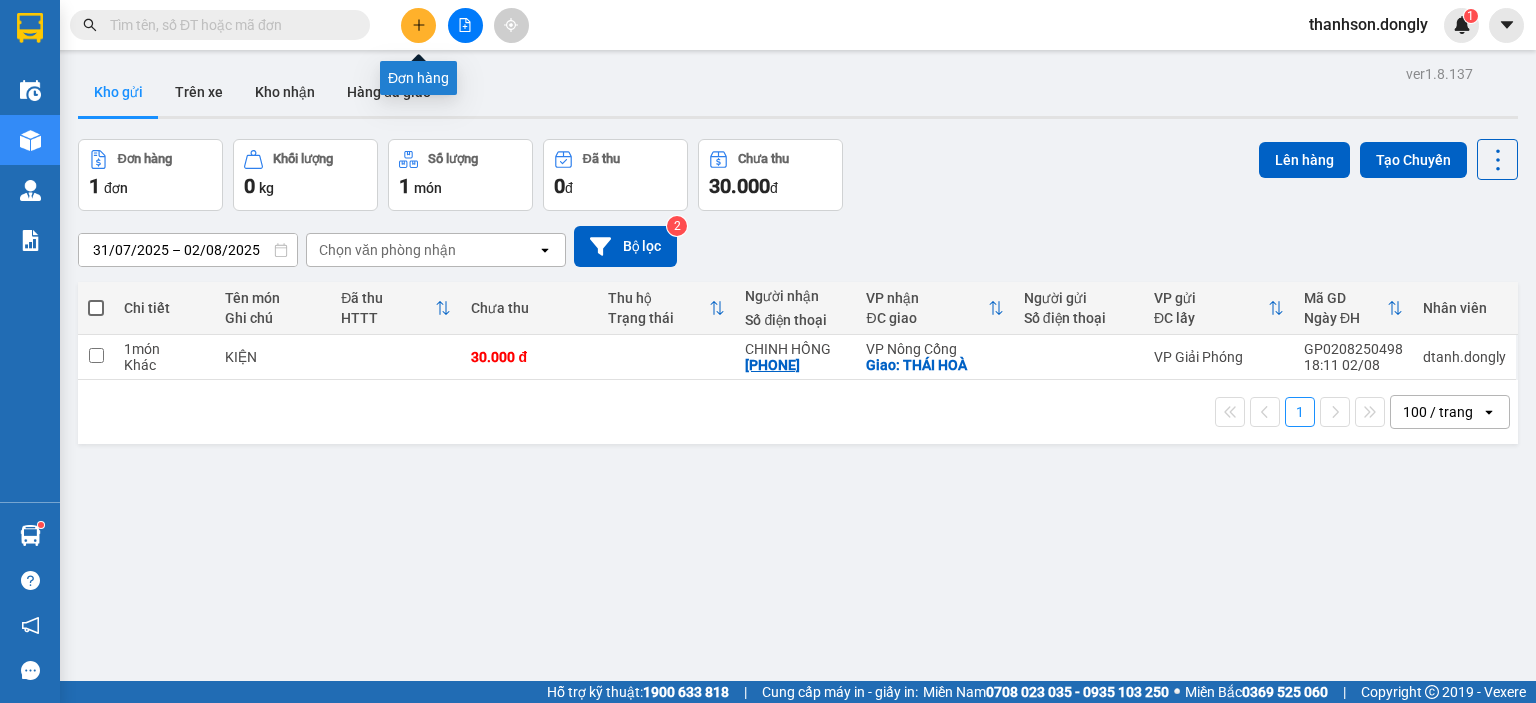 click 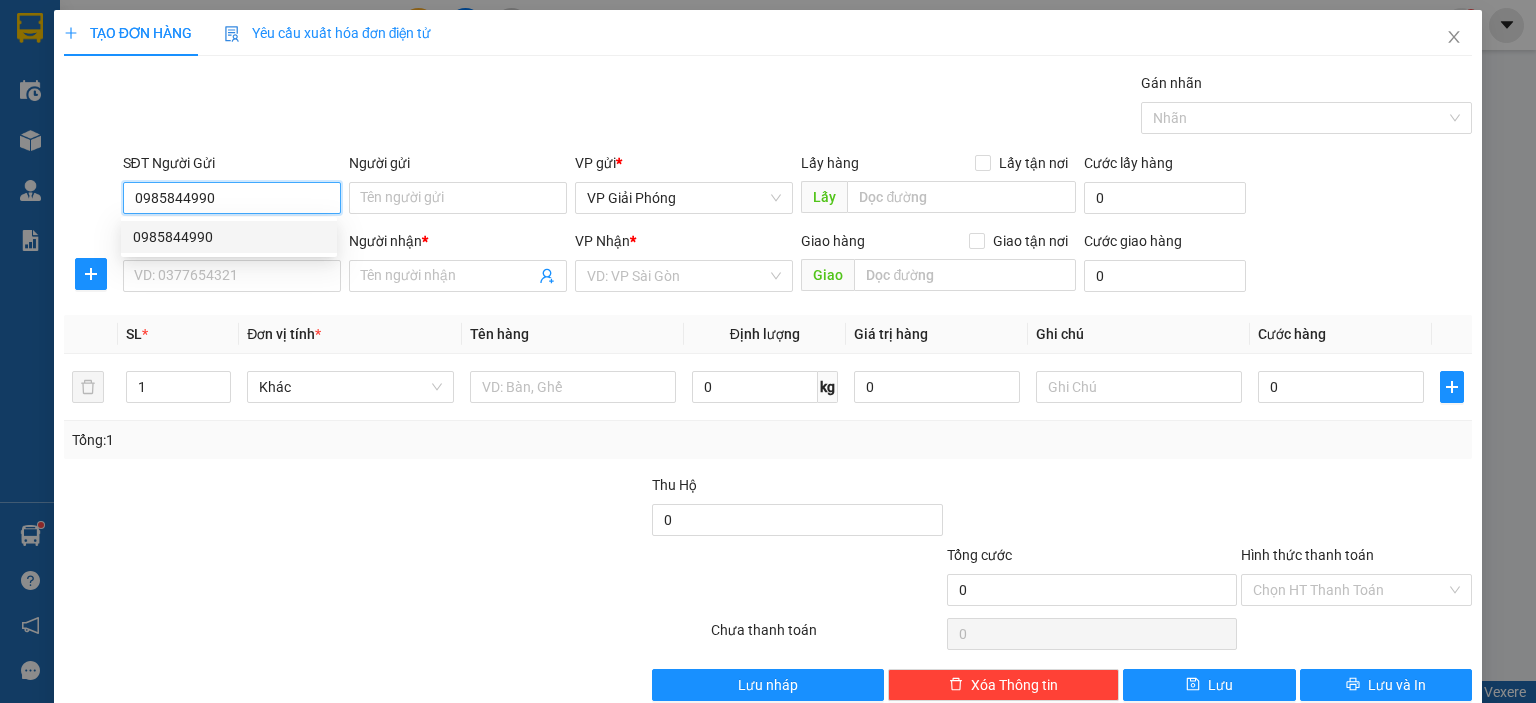 click on "0985844990" at bounding box center [229, 237] 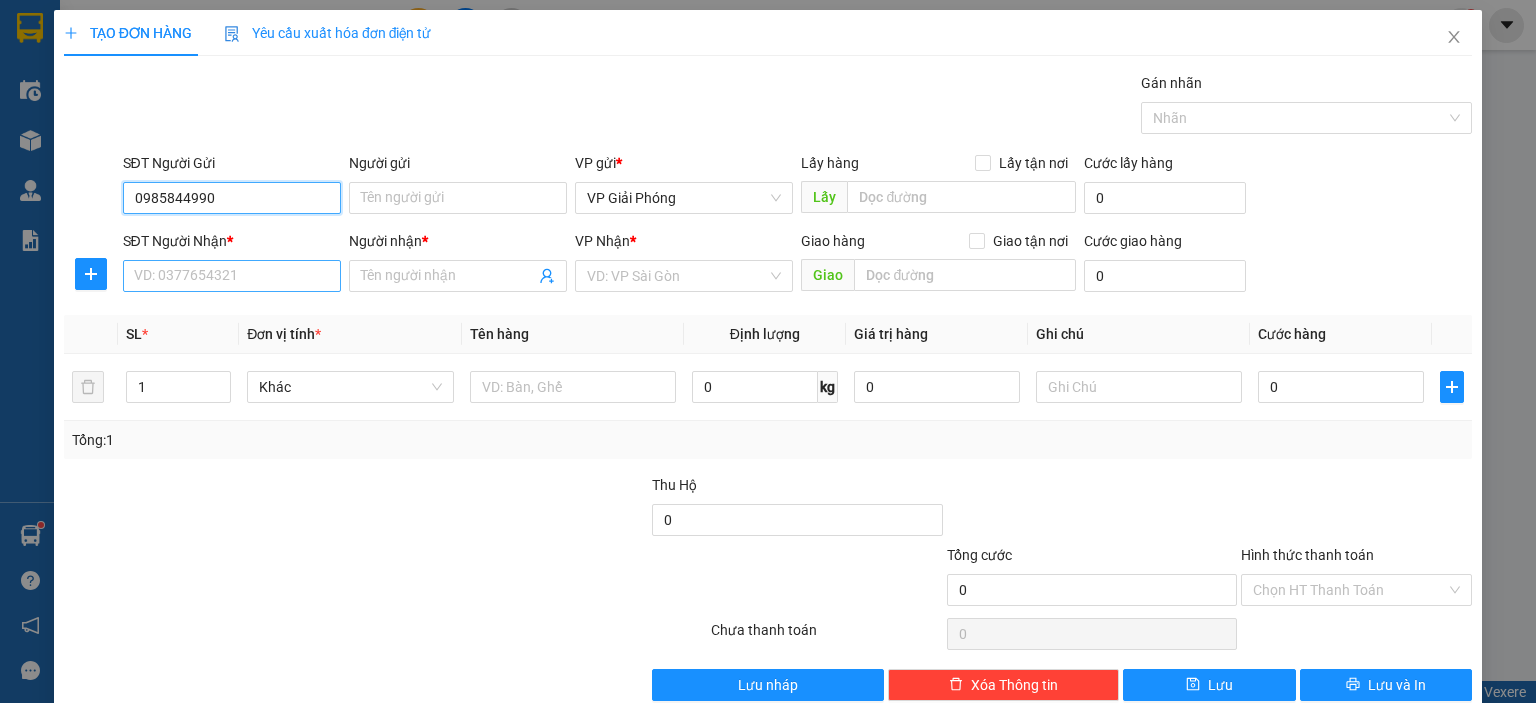 type on "0985844990" 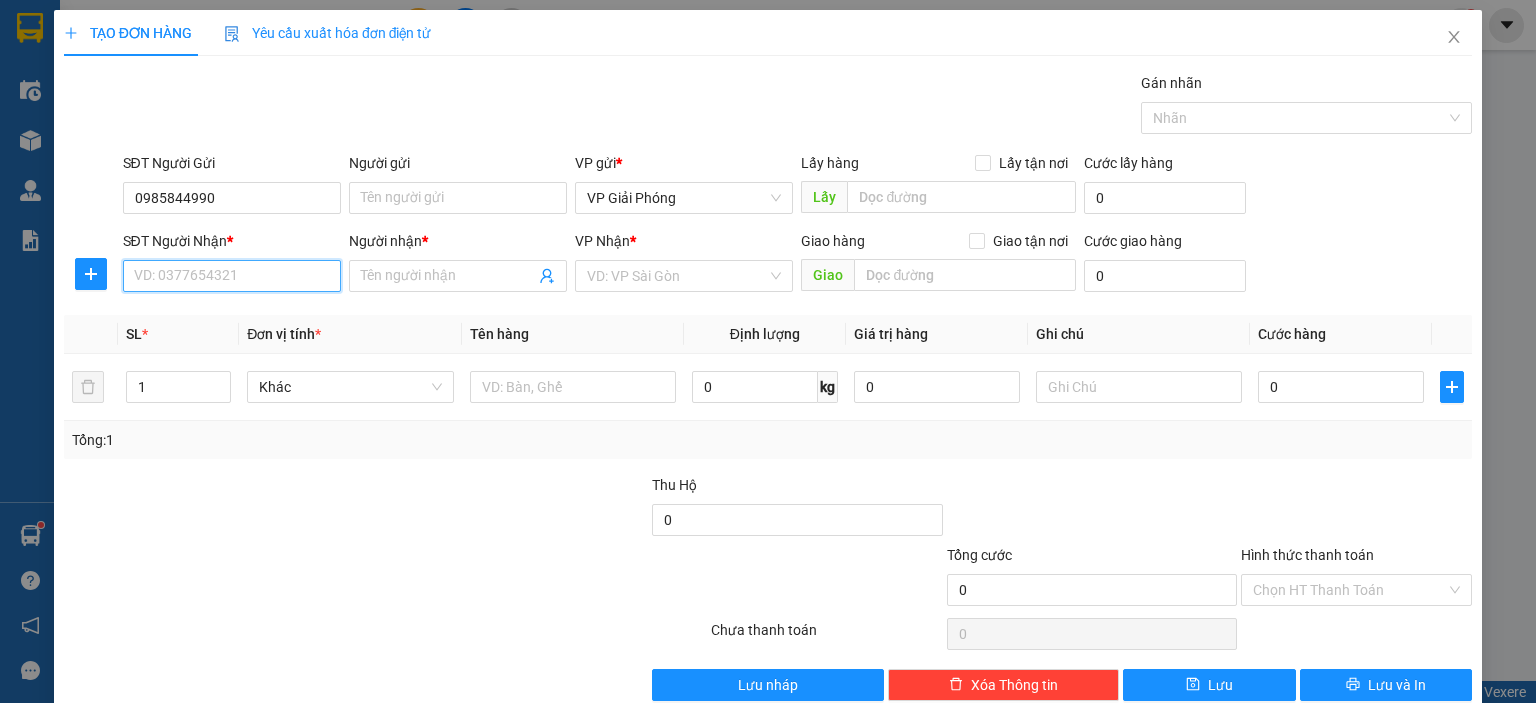 click on "SĐT Người Nhận  *" at bounding box center [232, 276] 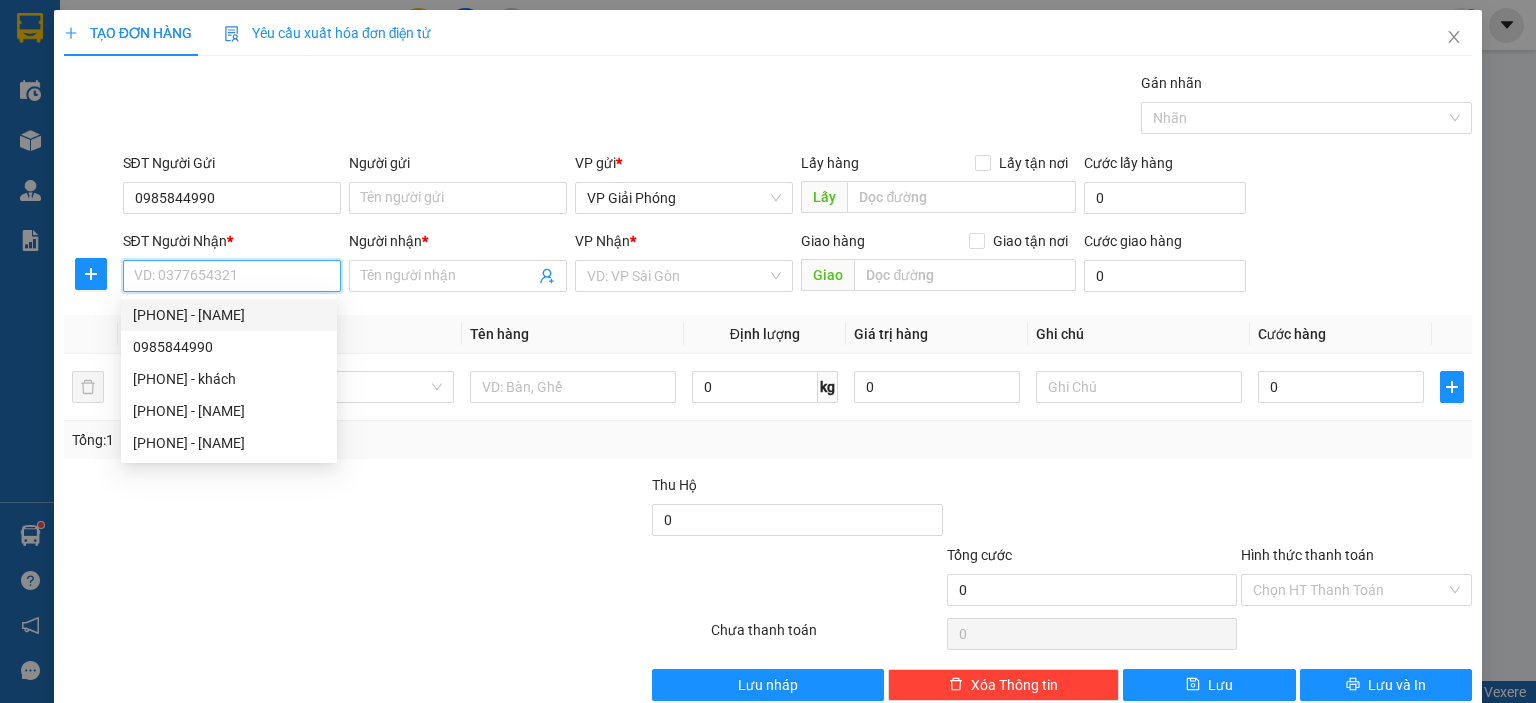 click on "[PHONE] - [NAME]" at bounding box center (229, 315) 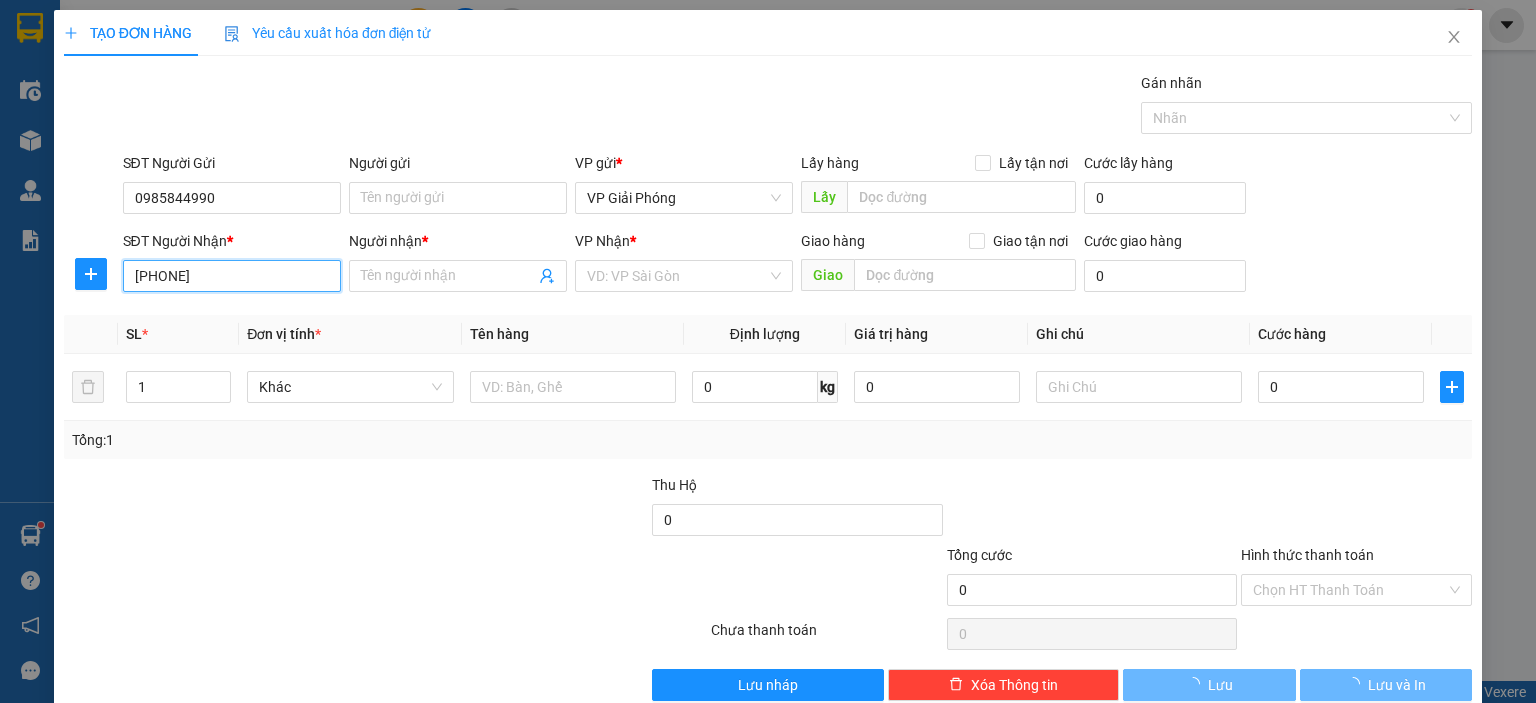 type on "Kiên" 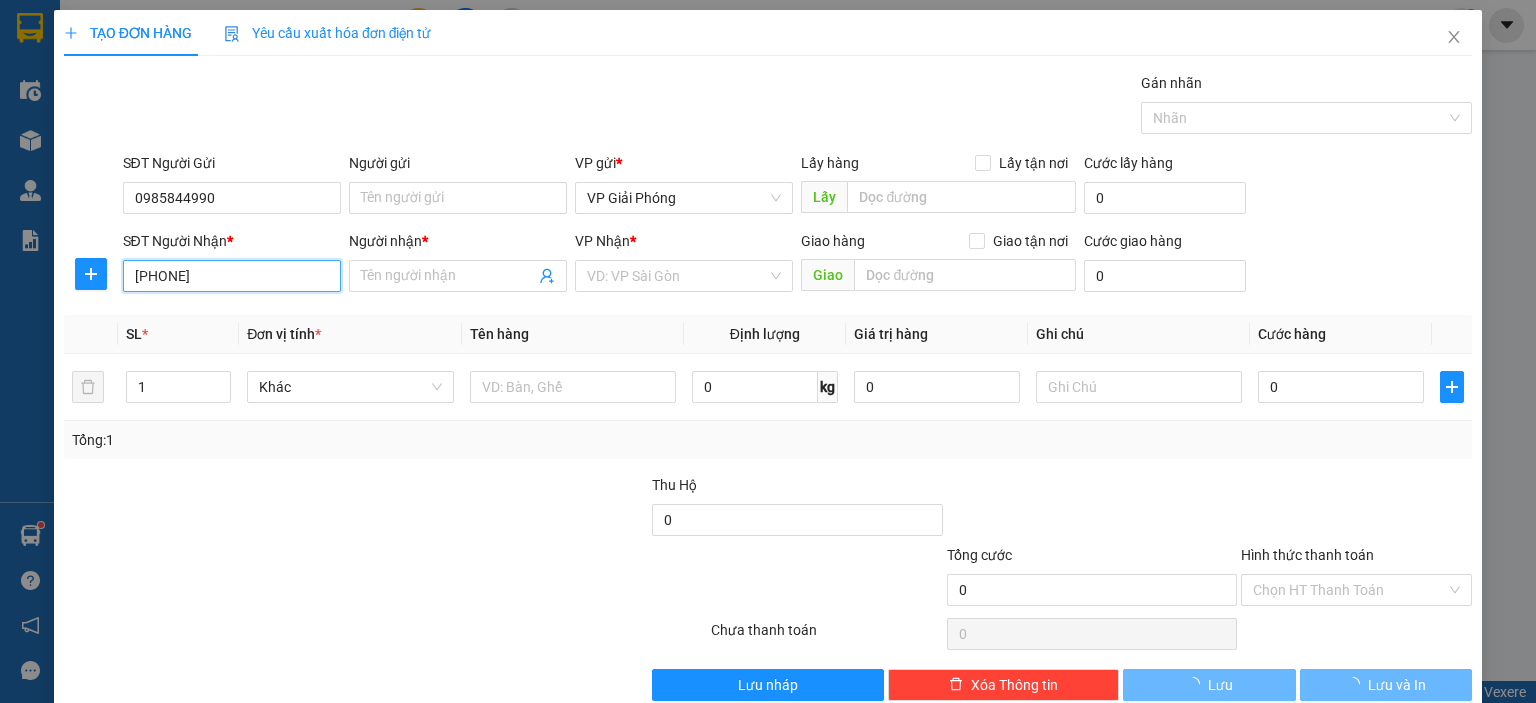 checkbox on "true" 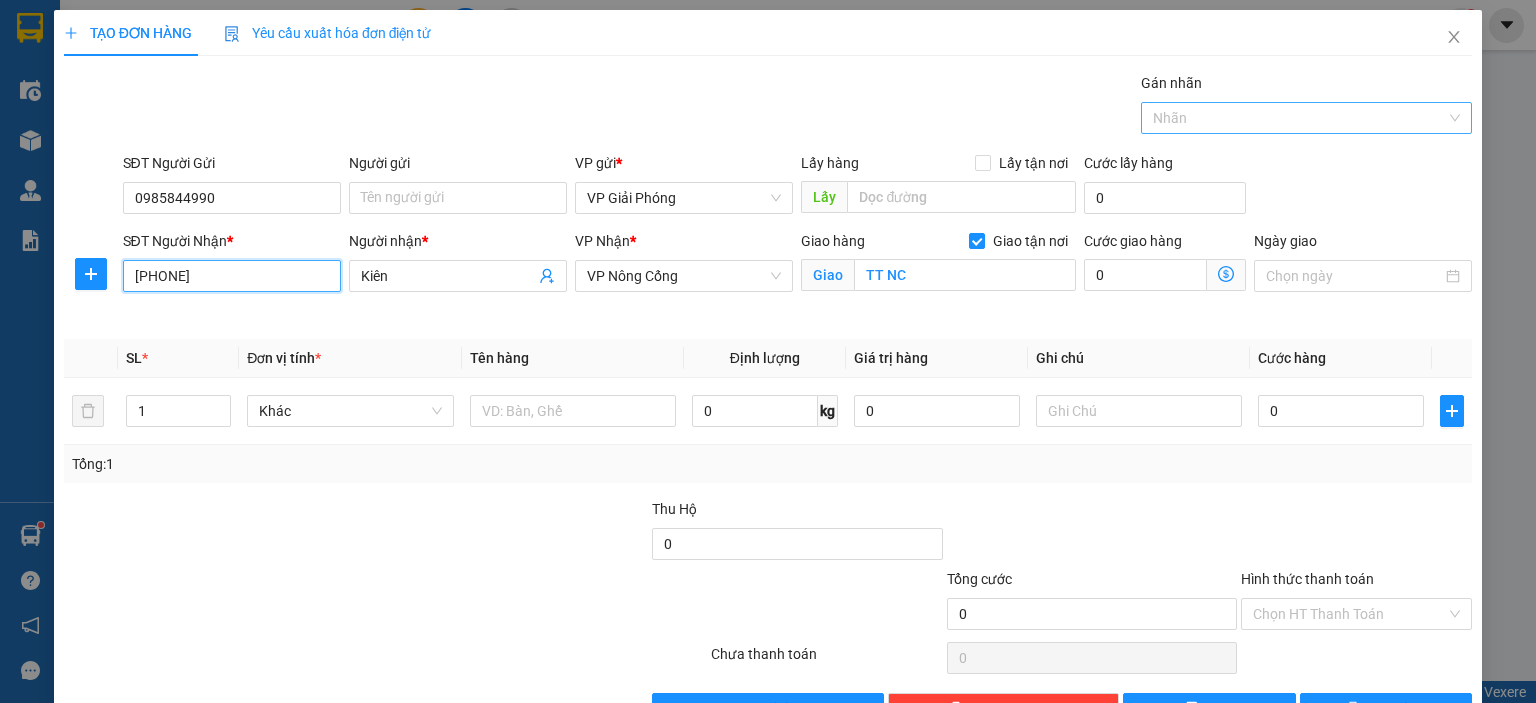 click at bounding box center [1296, 118] 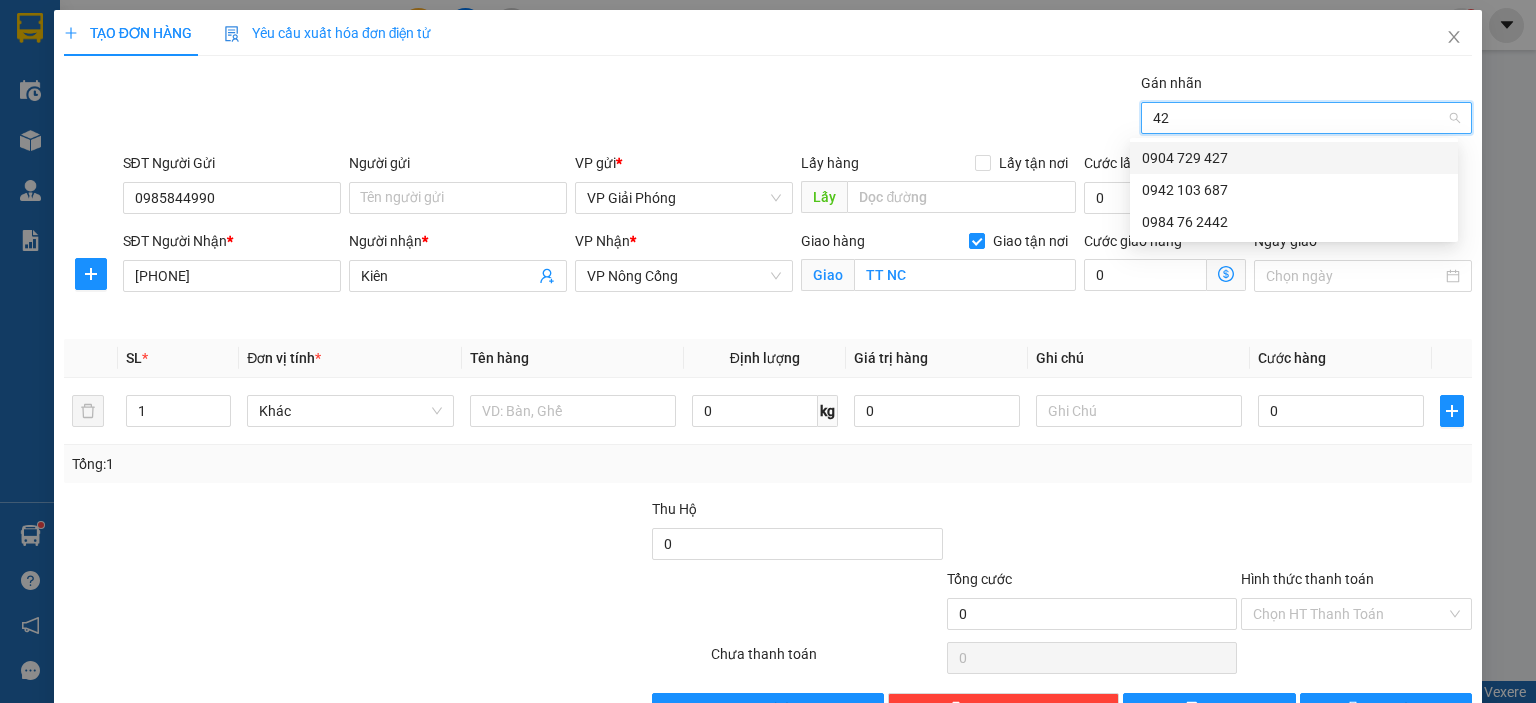 type on "427" 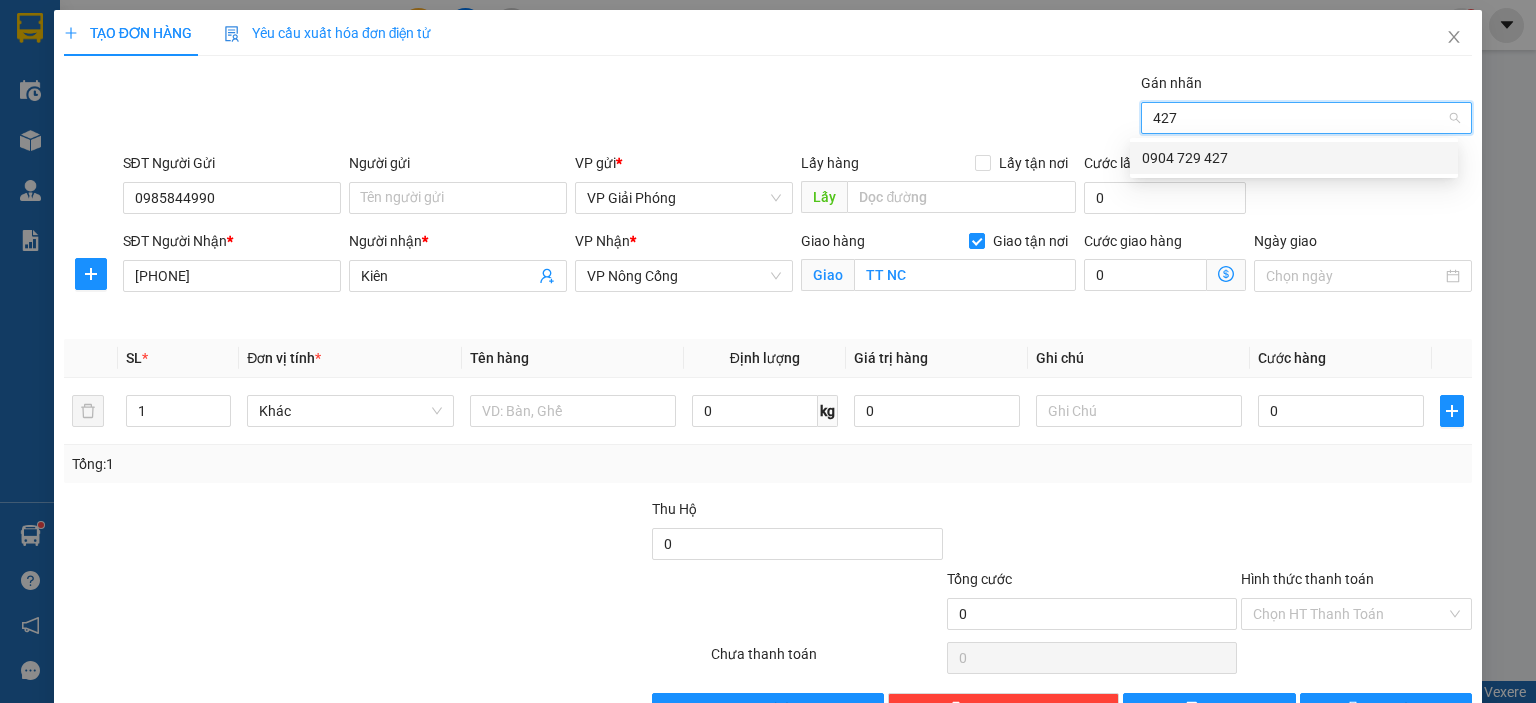click on "0904 729 427" at bounding box center [1294, 158] 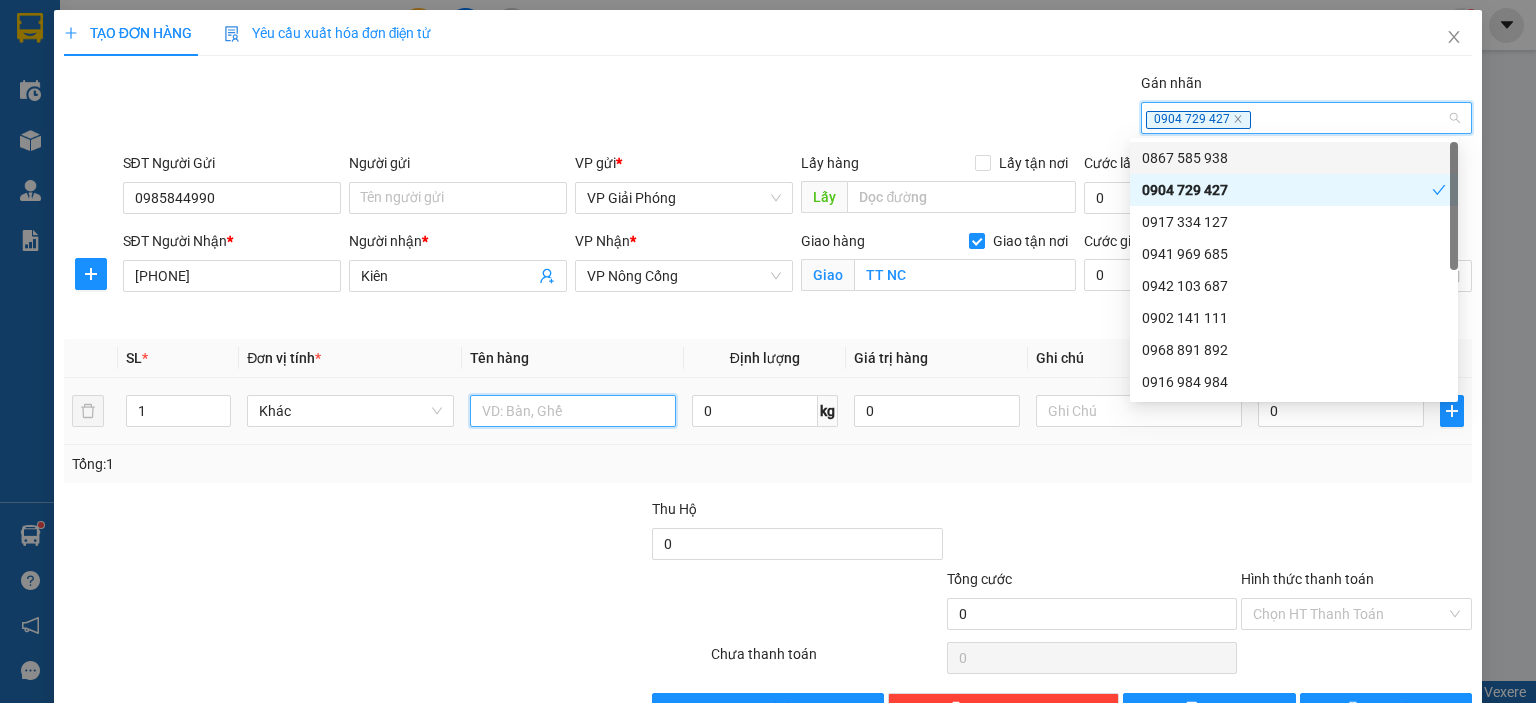 click at bounding box center (573, 411) 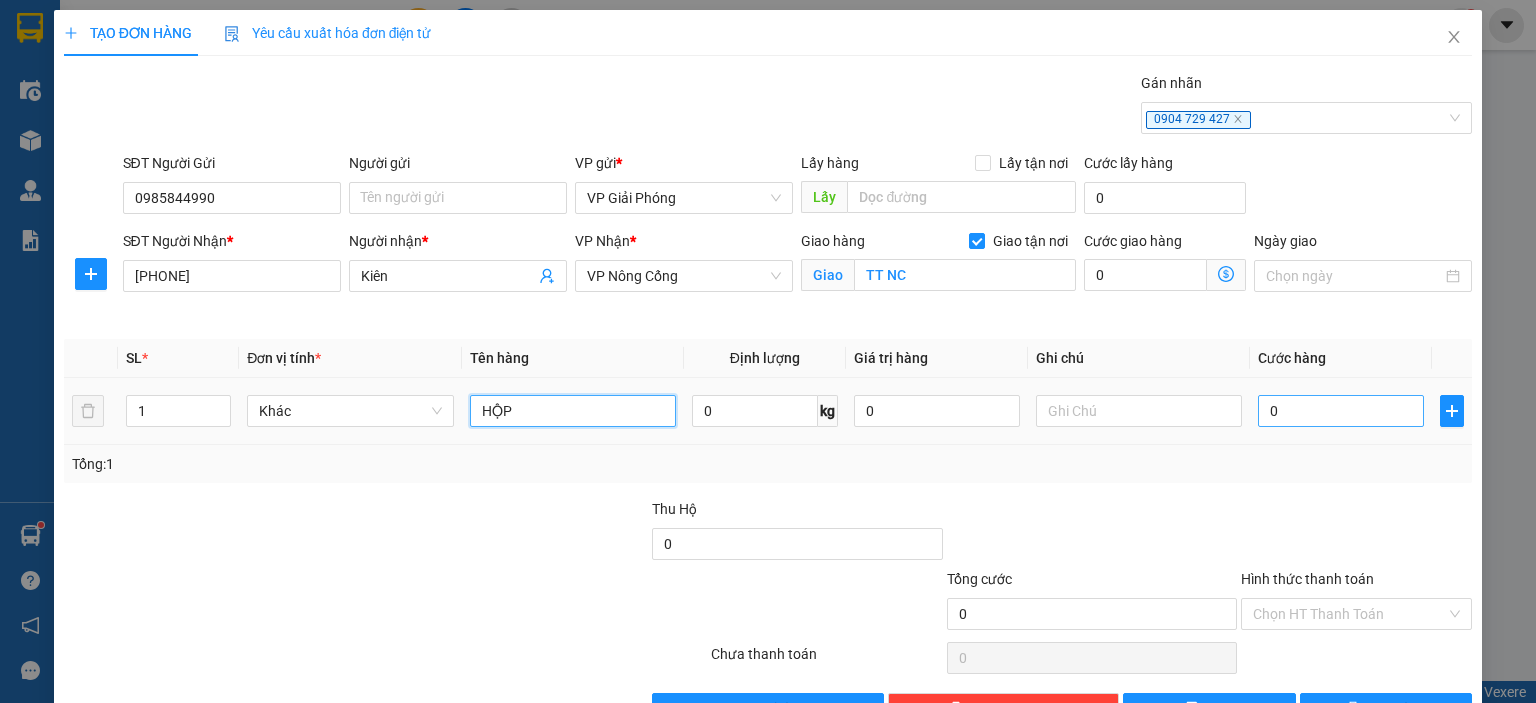 type on "HỘP" 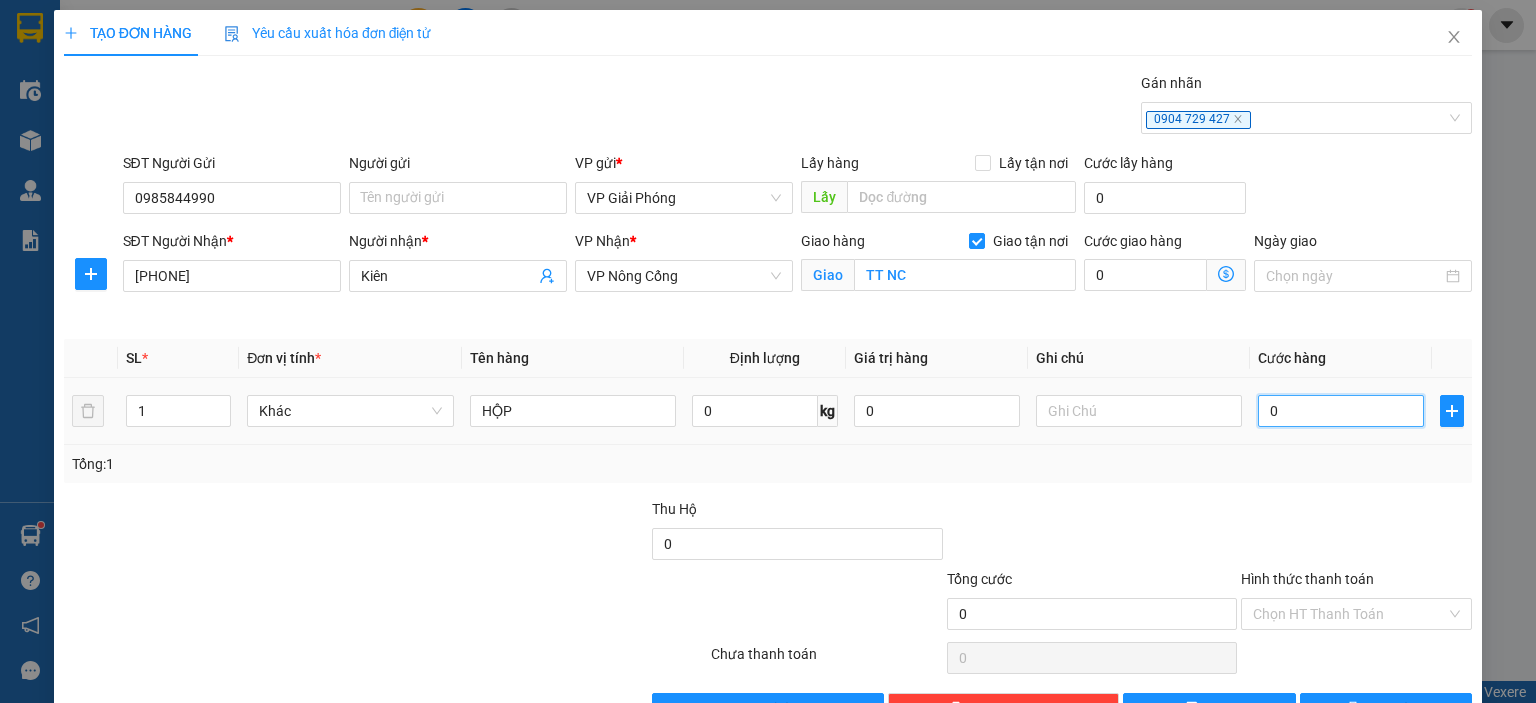 click on "0" at bounding box center [1341, 411] 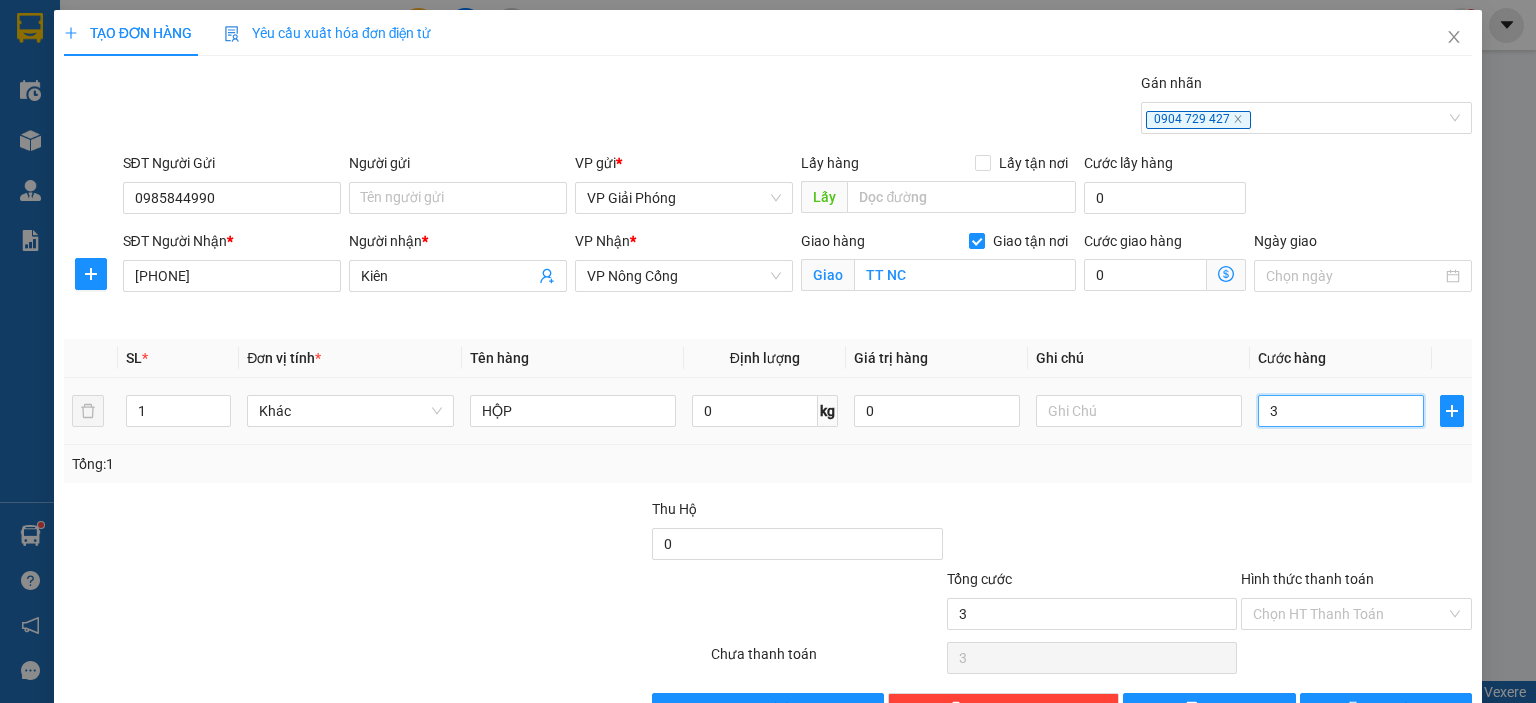 type on "30" 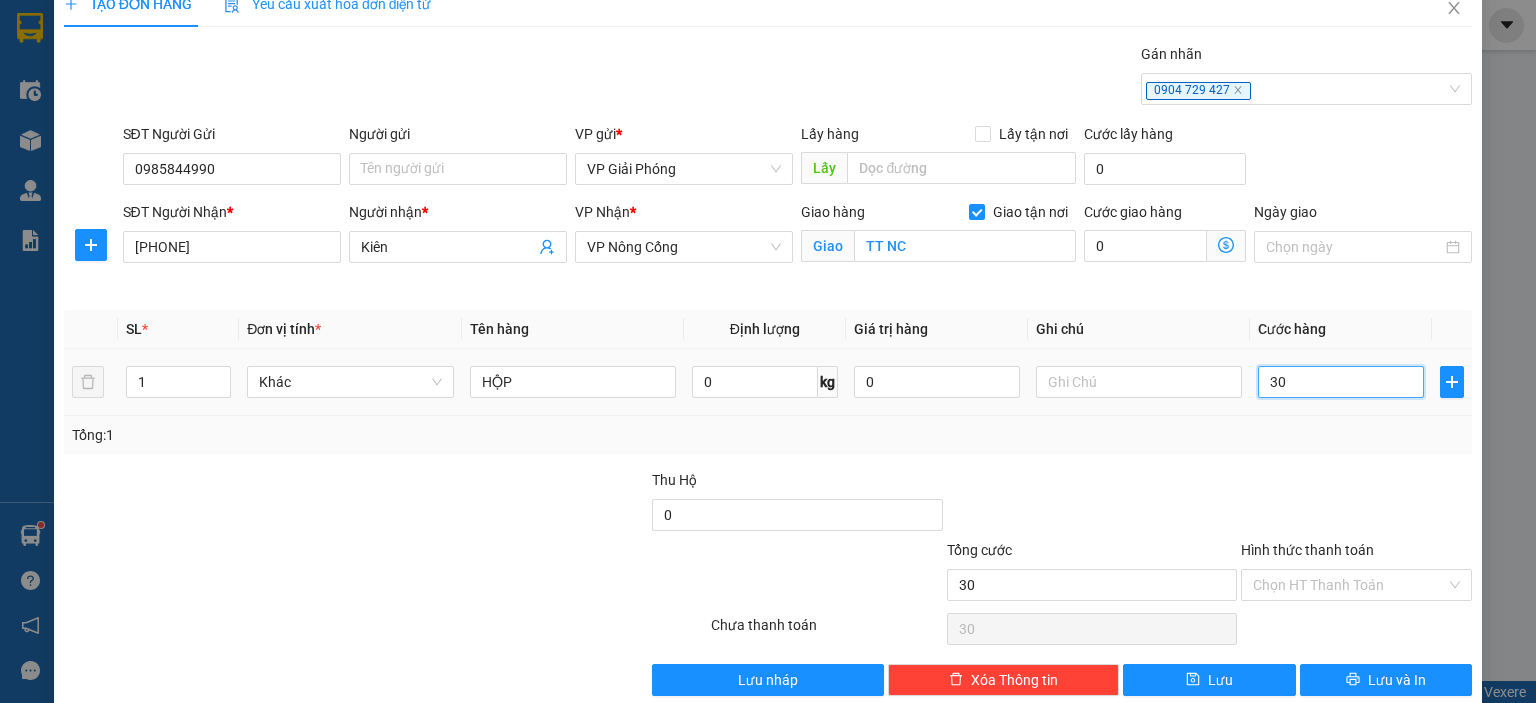 scroll, scrollTop: 58, scrollLeft: 0, axis: vertical 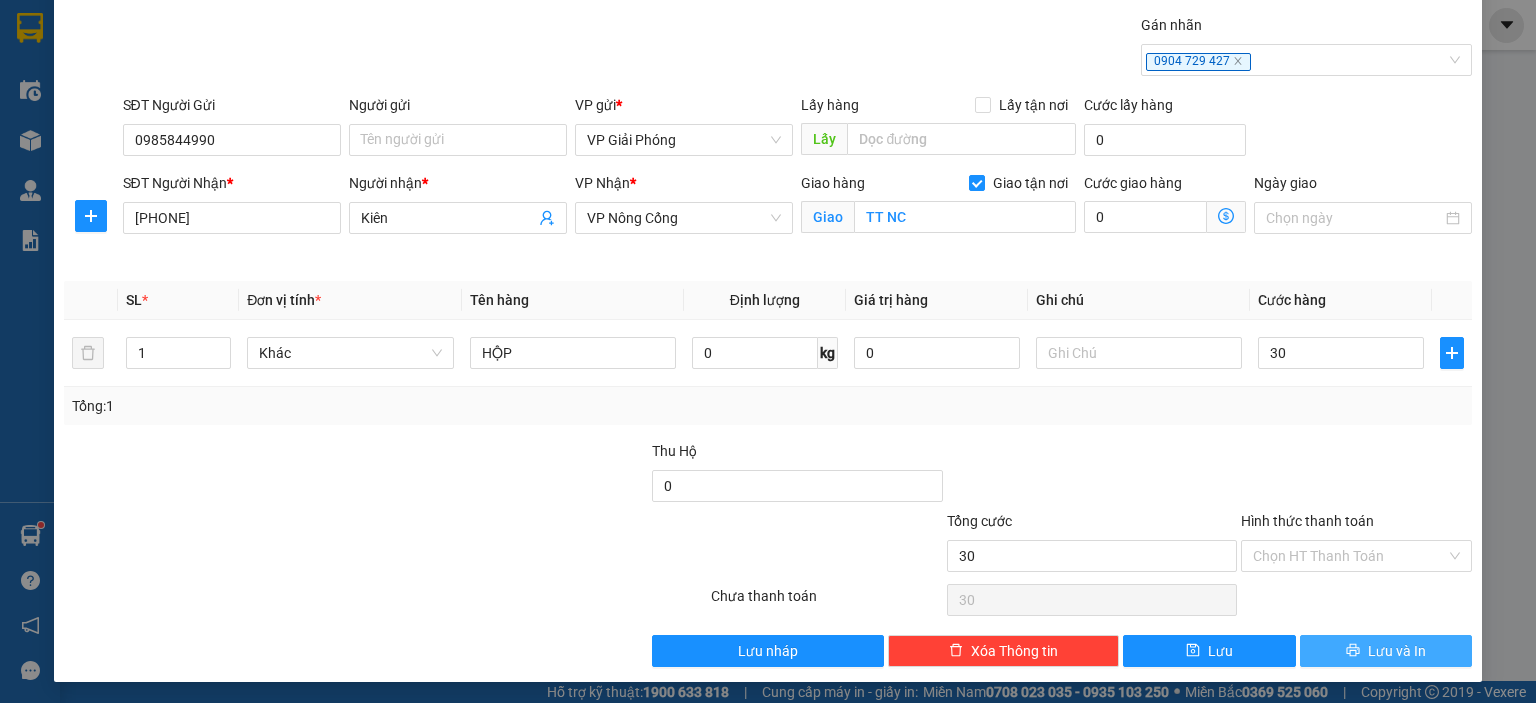 type on "30.000" 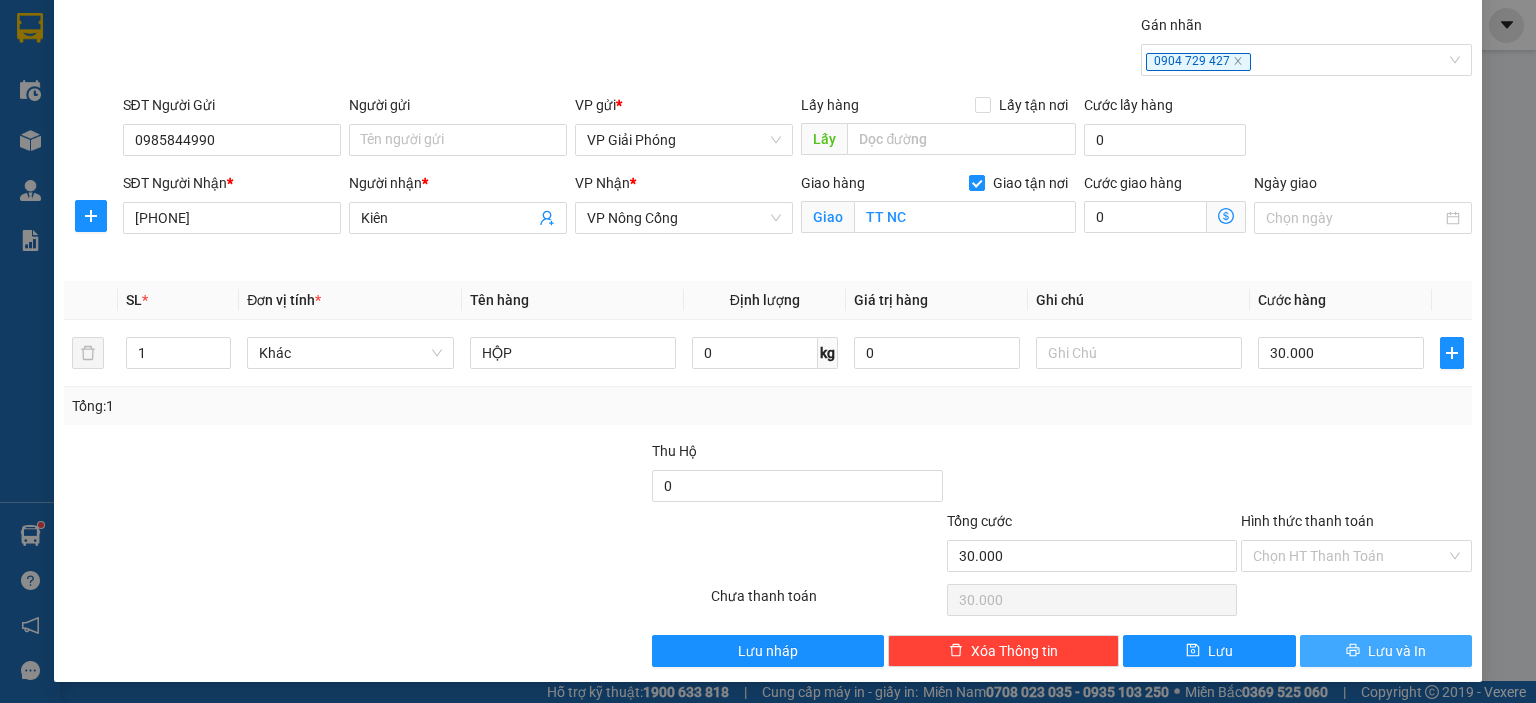 click on "Lưu và In" at bounding box center [1386, 651] 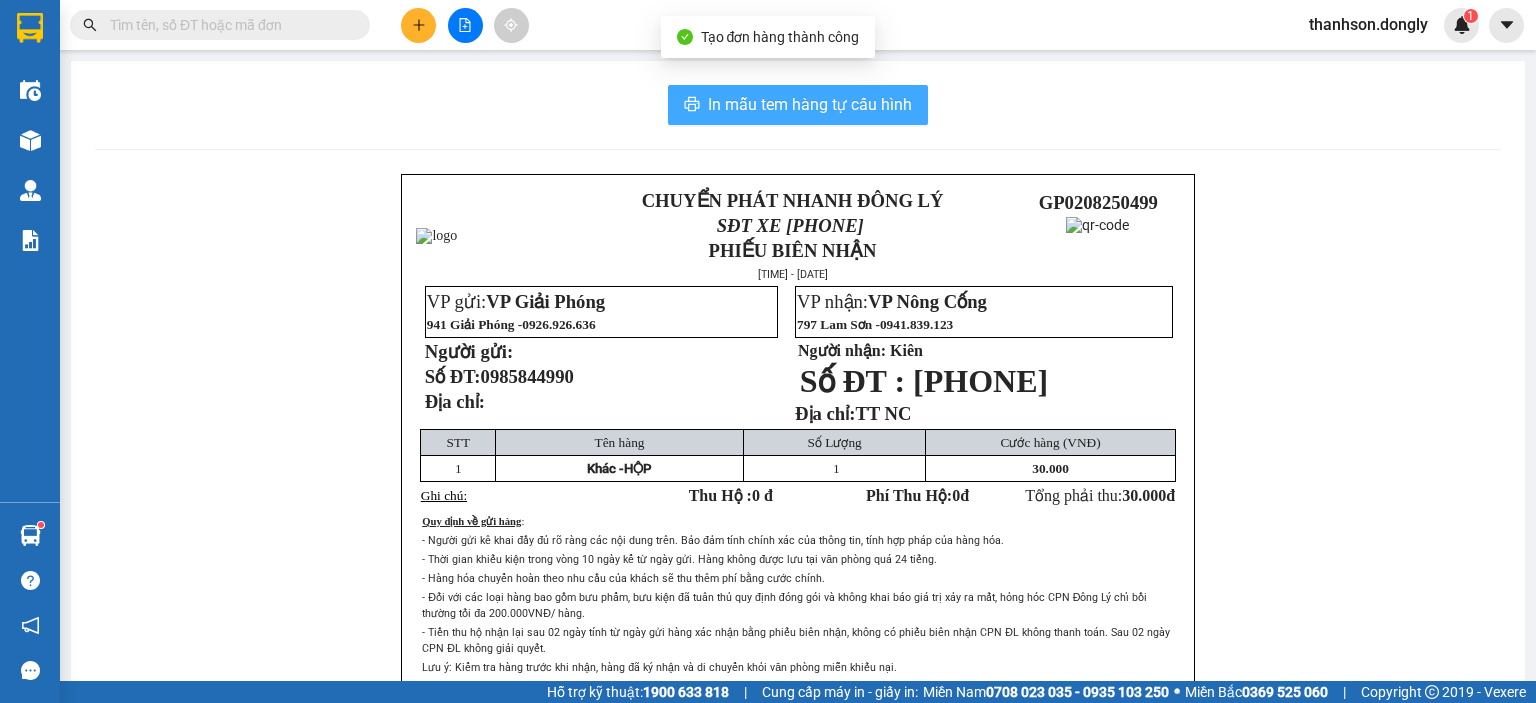 click on "In mẫu tem hàng tự cấu hình" at bounding box center [810, 104] 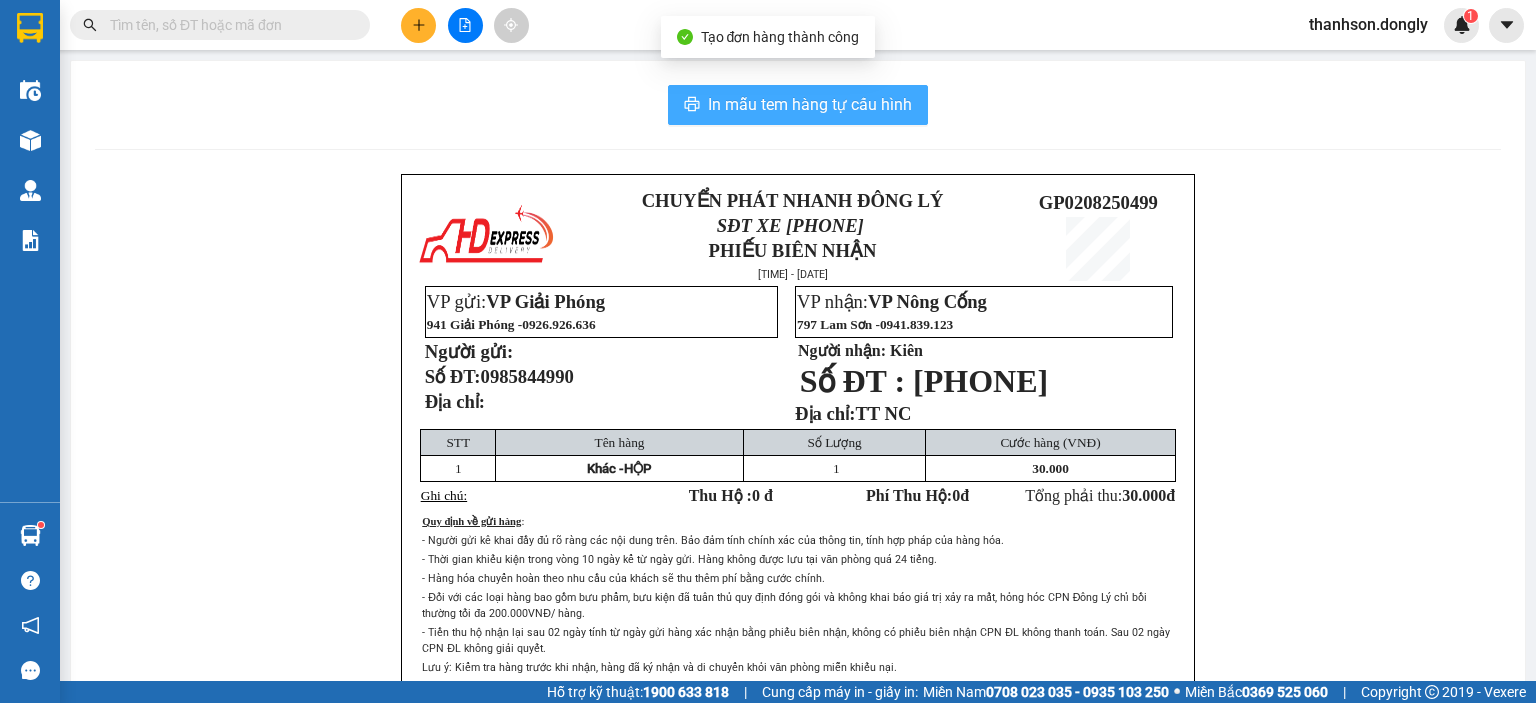 scroll, scrollTop: 0, scrollLeft: 0, axis: both 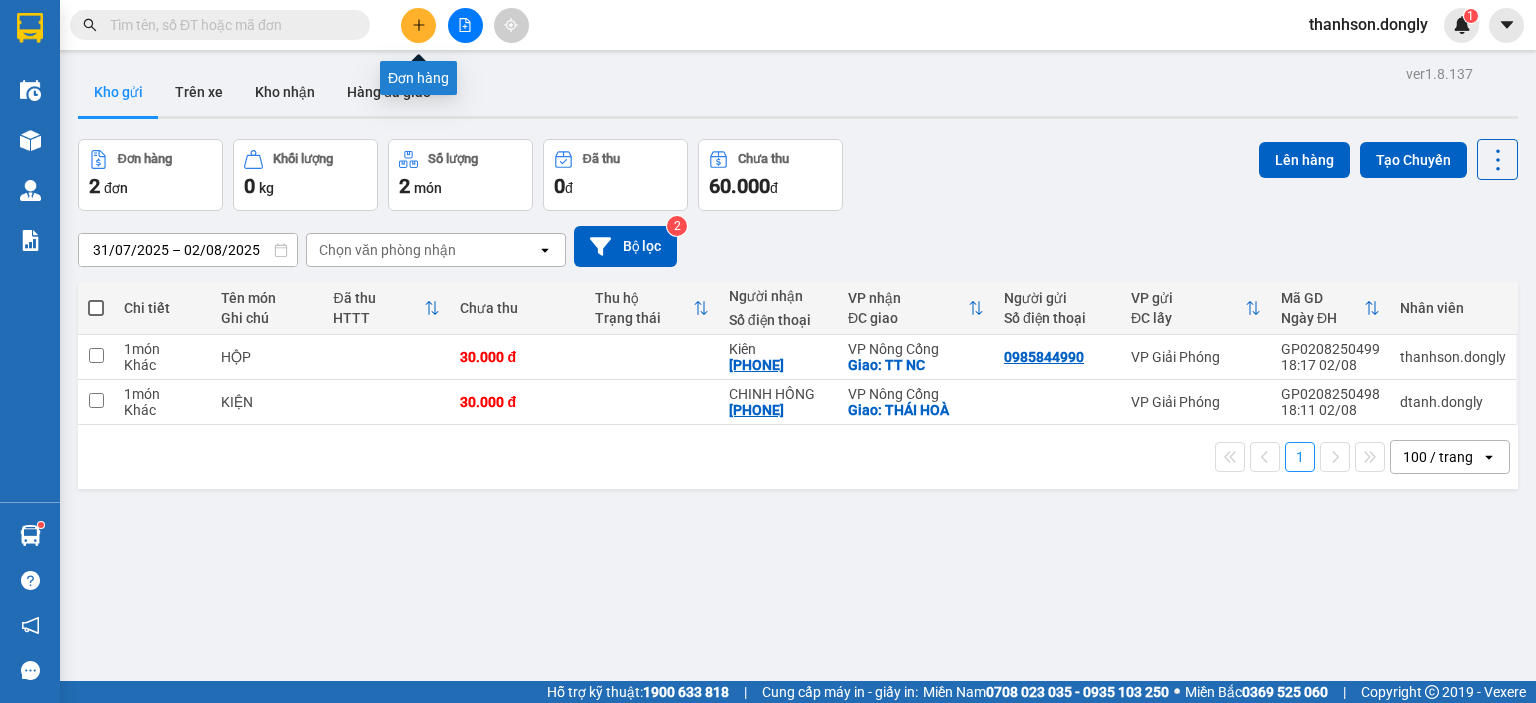click 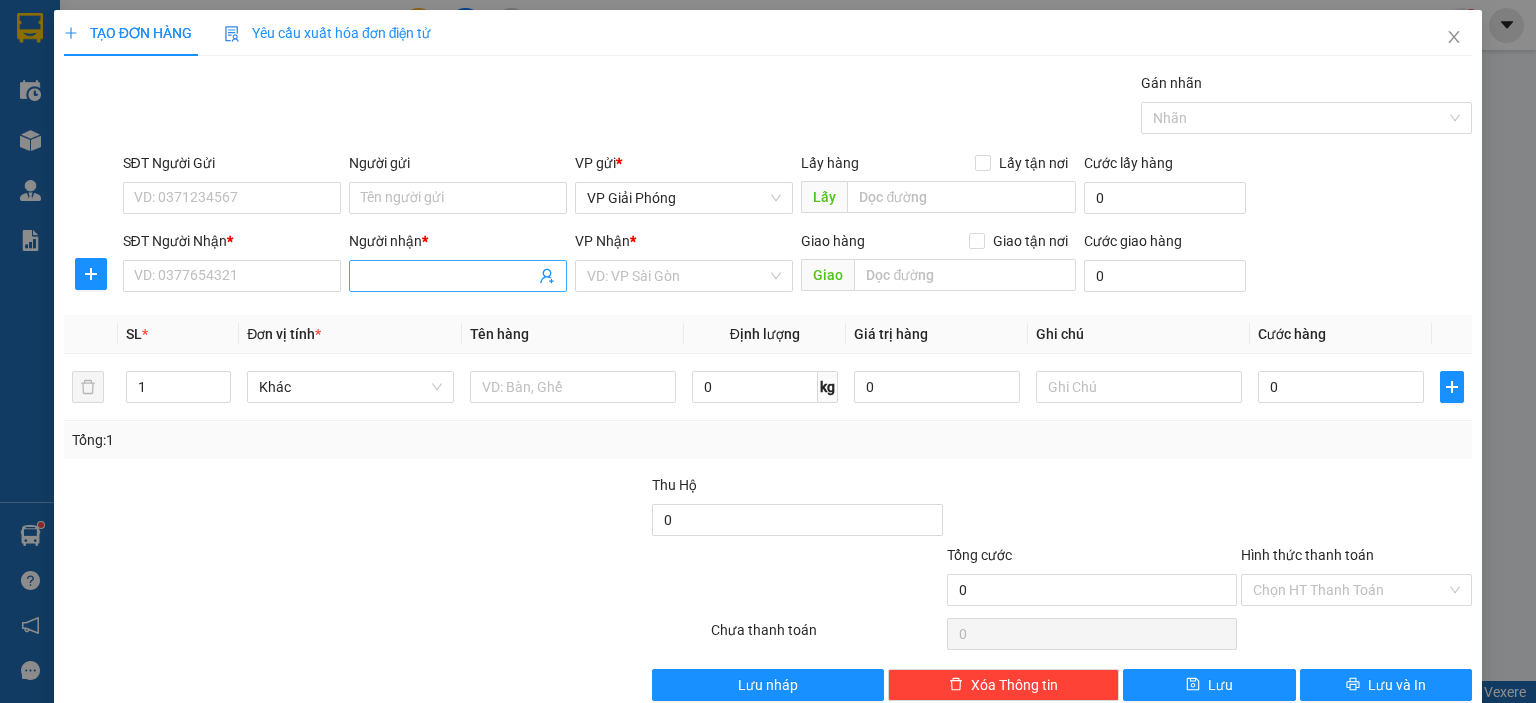 click on "Người nhận  *" at bounding box center [448, 276] 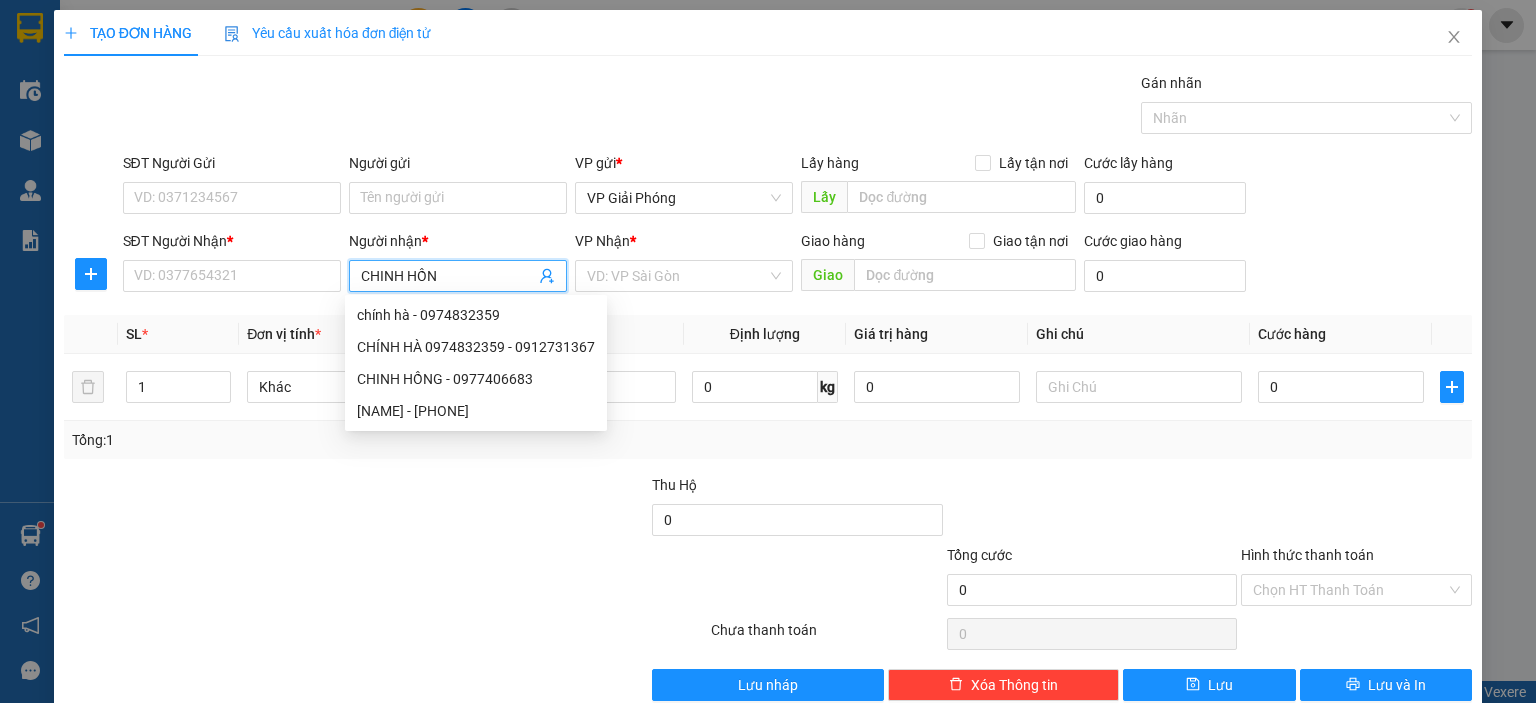 type on "CHINH HỒNG" 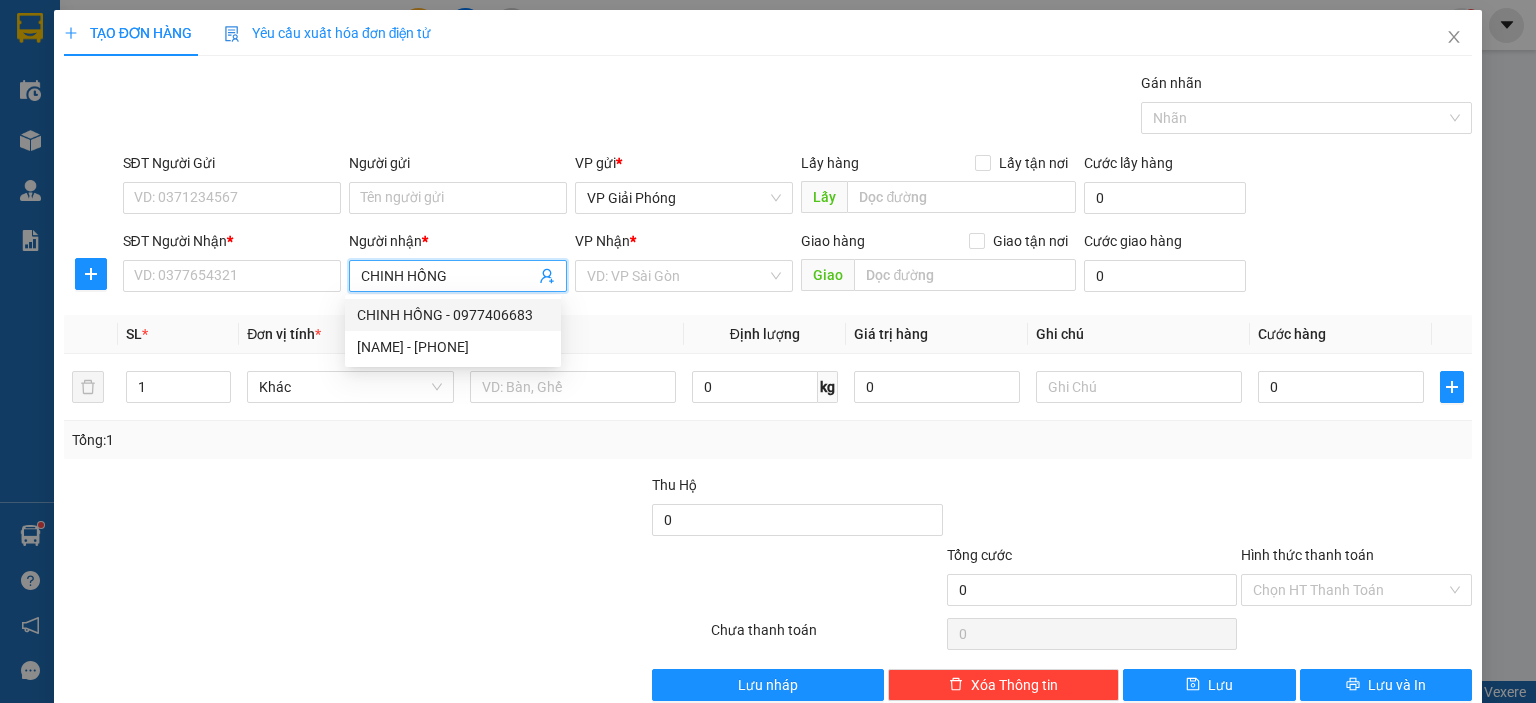 click on "CHINH HỒNG - 0977406683" at bounding box center [453, 315] 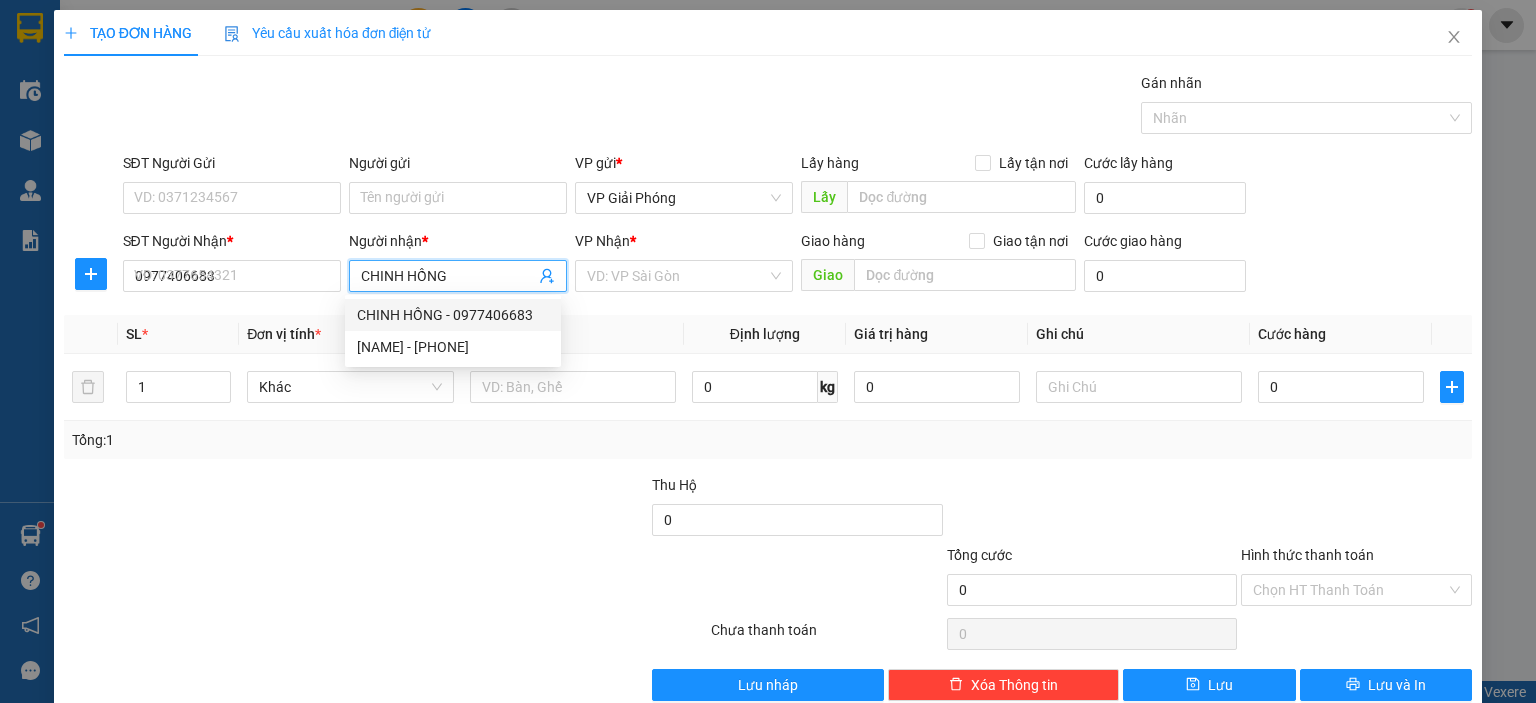 checkbox on "true" 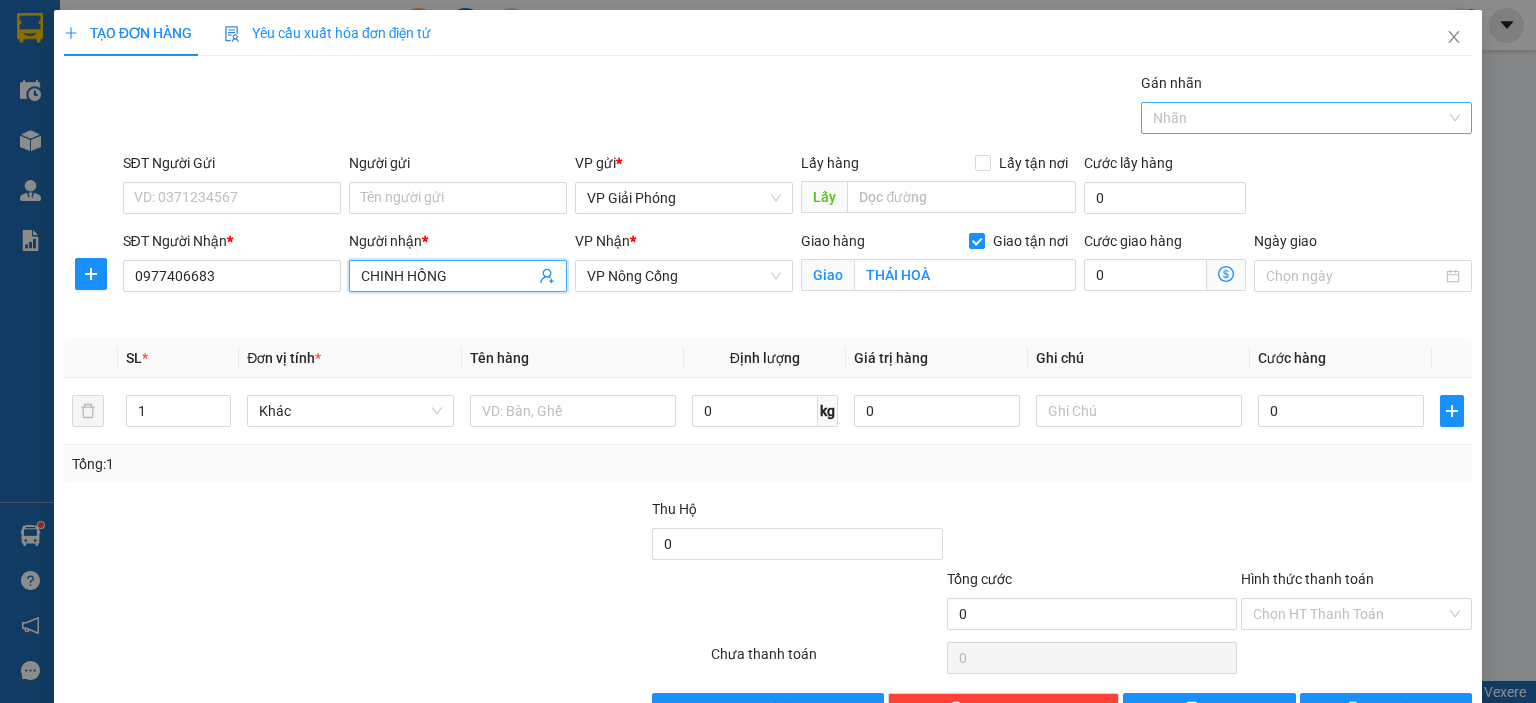 click at bounding box center [1296, 118] 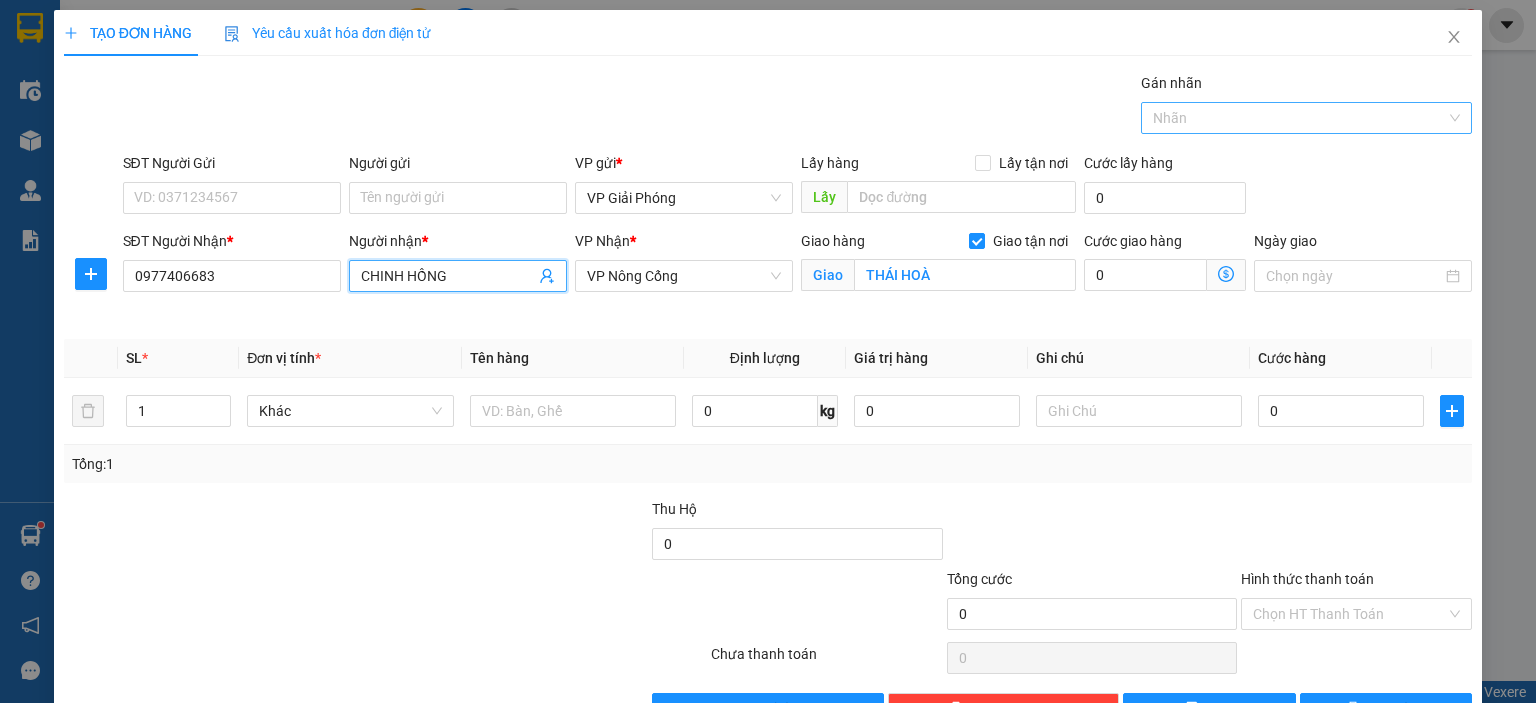 type on "CHINH HỒNG" 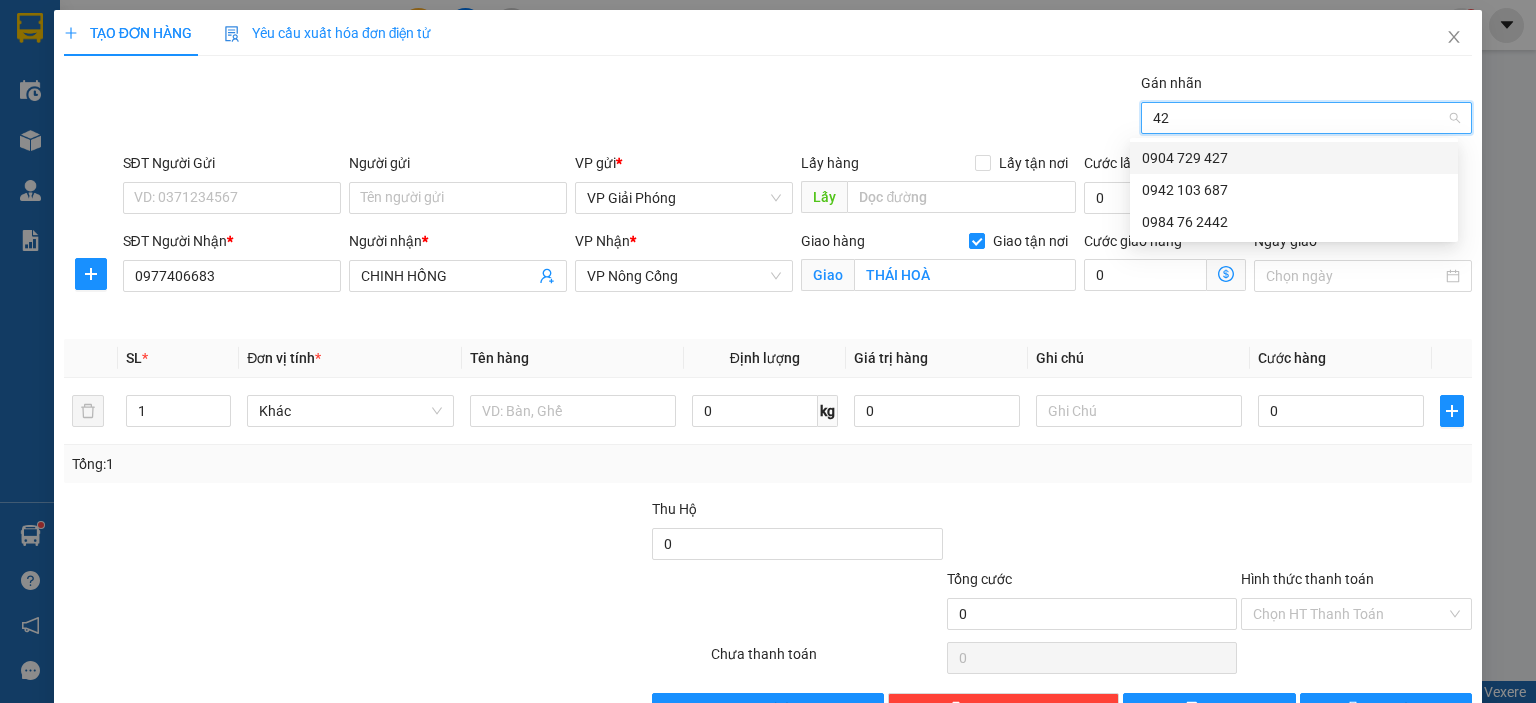 type on "427" 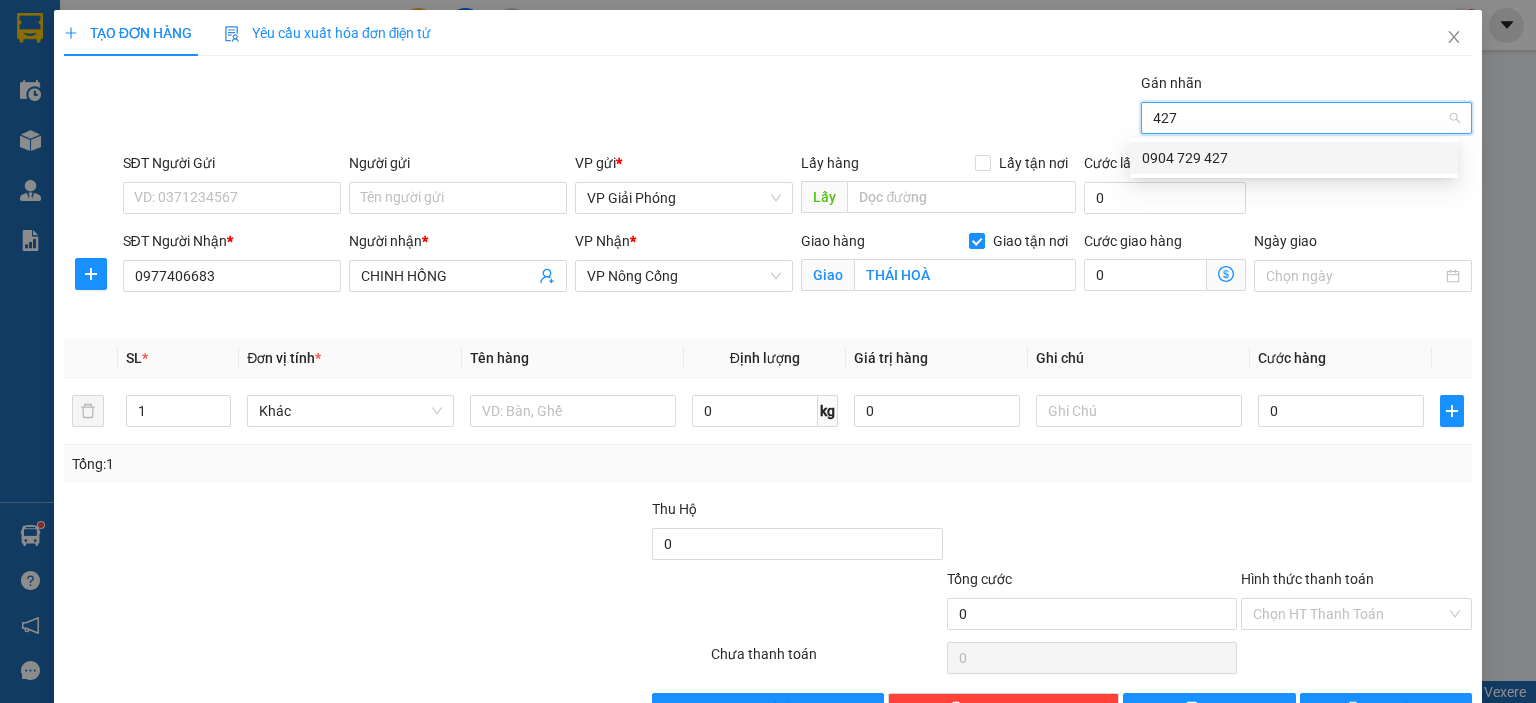 click on "0904 729 427" at bounding box center [1294, 158] 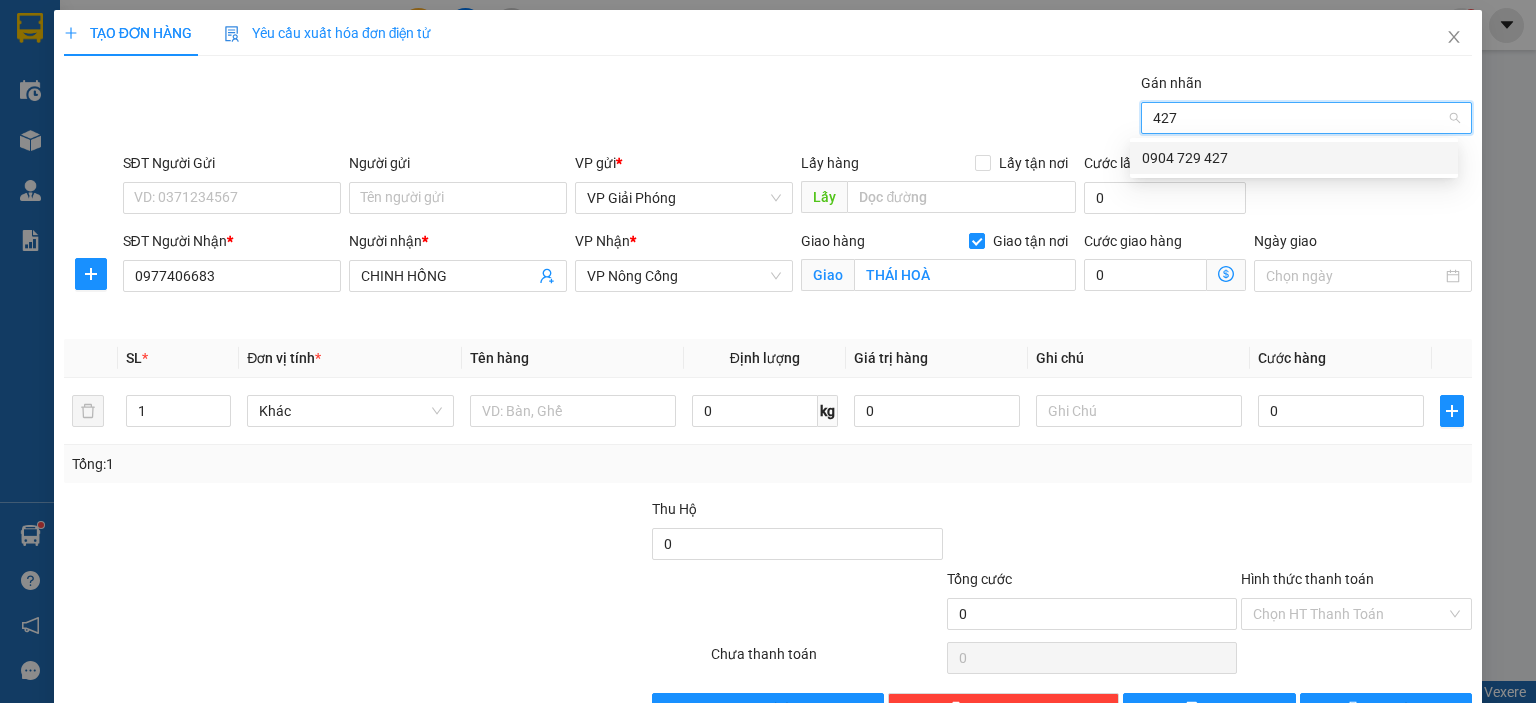 type 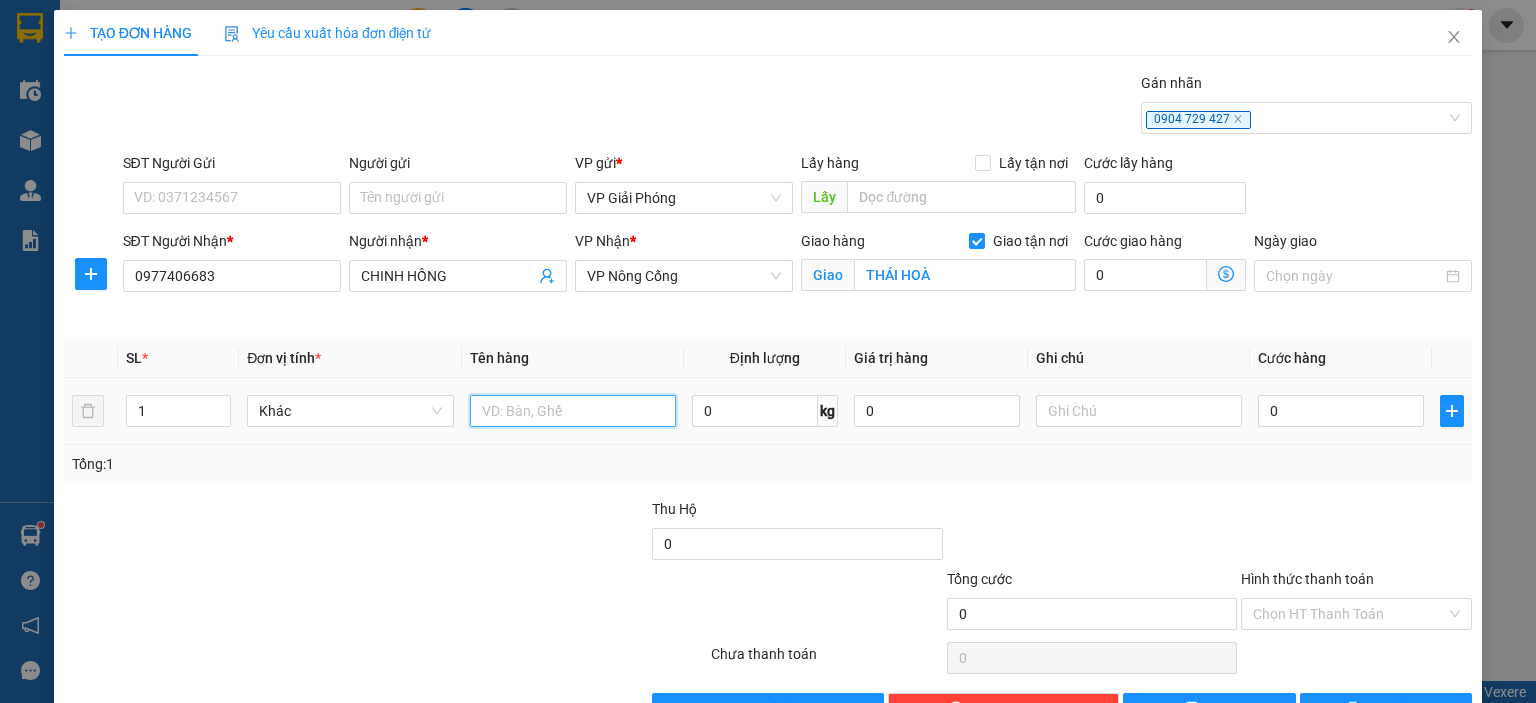 click at bounding box center (573, 411) 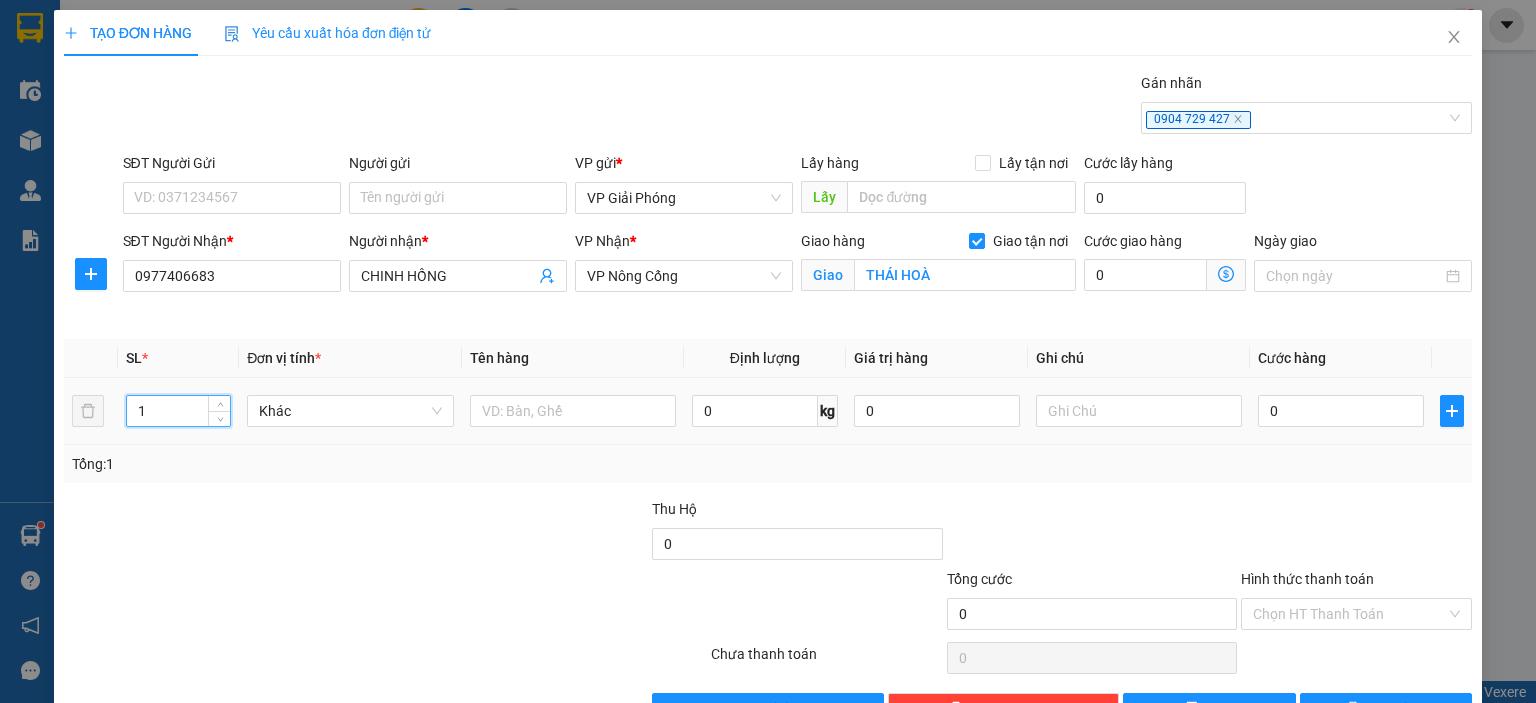drag, startPoint x: 152, startPoint y: 409, endPoint x: 109, endPoint y: 415, distance: 43.416588 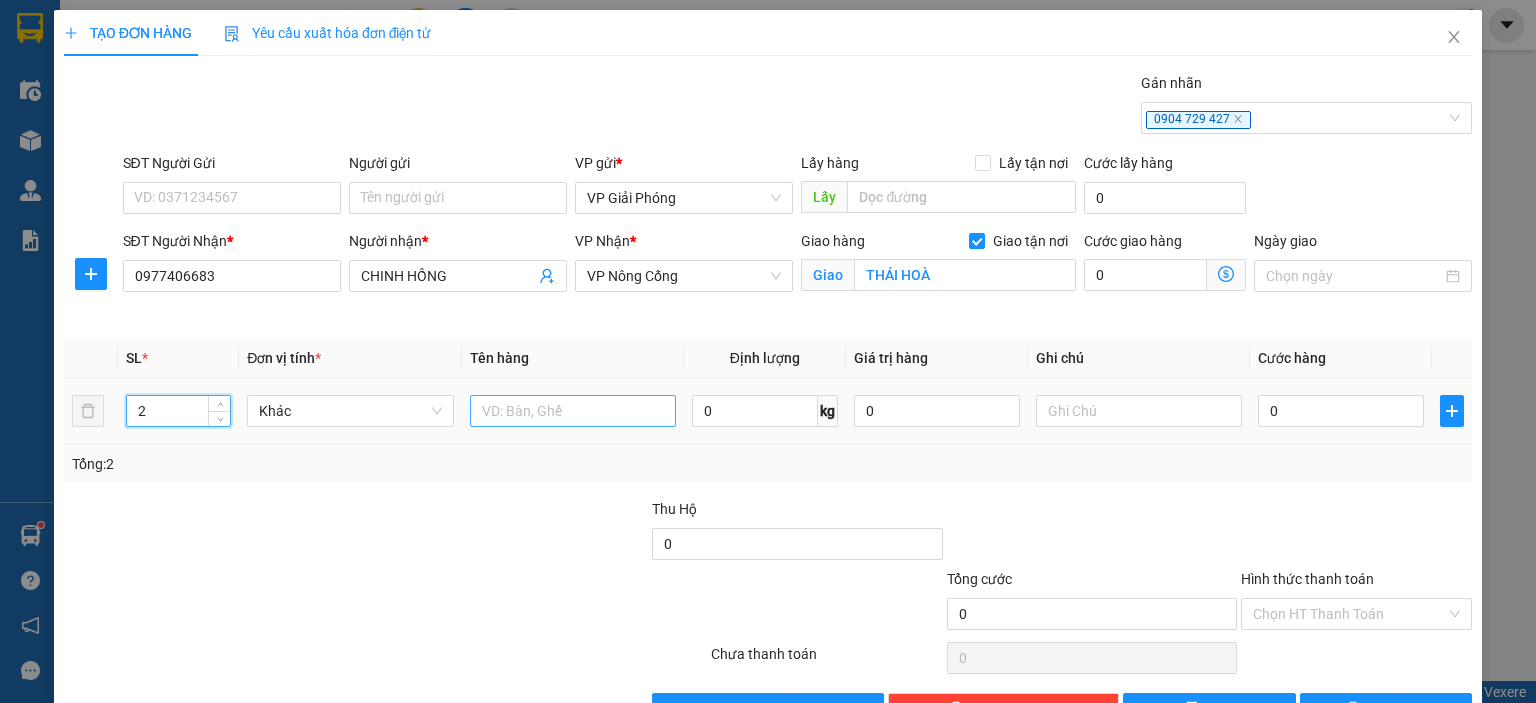 type on "2" 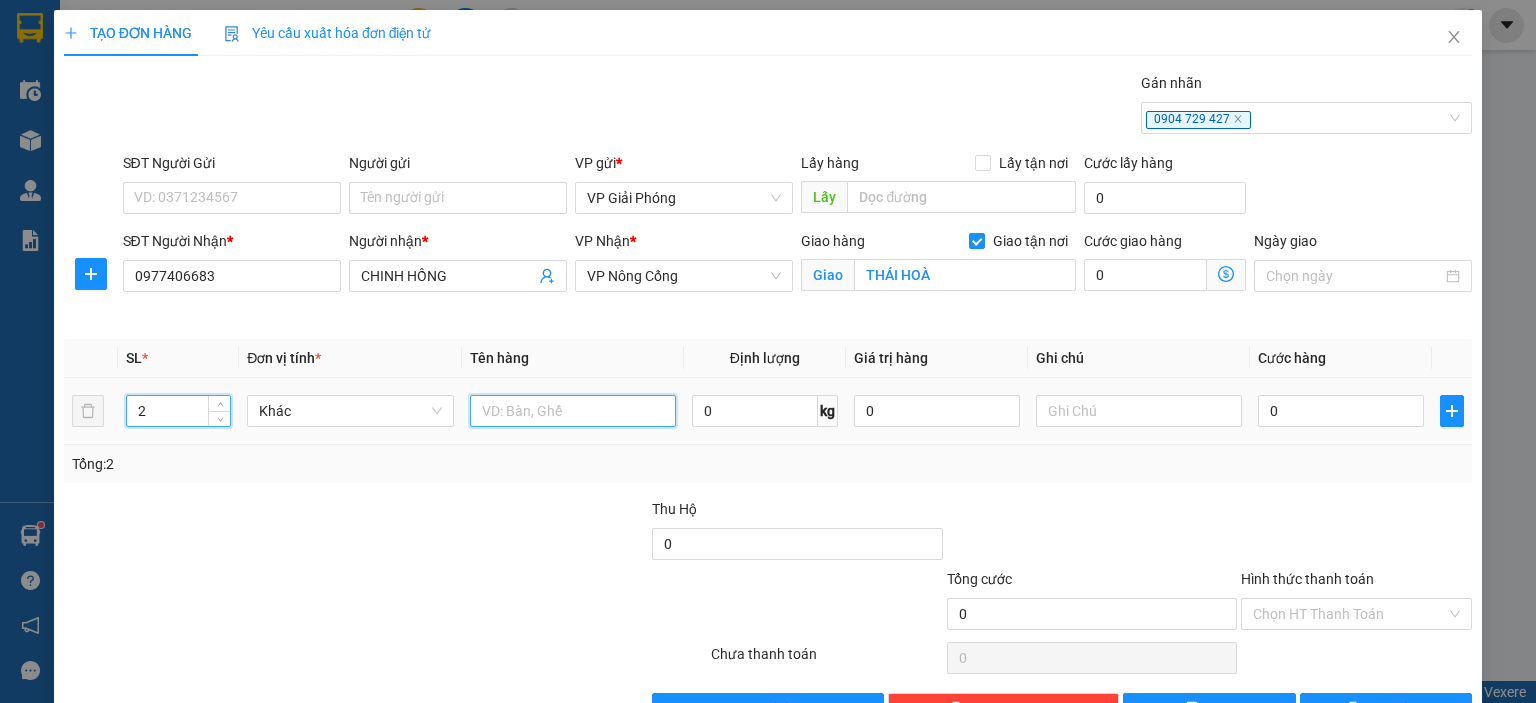 click at bounding box center (573, 411) 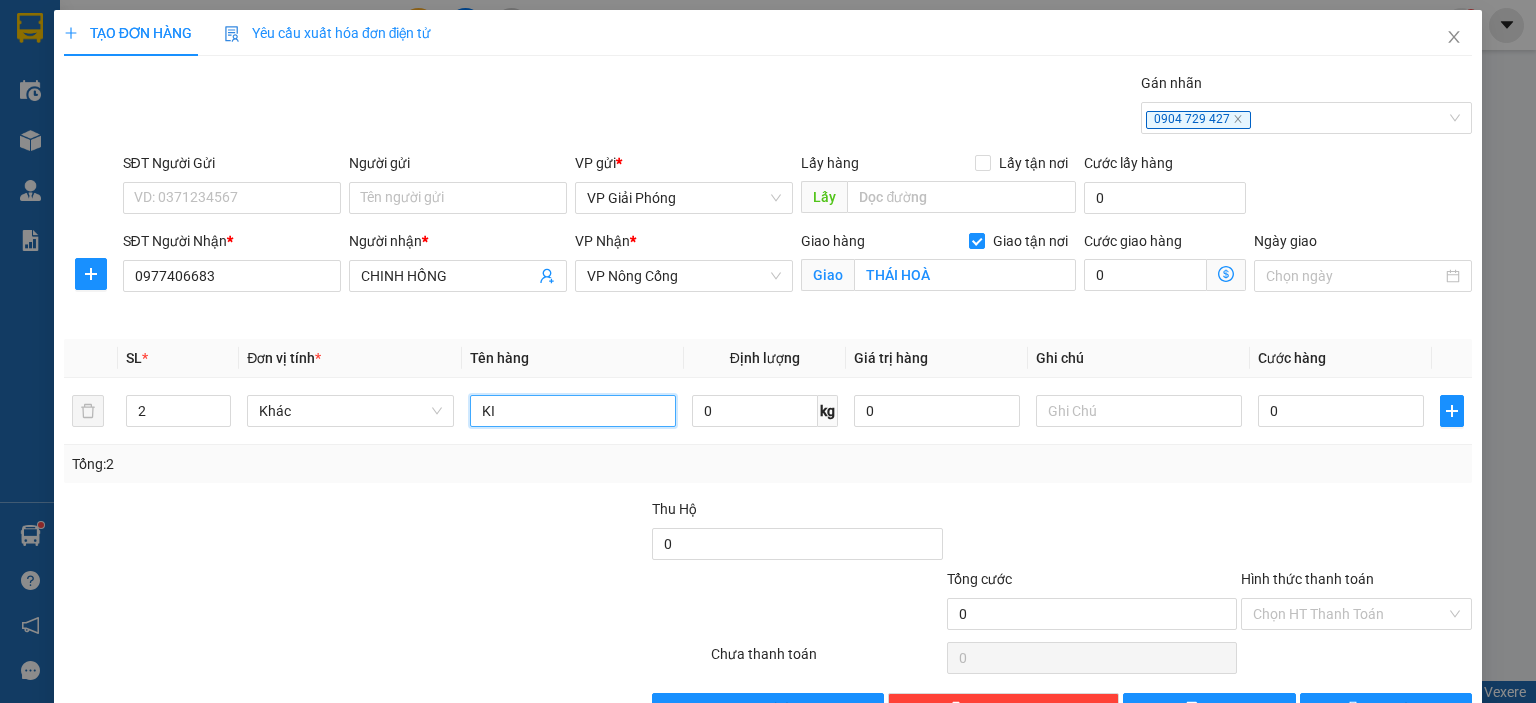 scroll, scrollTop: 4, scrollLeft: 0, axis: vertical 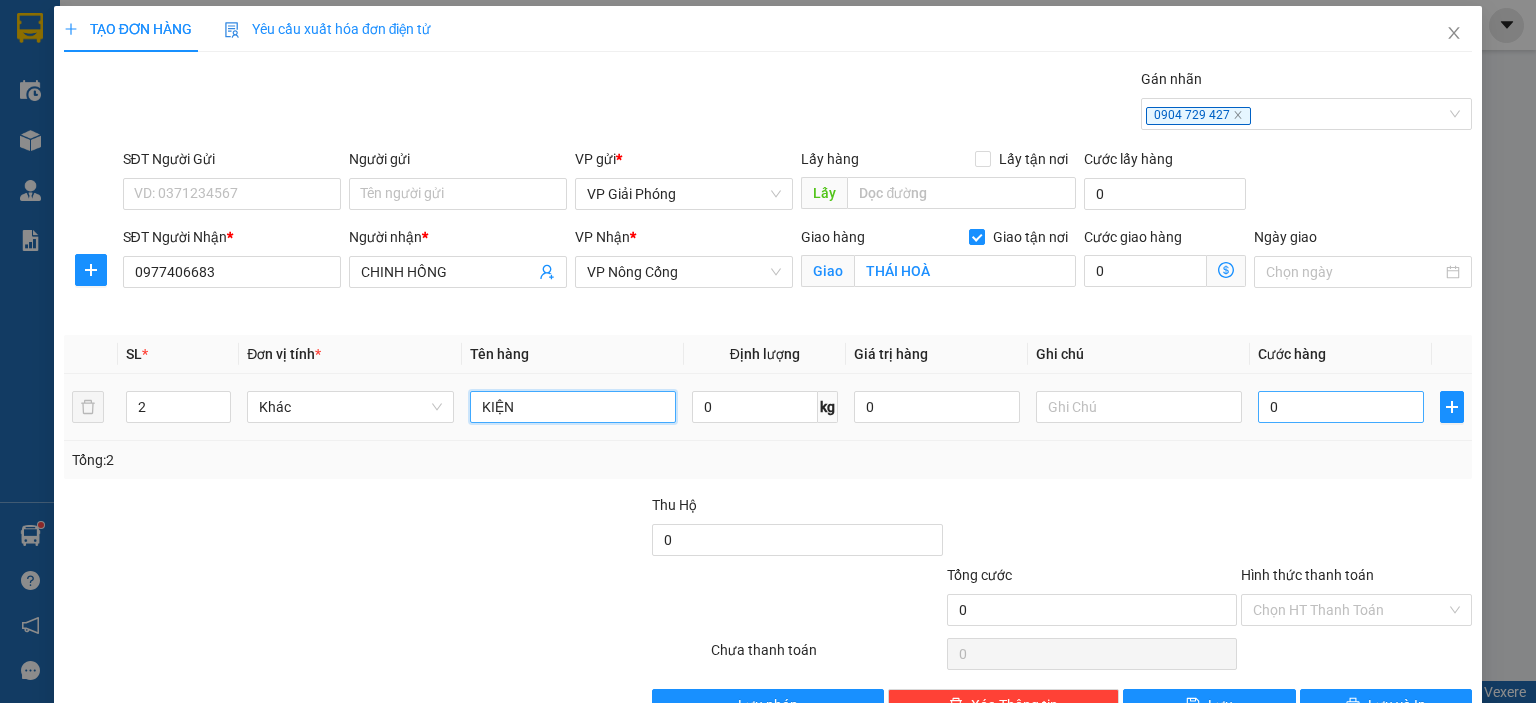 type on "KIỆN" 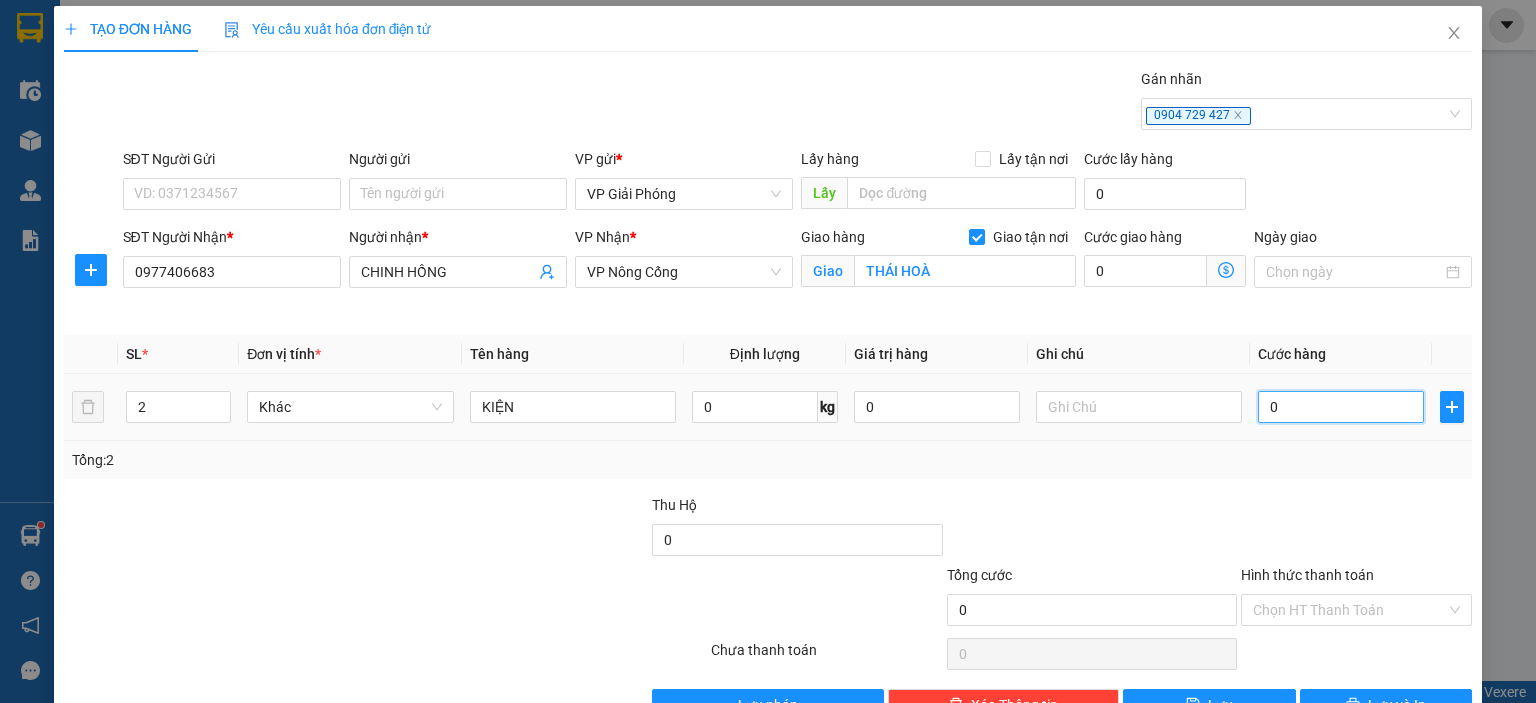 click on "0" at bounding box center (1341, 407) 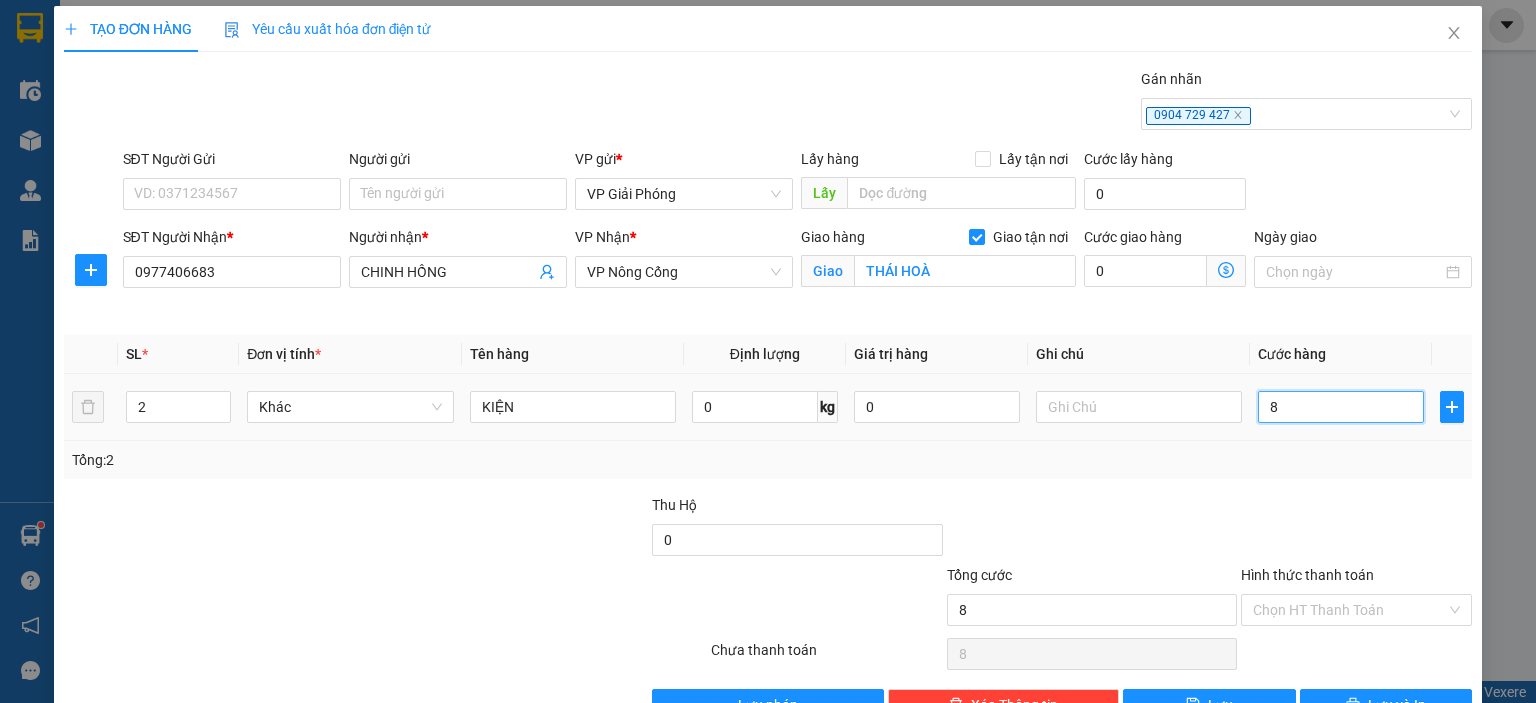 type on "80" 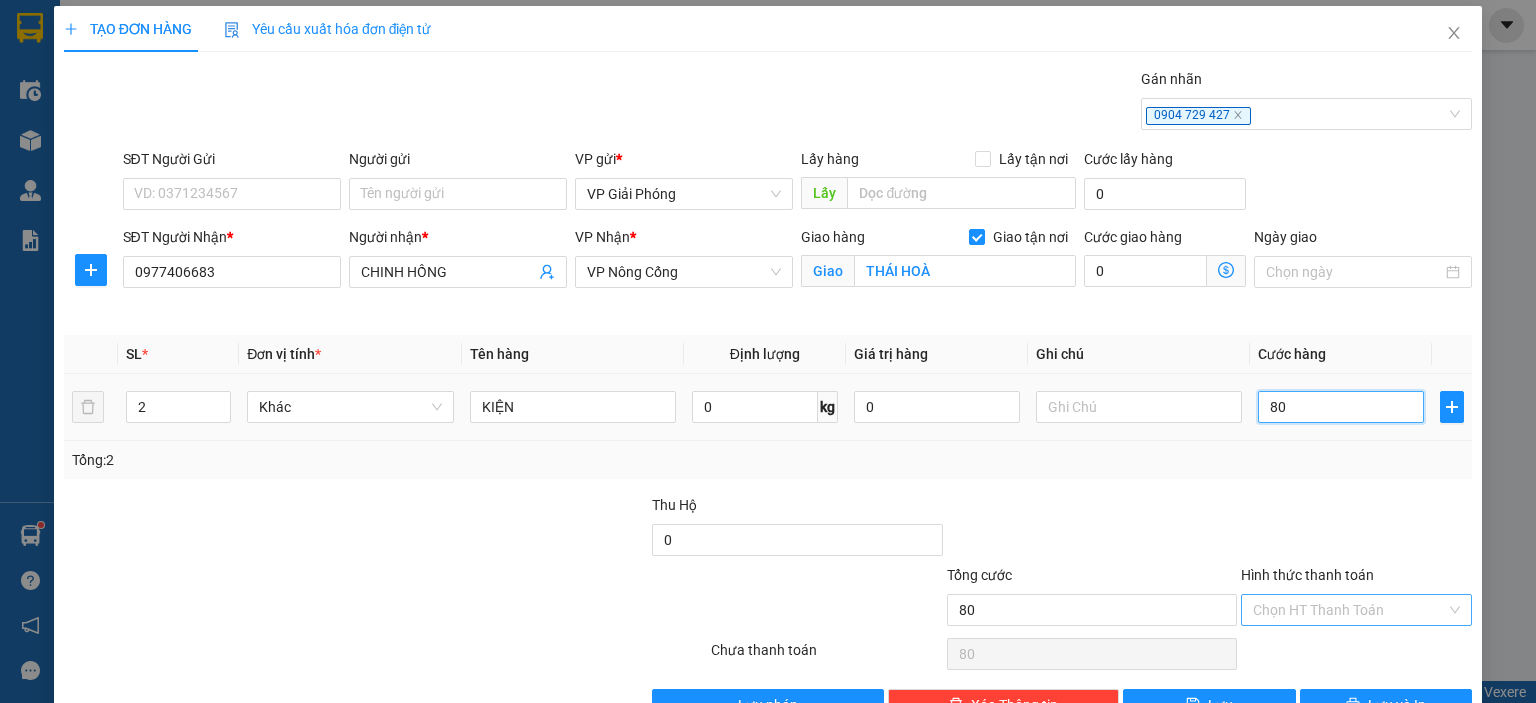 scroll, scrollTop: 58, scrollLeft: 0, axis: vertical 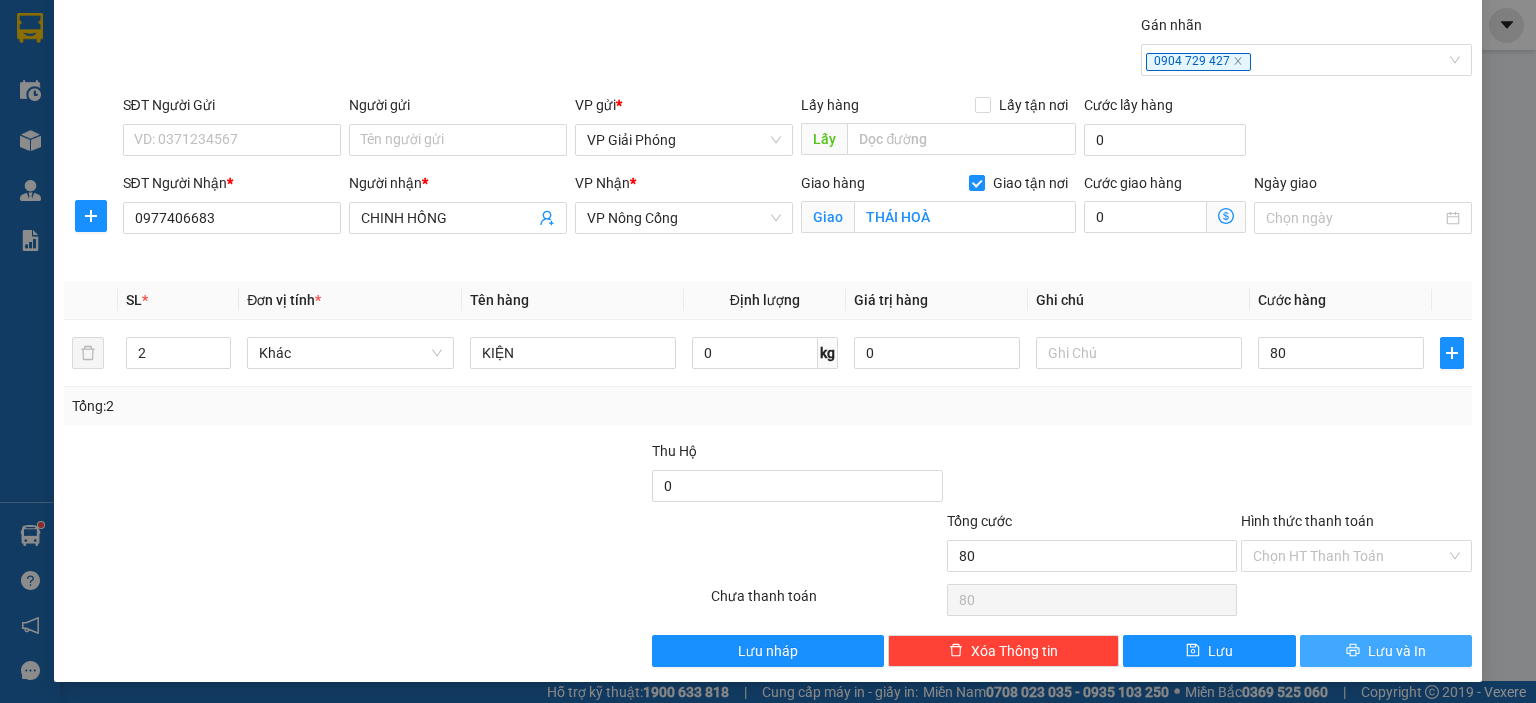 click on "Lưu và In" at bounding box center [1386, 651] 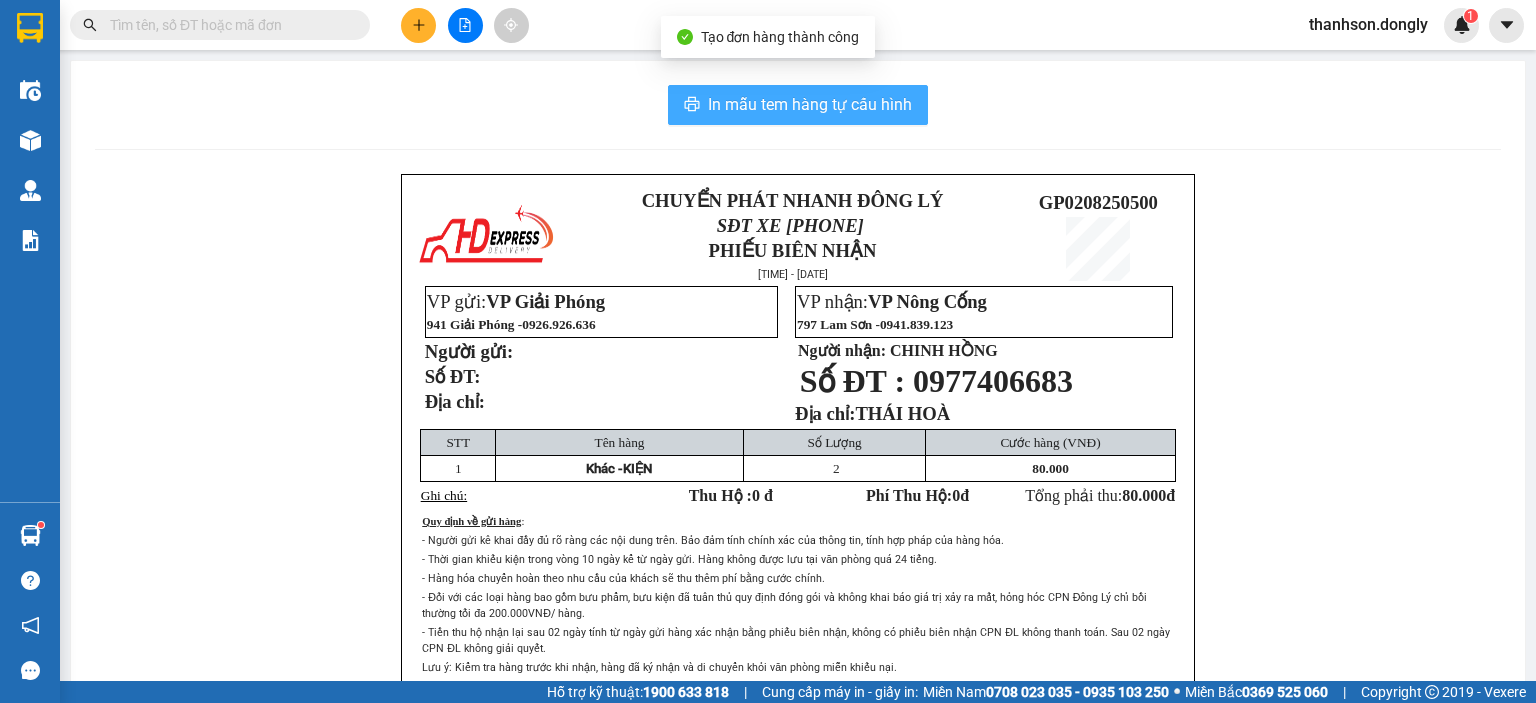 click on "In mẫu tem hàng tự cấu hình" at bounding box center (810, 104) 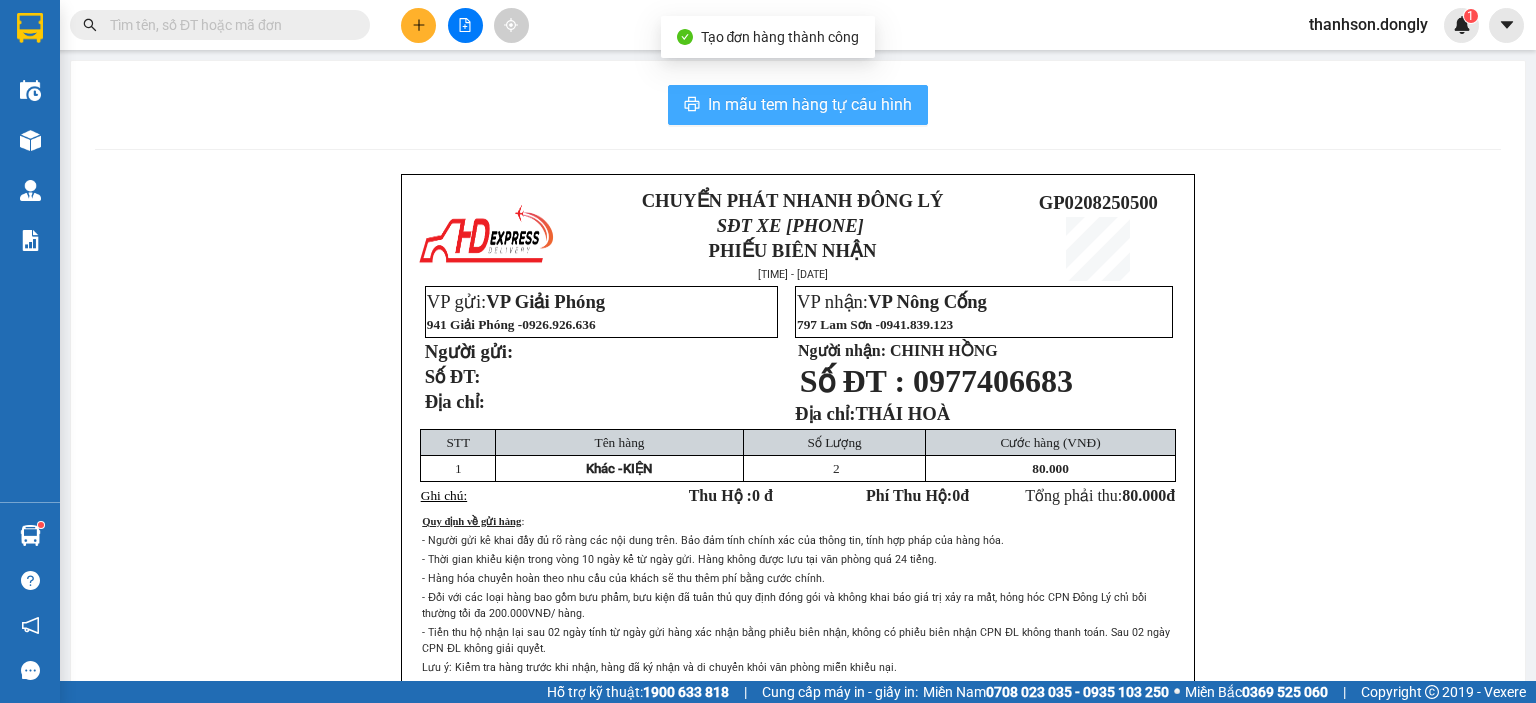 scroll, scrollTop: 0, scrollLeft: 0, axis: both 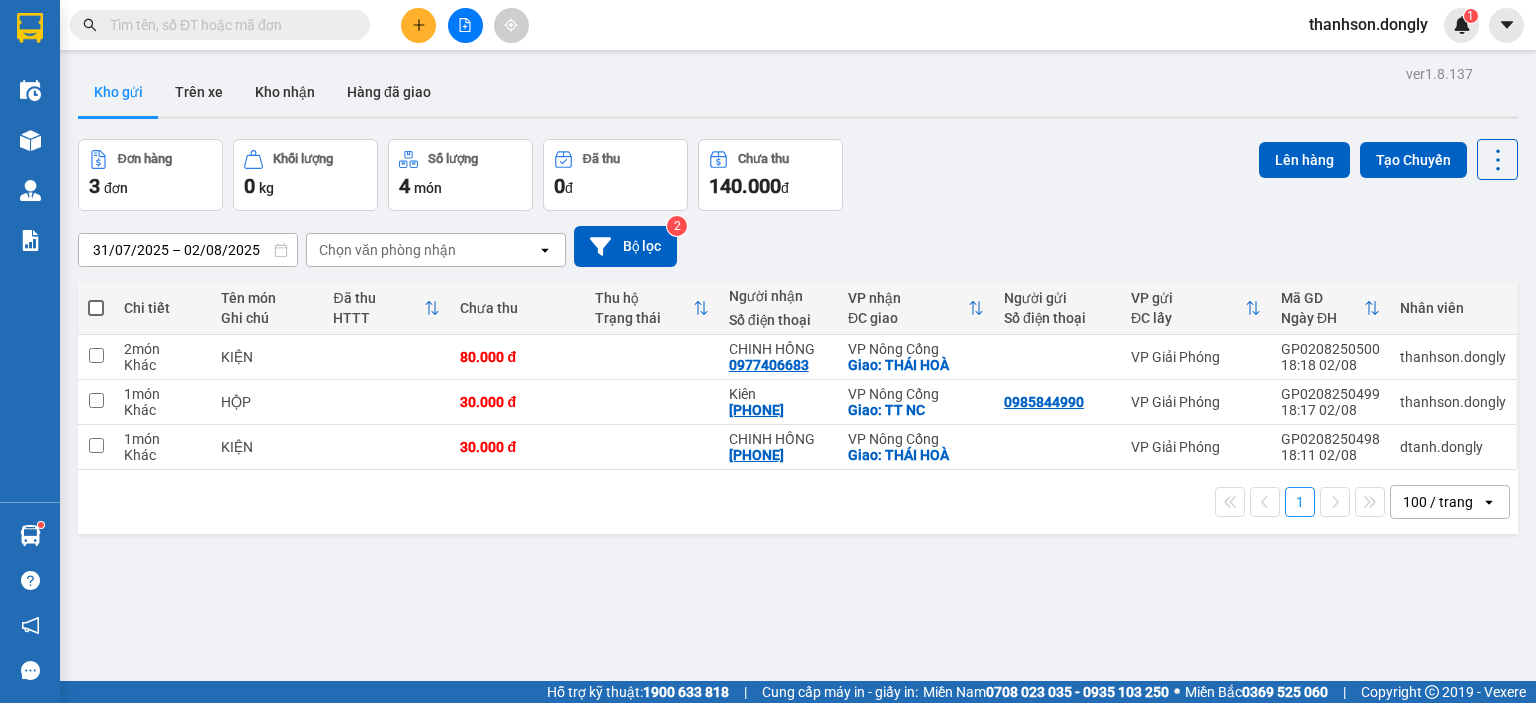 click on "Kho gửi Trên xe Kho nhận Hàng đã giao" at bounding box center [798, 94] 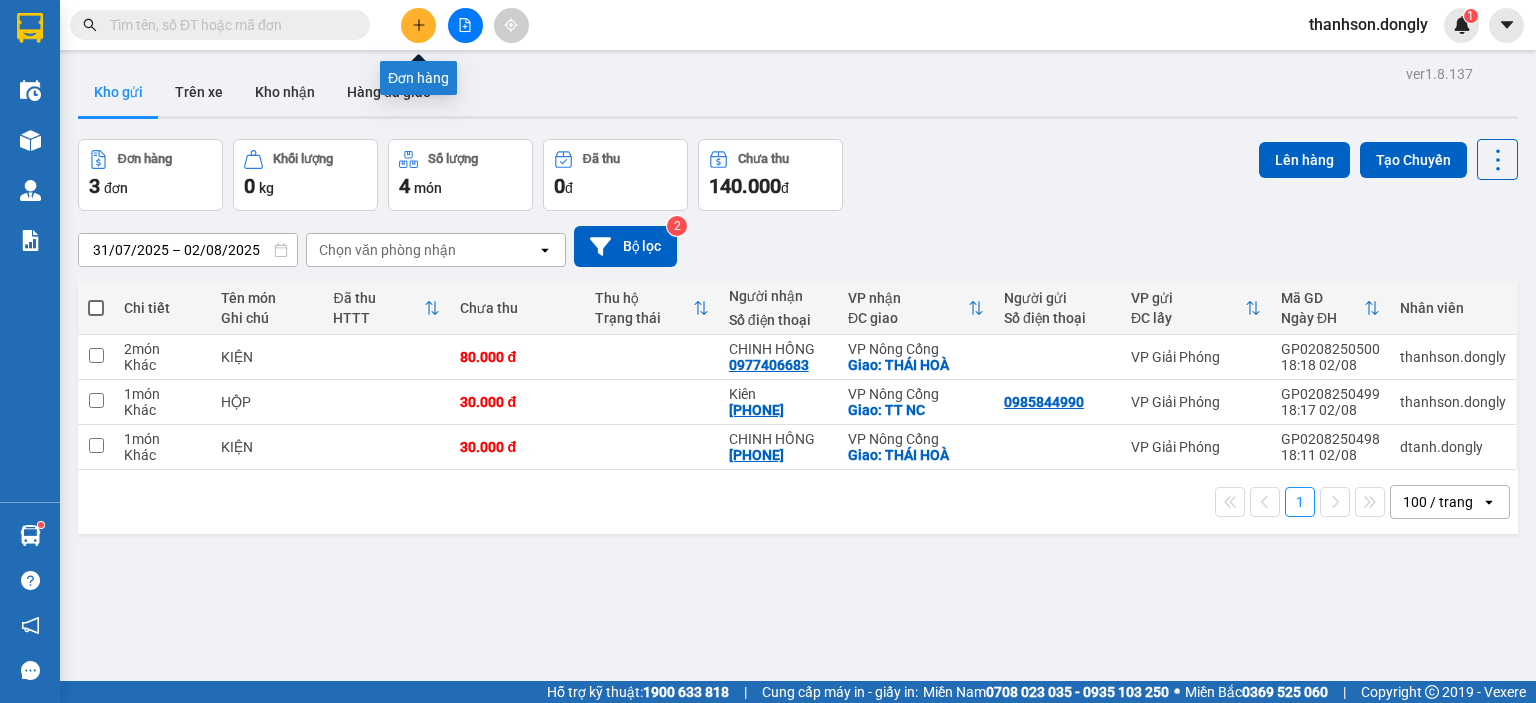 click 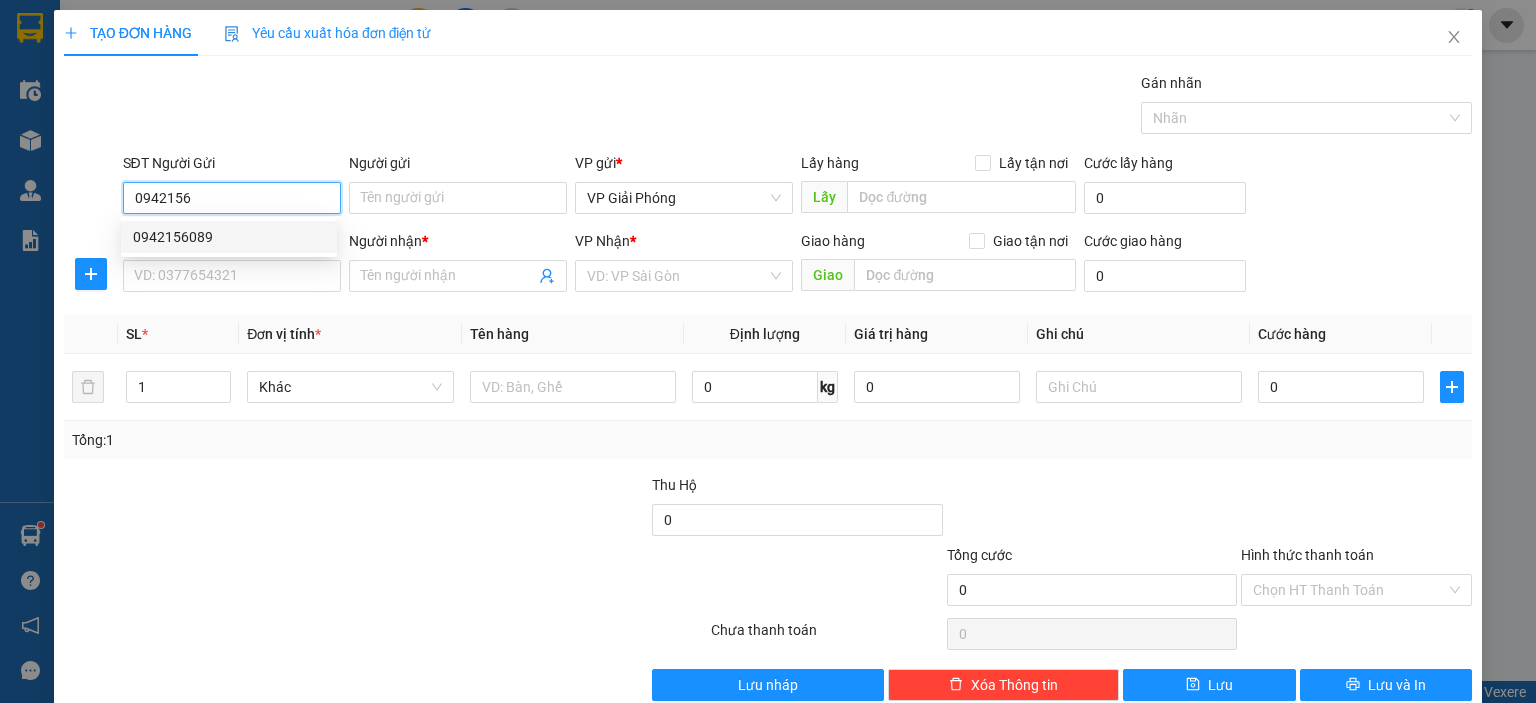 click on "0942156089" at bounding box center [229, 237] 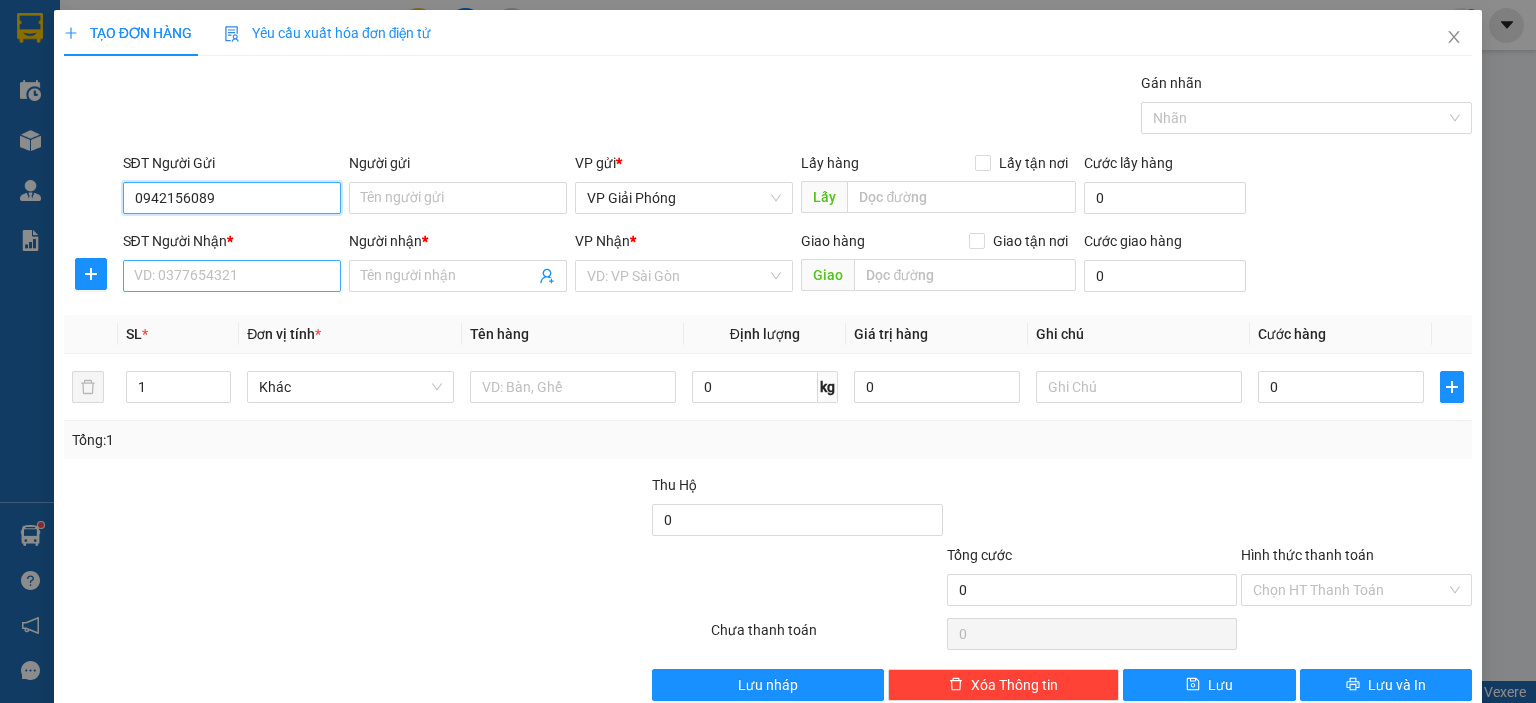 type on "0942156089" 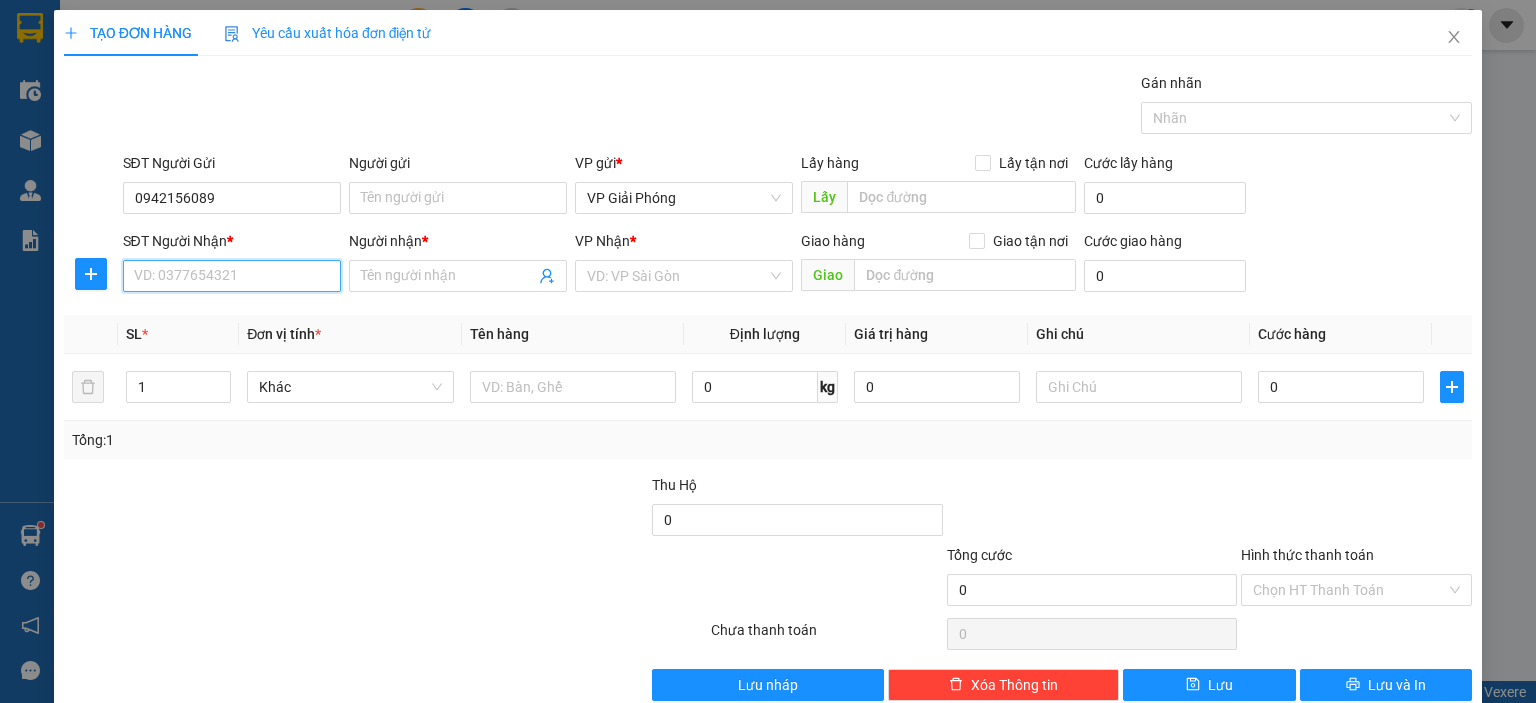 click on "SĐT Người Nhận  *" at bounding box center [232, 276] 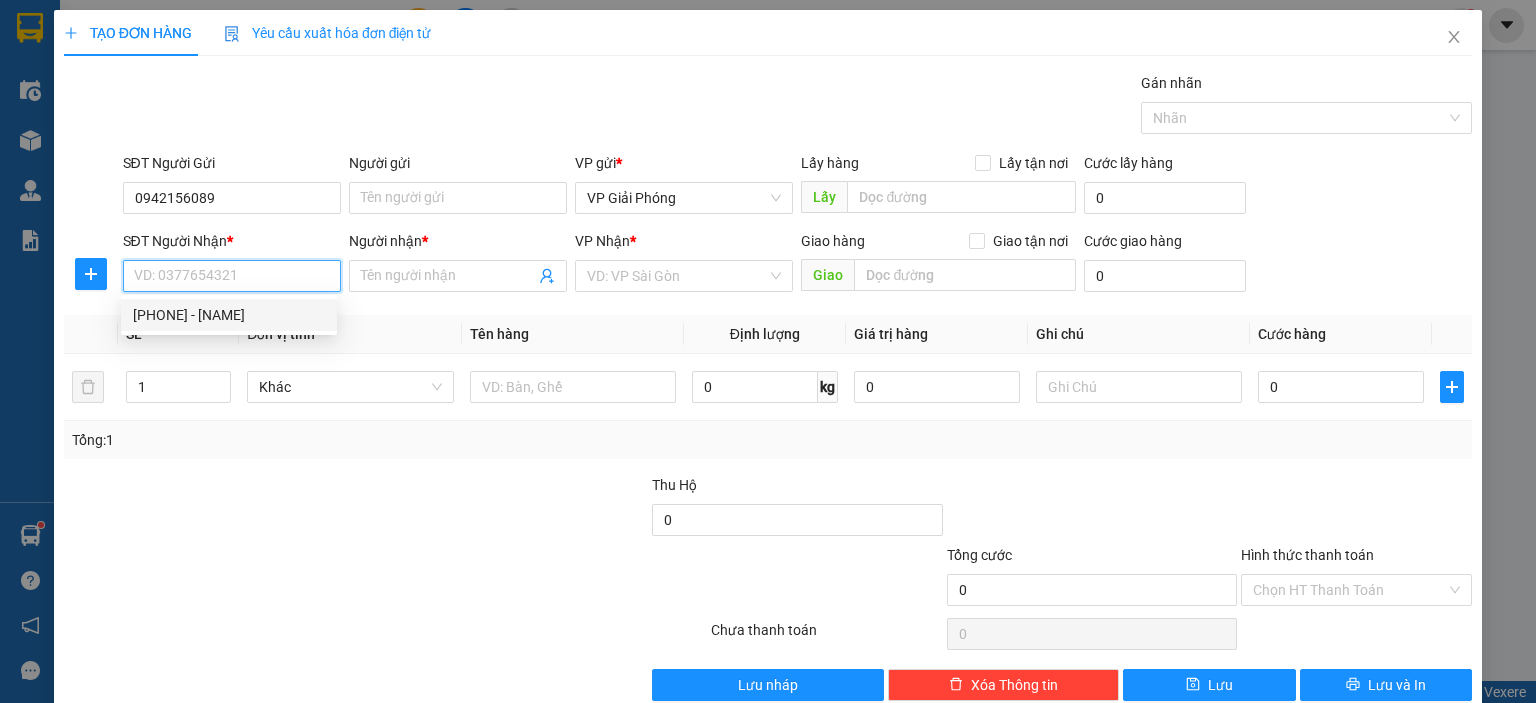 click on "[PHONE] - [NAME]" at bounding box center [229, 315] 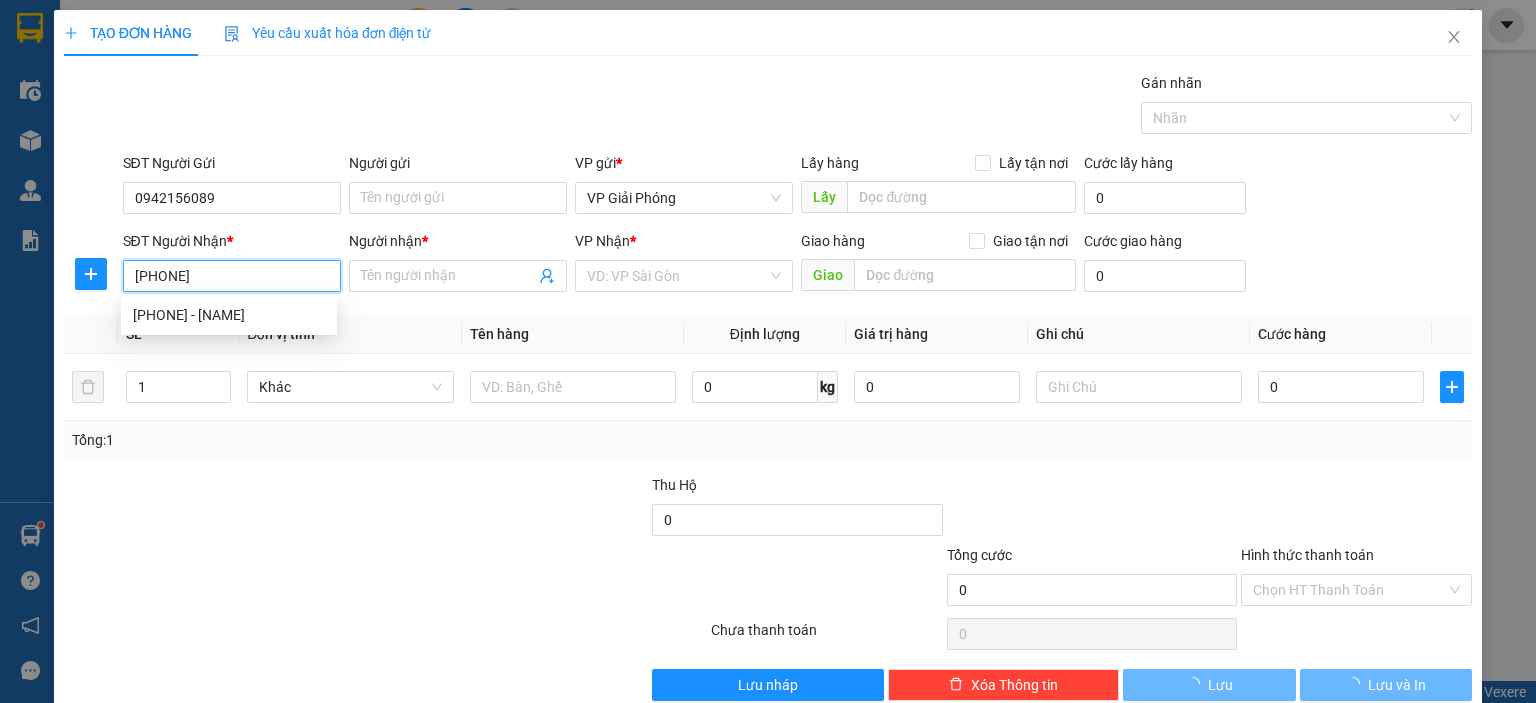 type on "[NAME]" 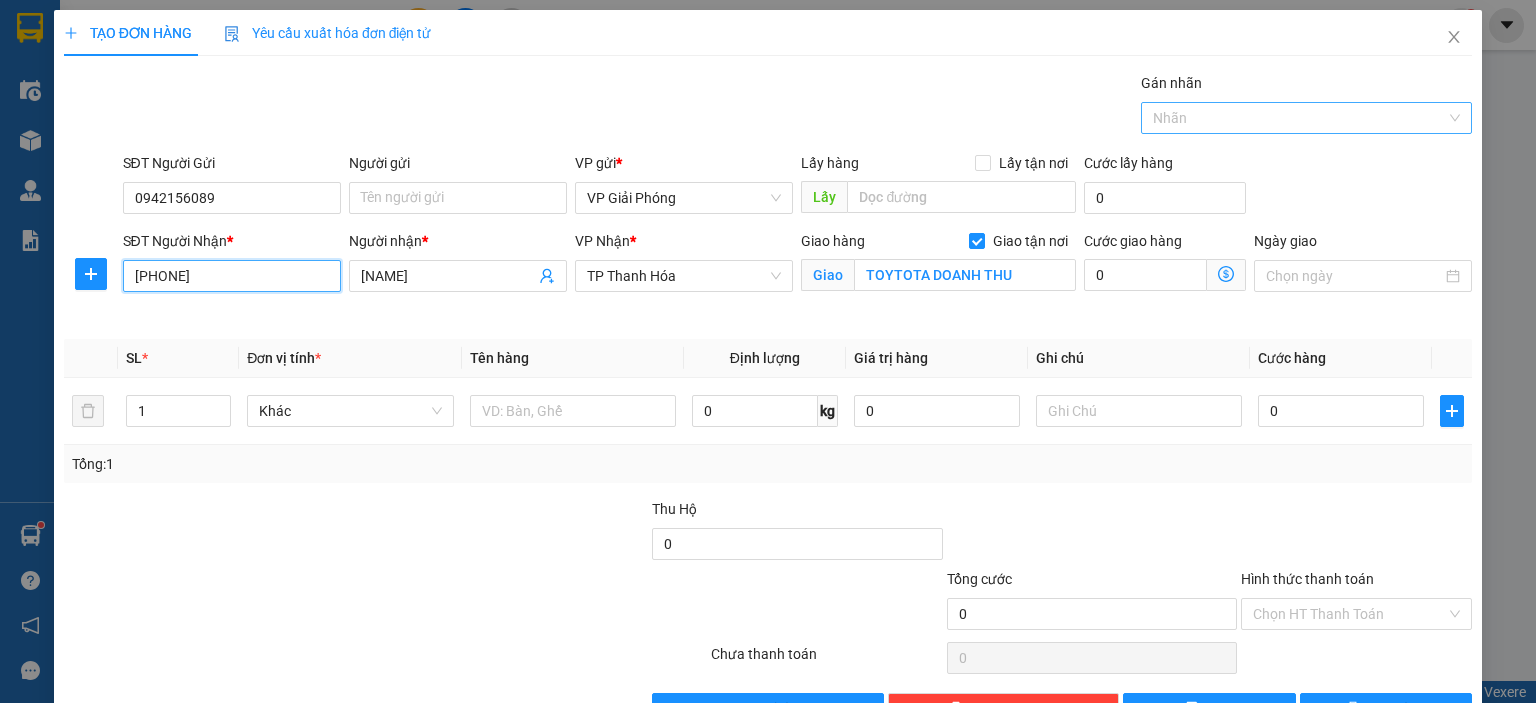 click at bounding box center [1296, 118] 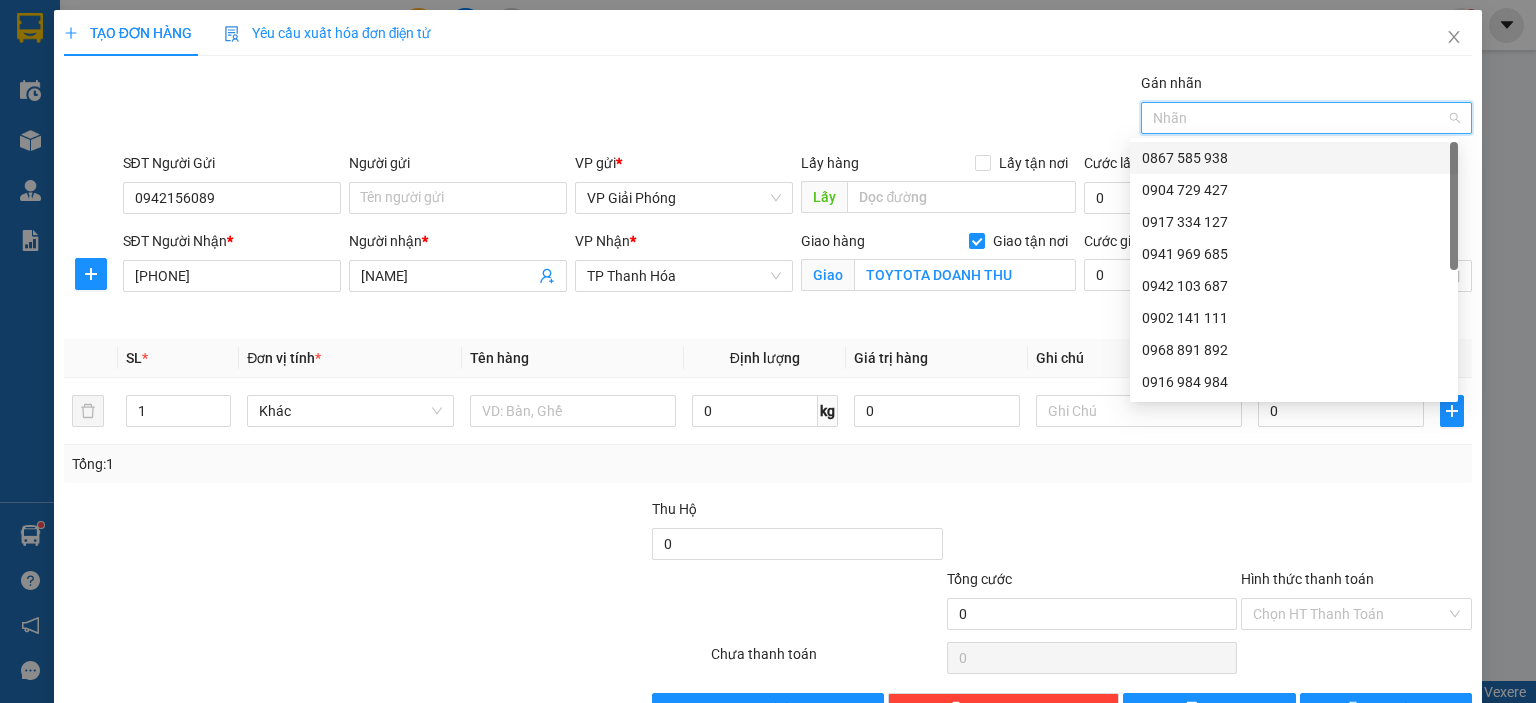 click at bounding box center [1296, 118] 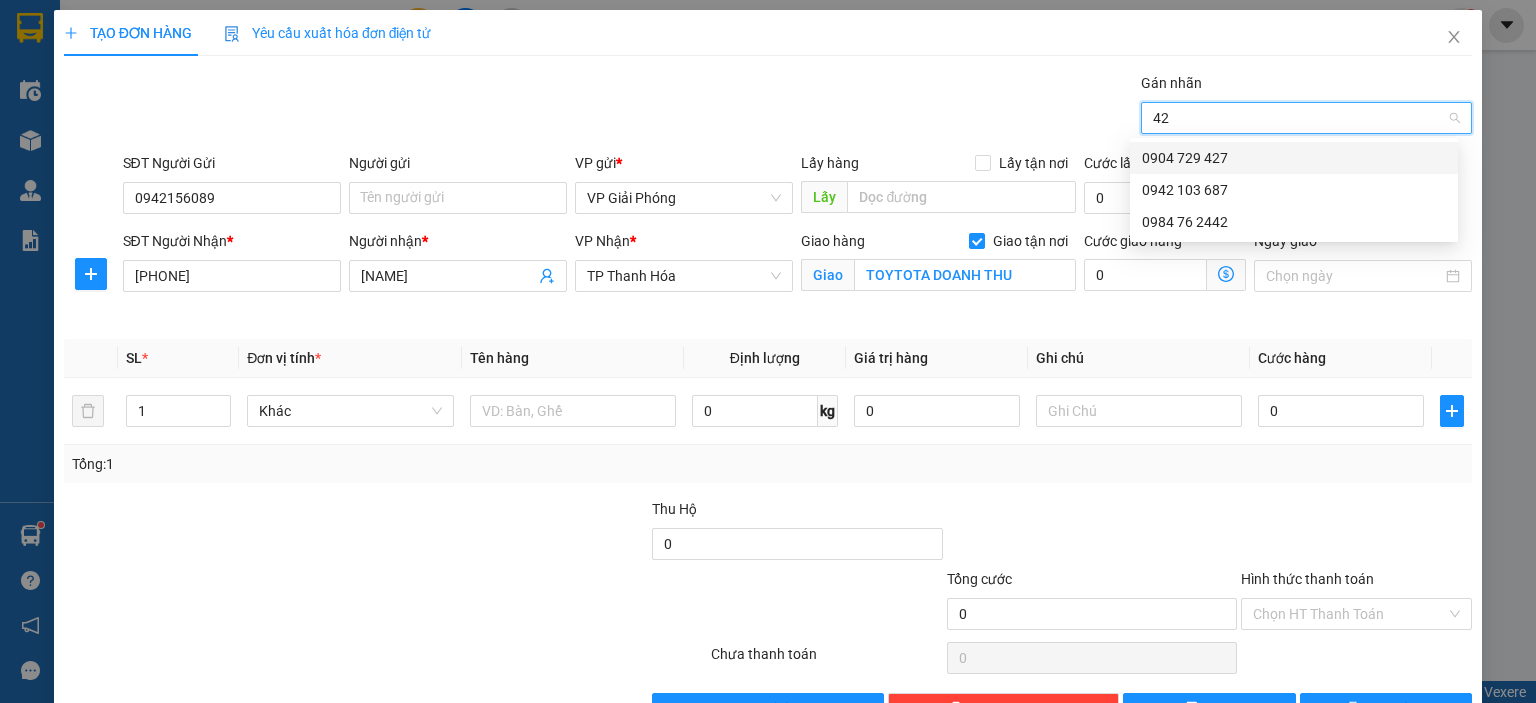 type on "427" 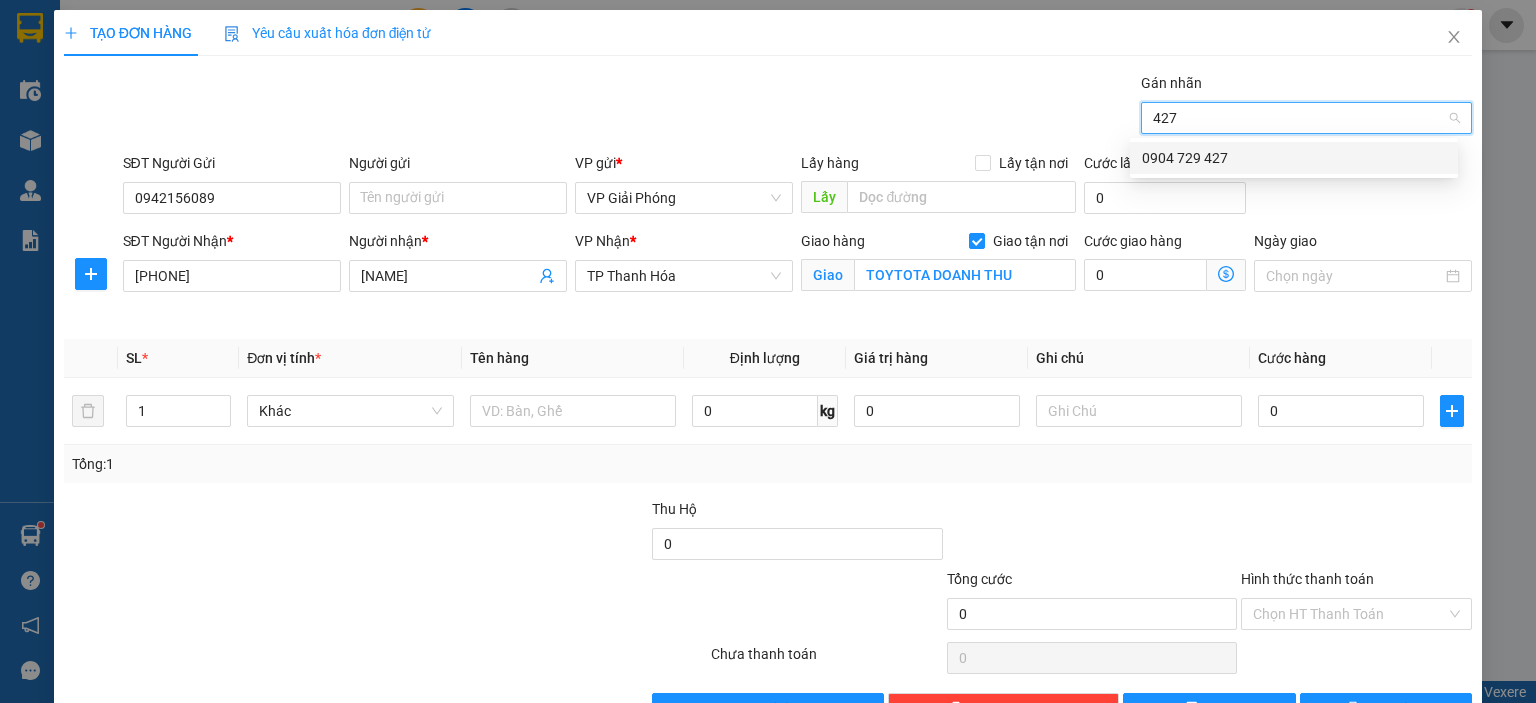 click on "0904 729 427" at bounding box center [1294, 158] 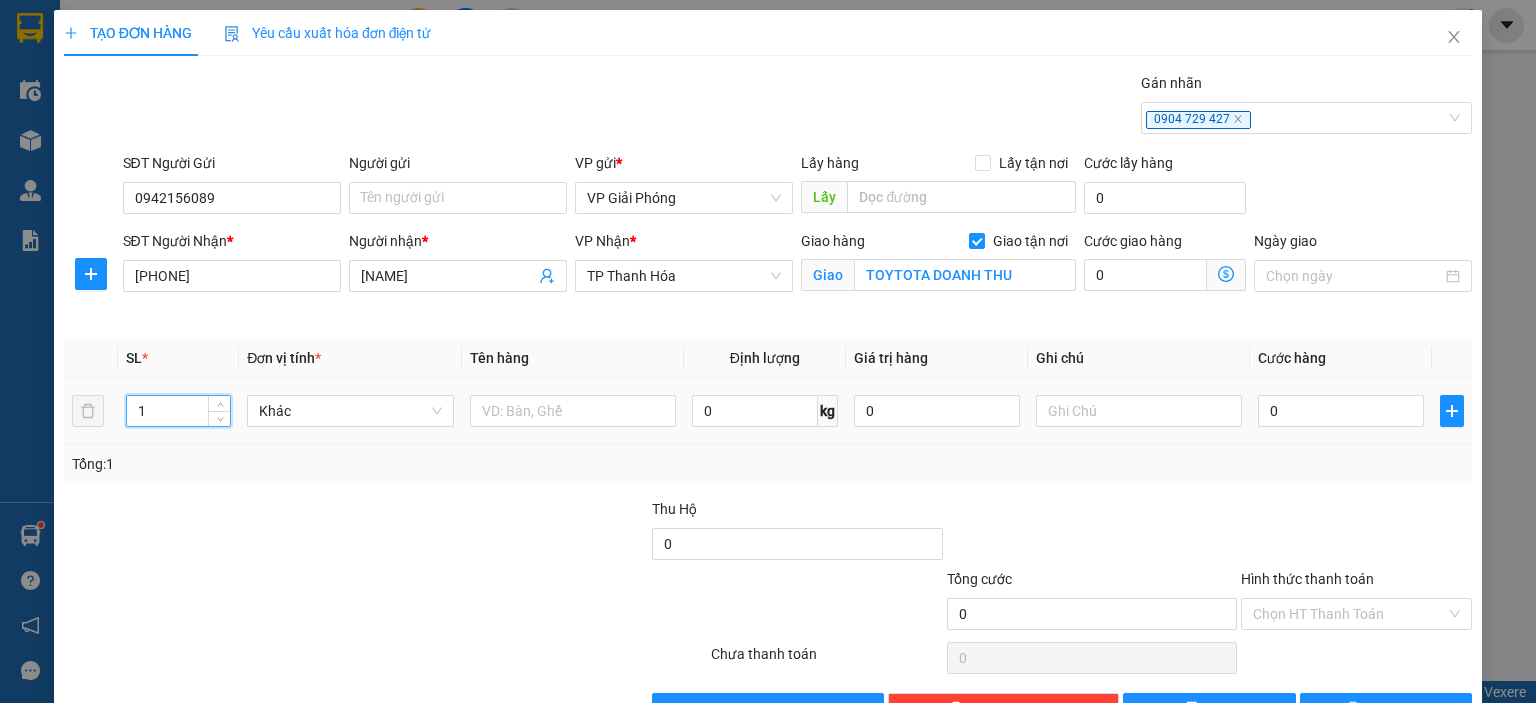 drag, startPoint x: 127, startPoint y: 419, endPoint x: 73, endPoint y: 426, distance: 54.451813 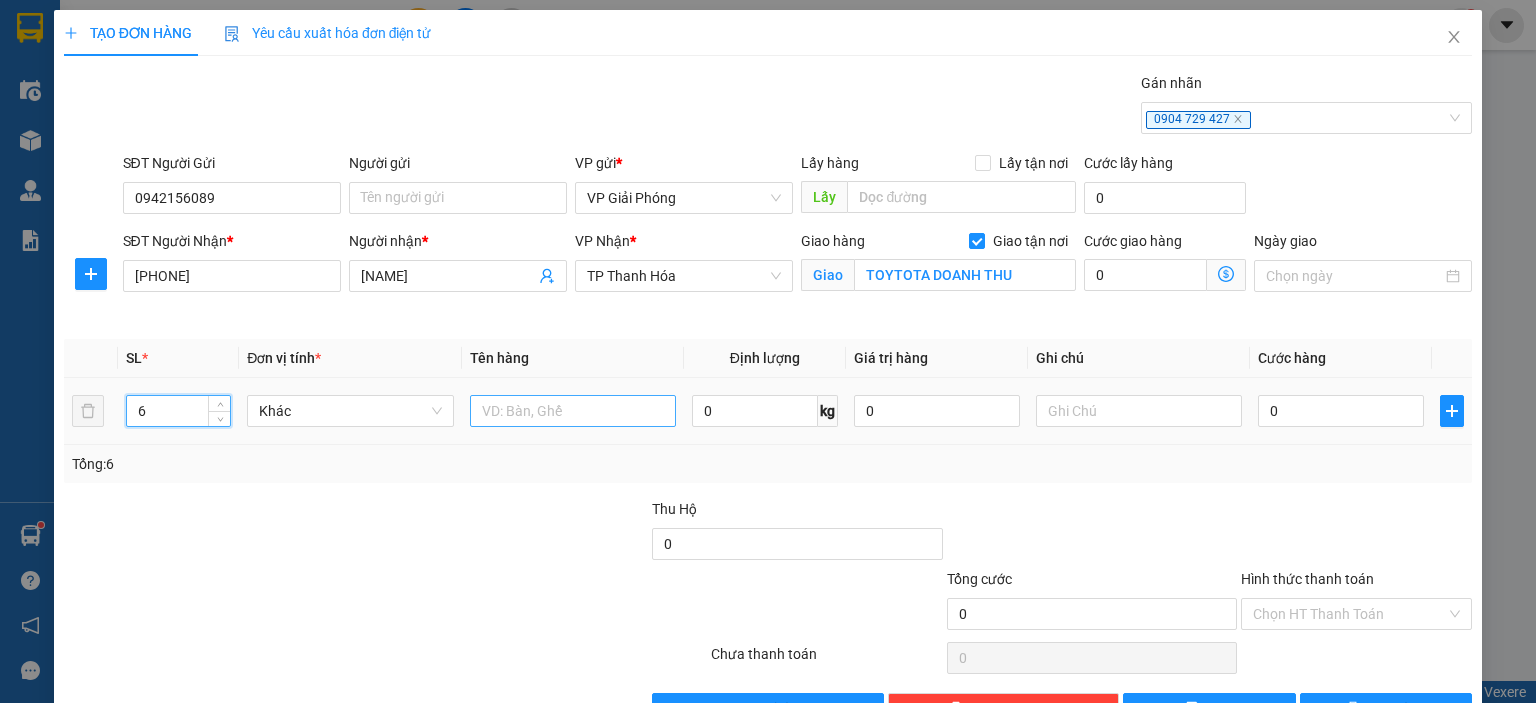 type on "6" 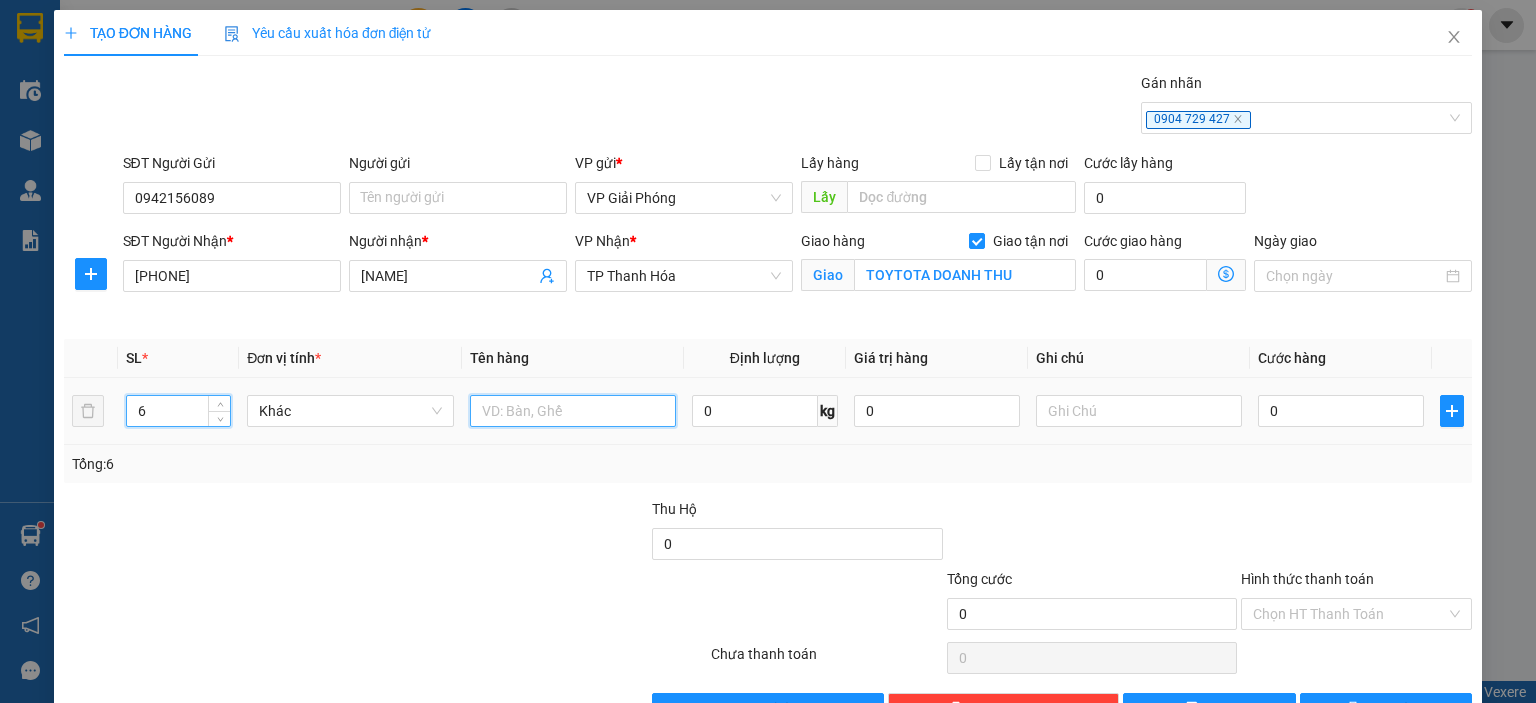 click at bounding box center (573, 411) 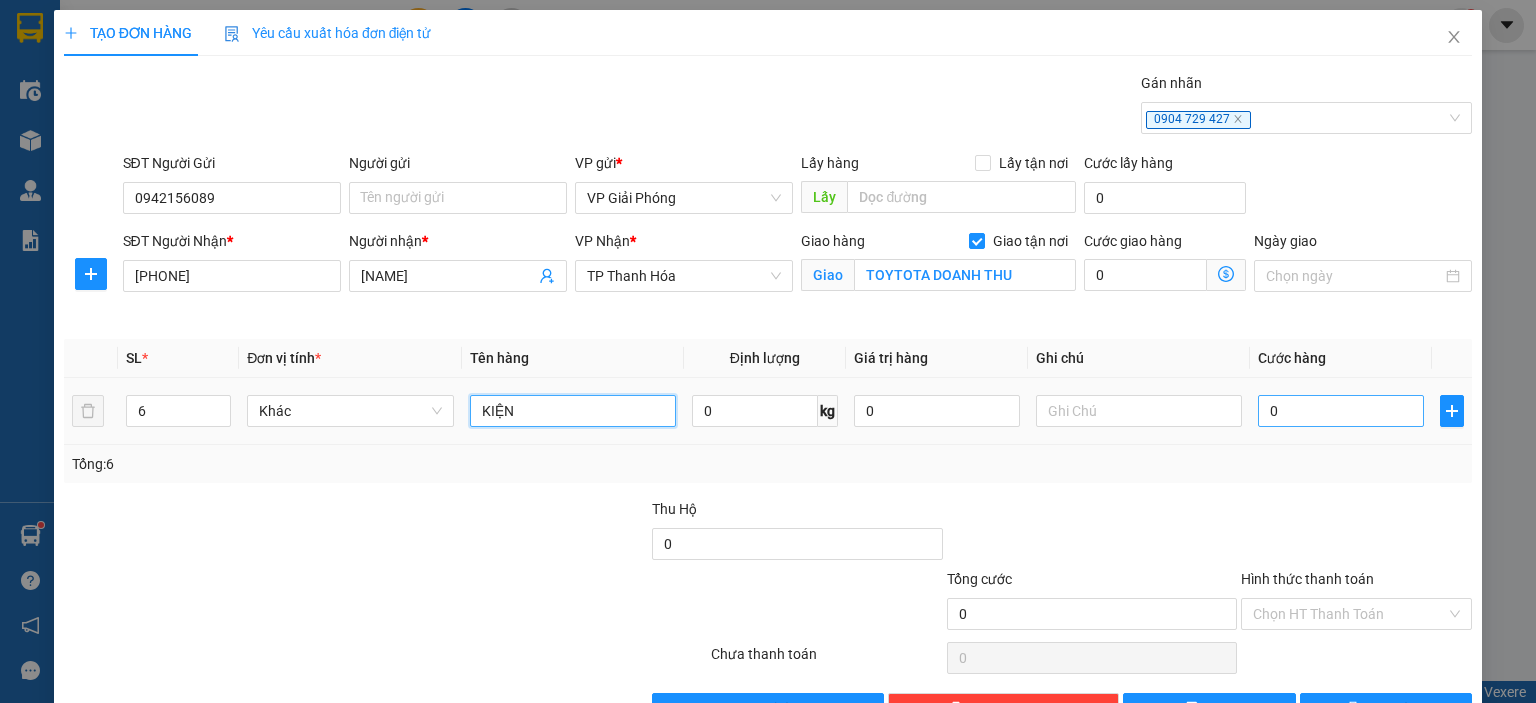 type on "KIỆN" 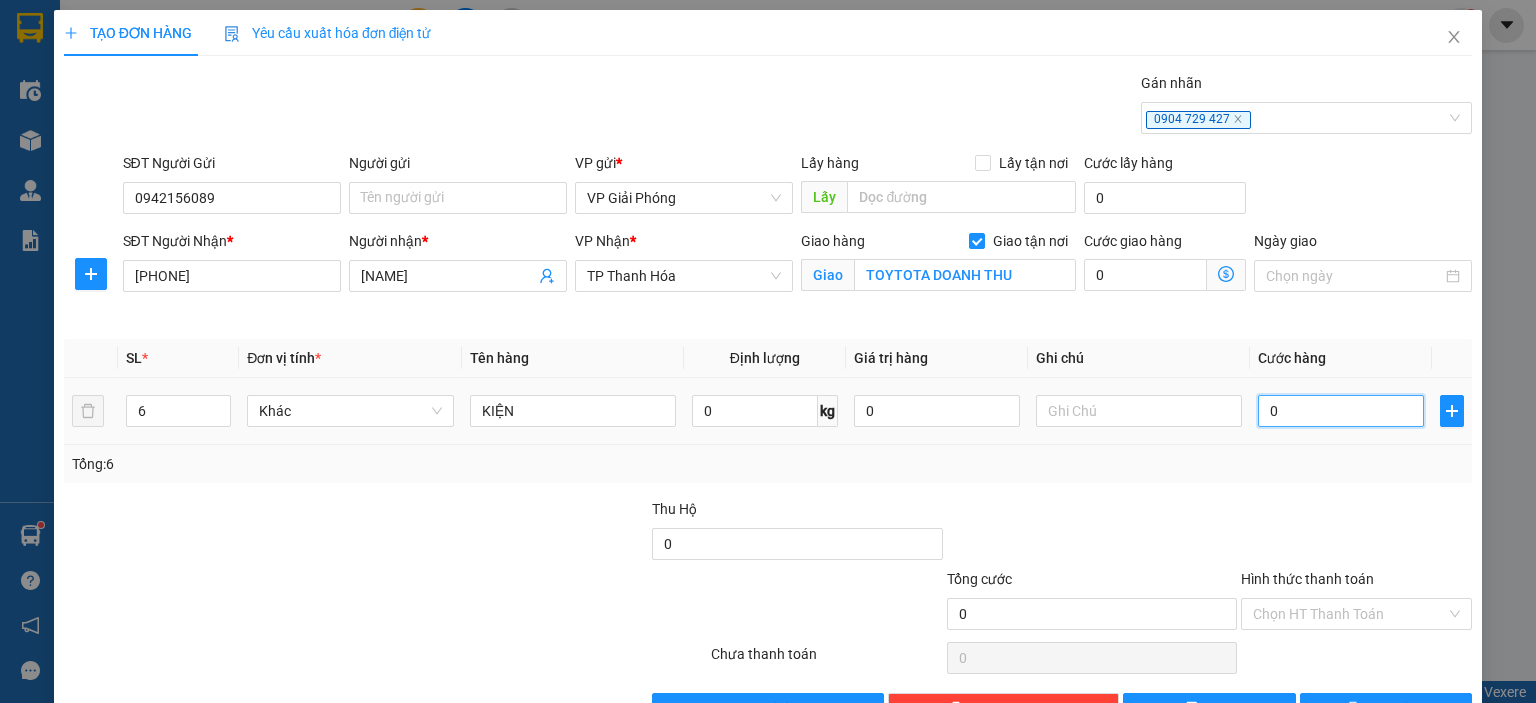 click on "0" at bounding box center [1341, 411] 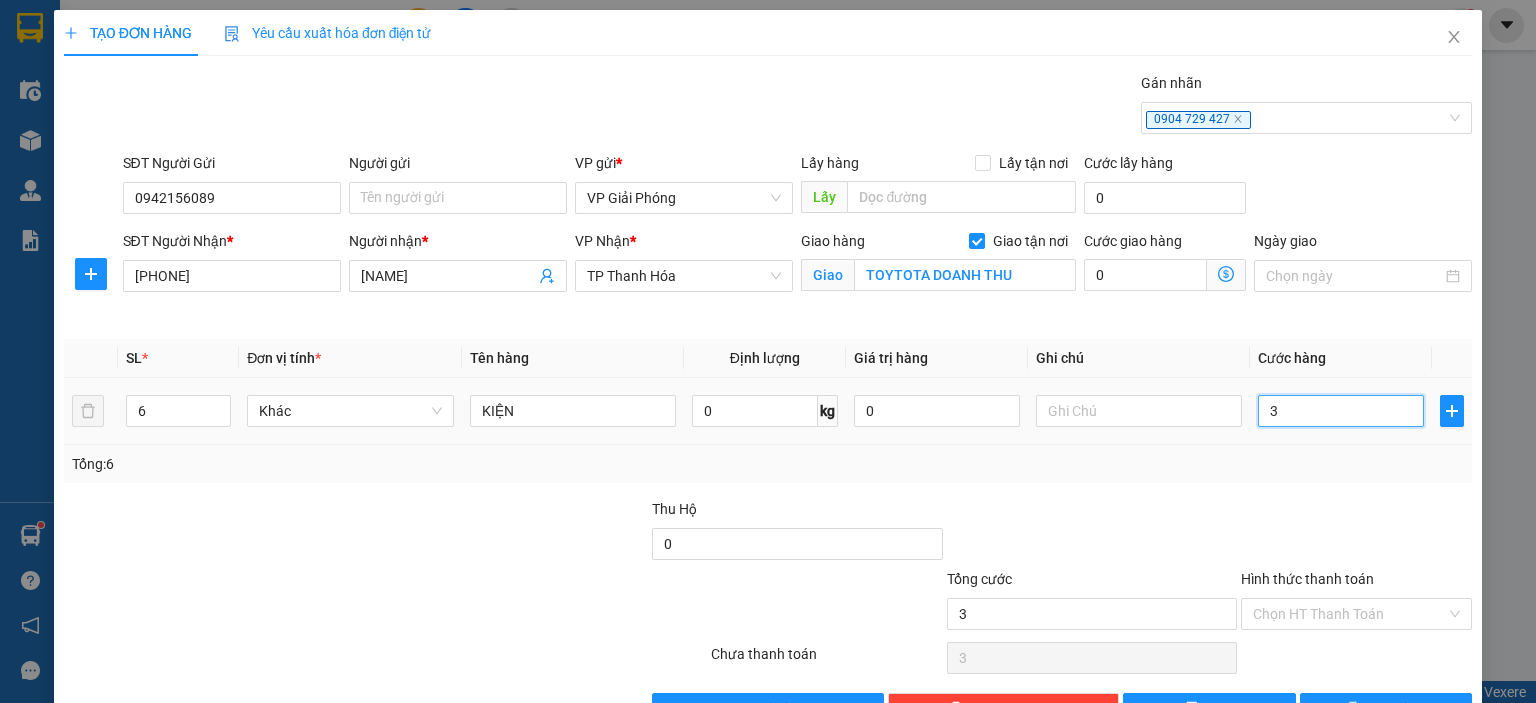 type on "35" 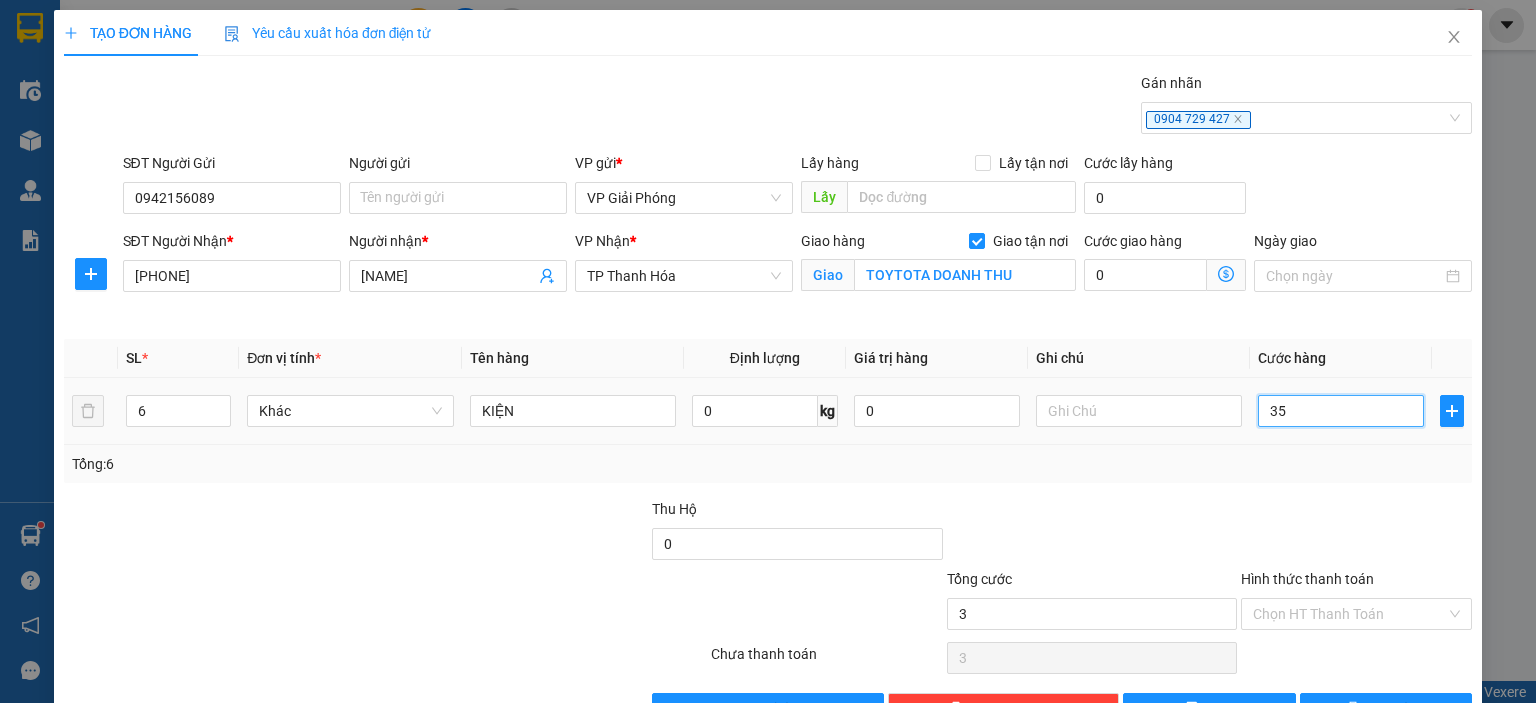 type on "35" 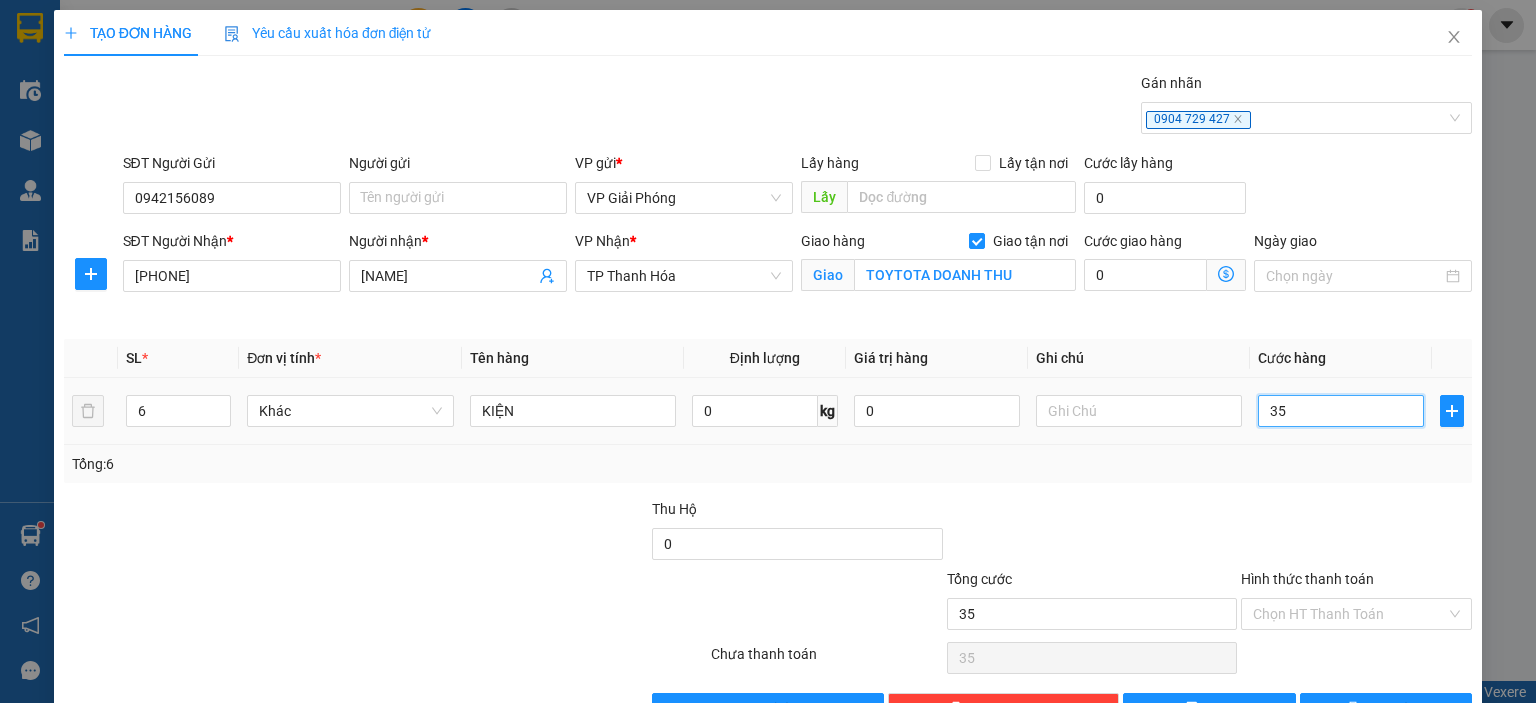 type on "350" 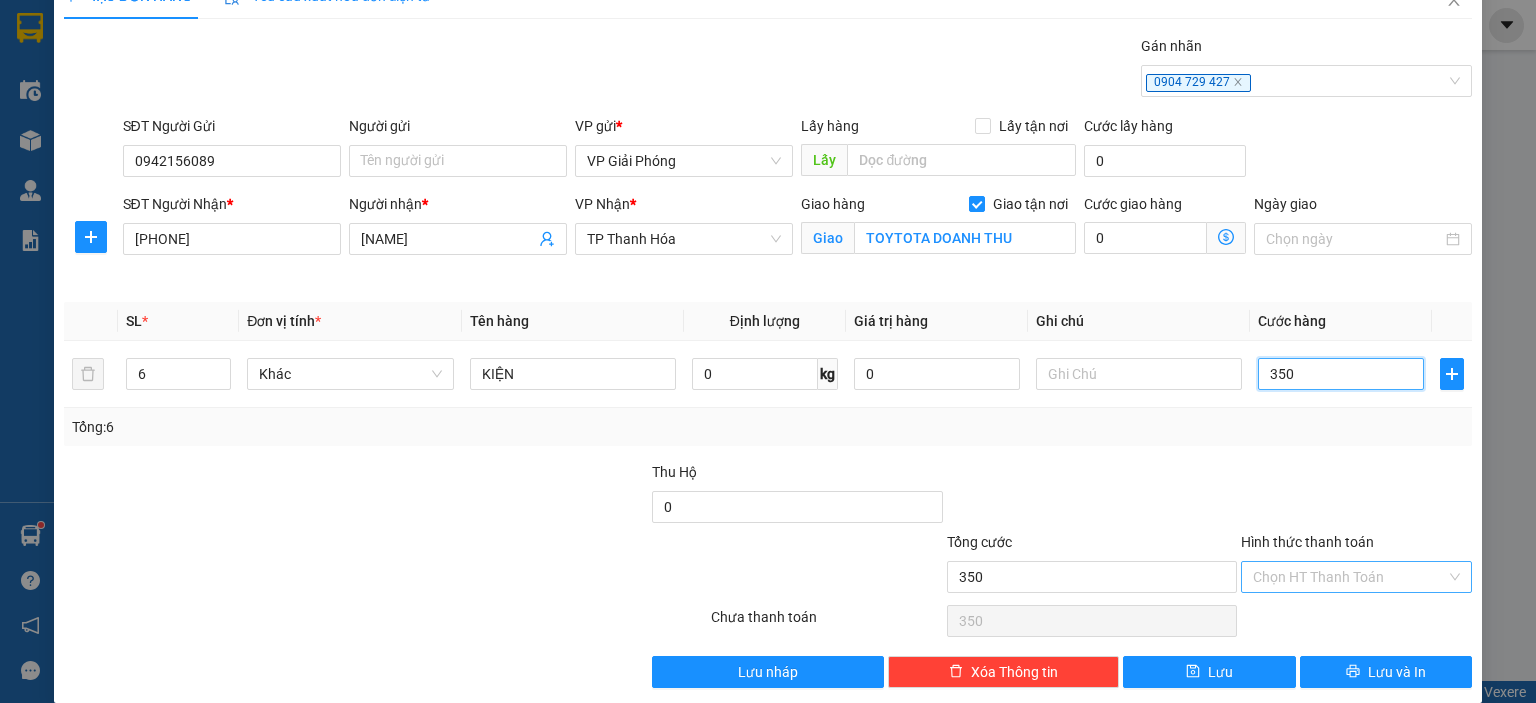 scroll, scrollTop: 58, scrollLeft: 0, axis: vertical 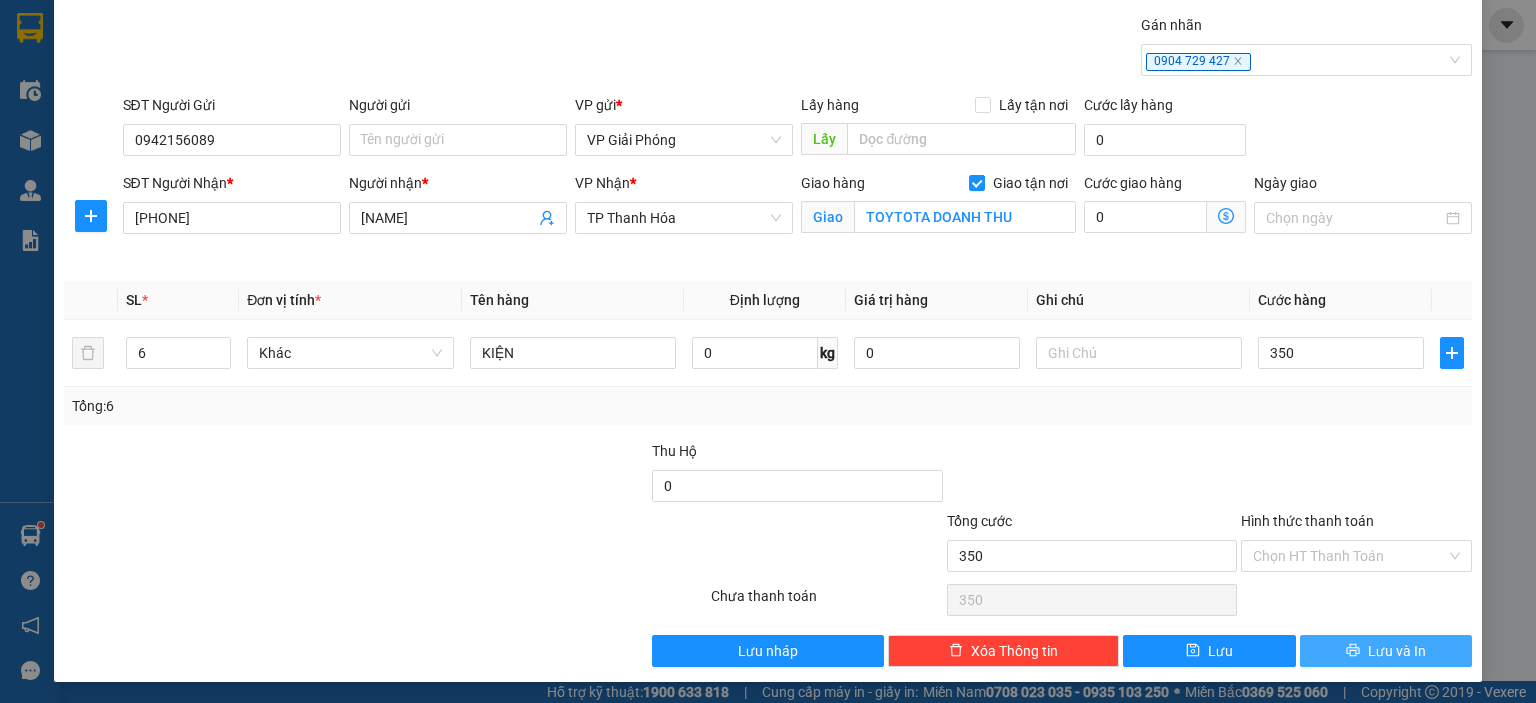 type on "350.000" 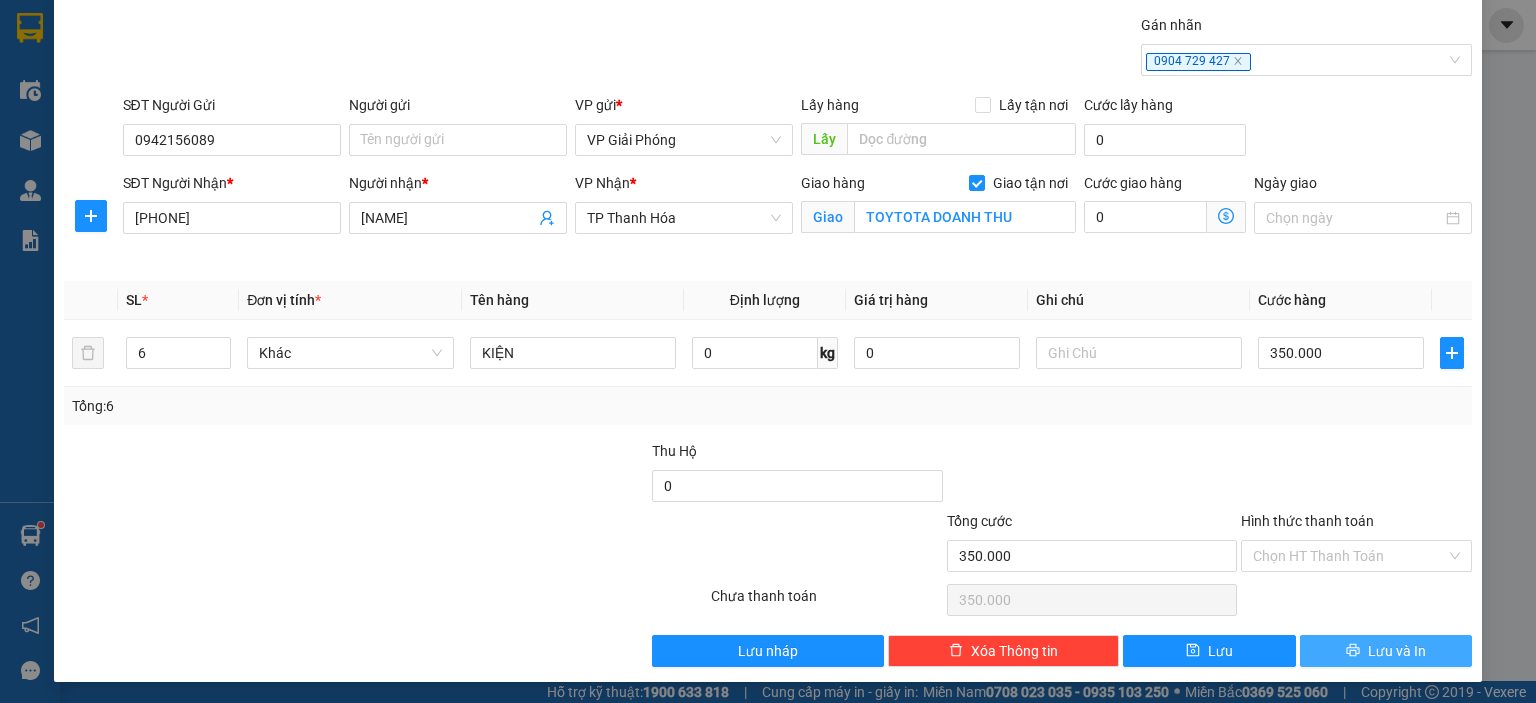 click 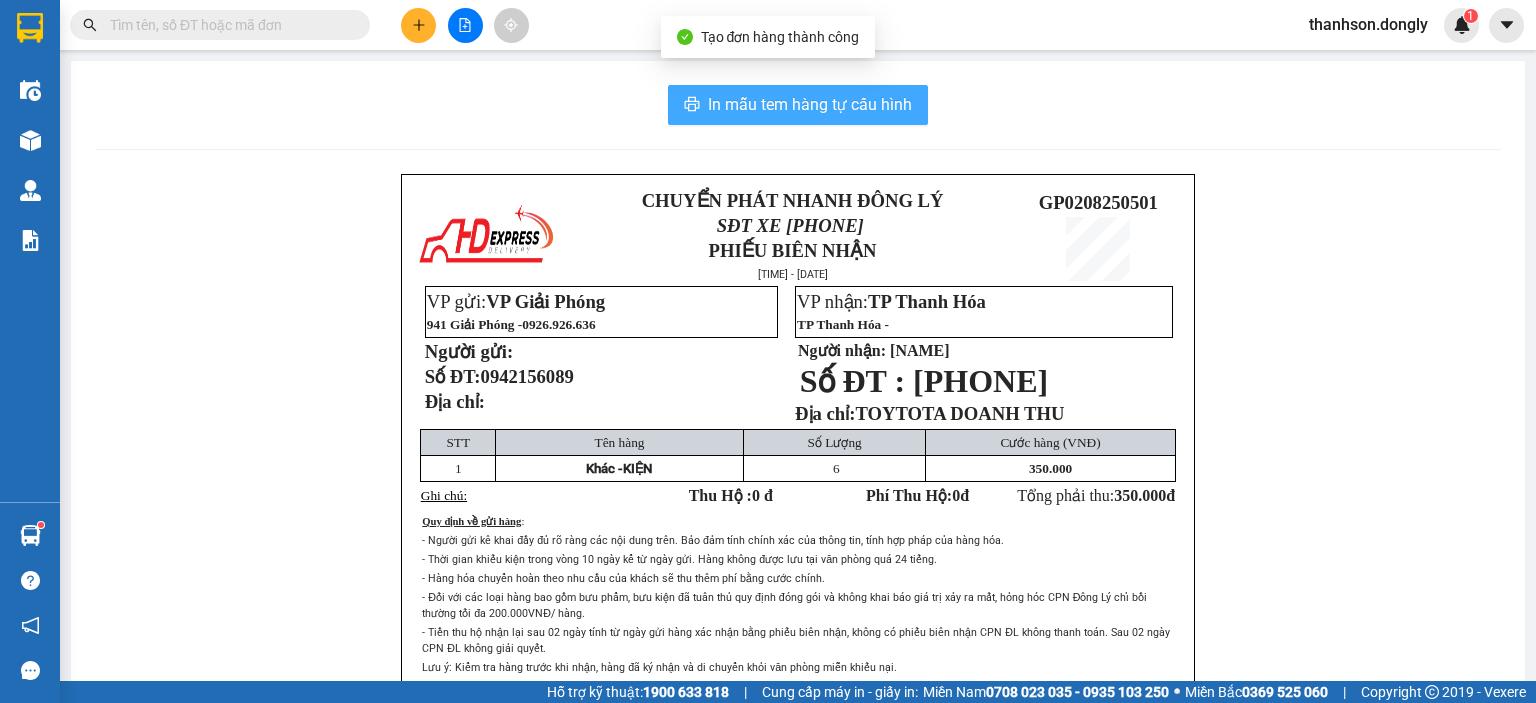 click on "In mẫu tem hàng tự cấu hình" at bounding box center [810, 104] 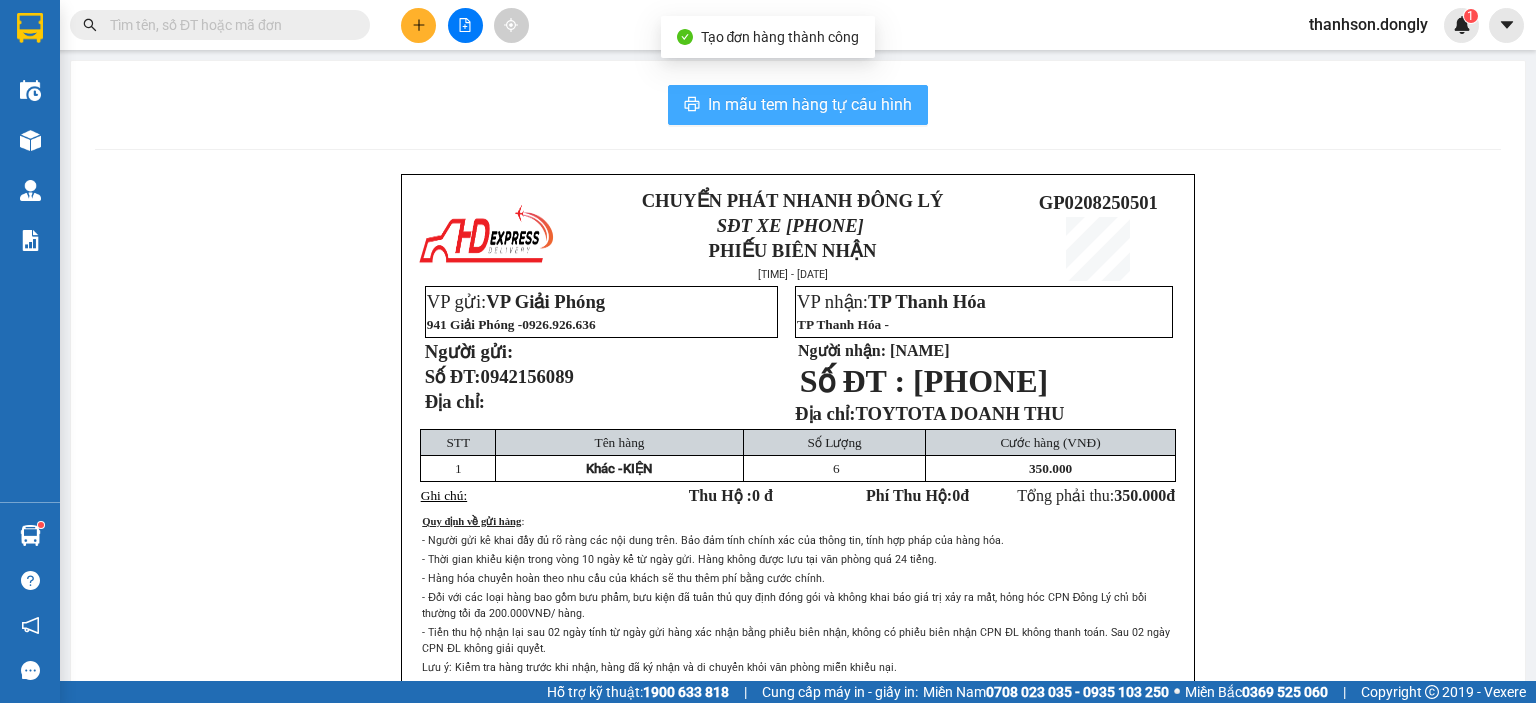 scroll, scrollTop: 0, scrollLeft: 0, axis: both 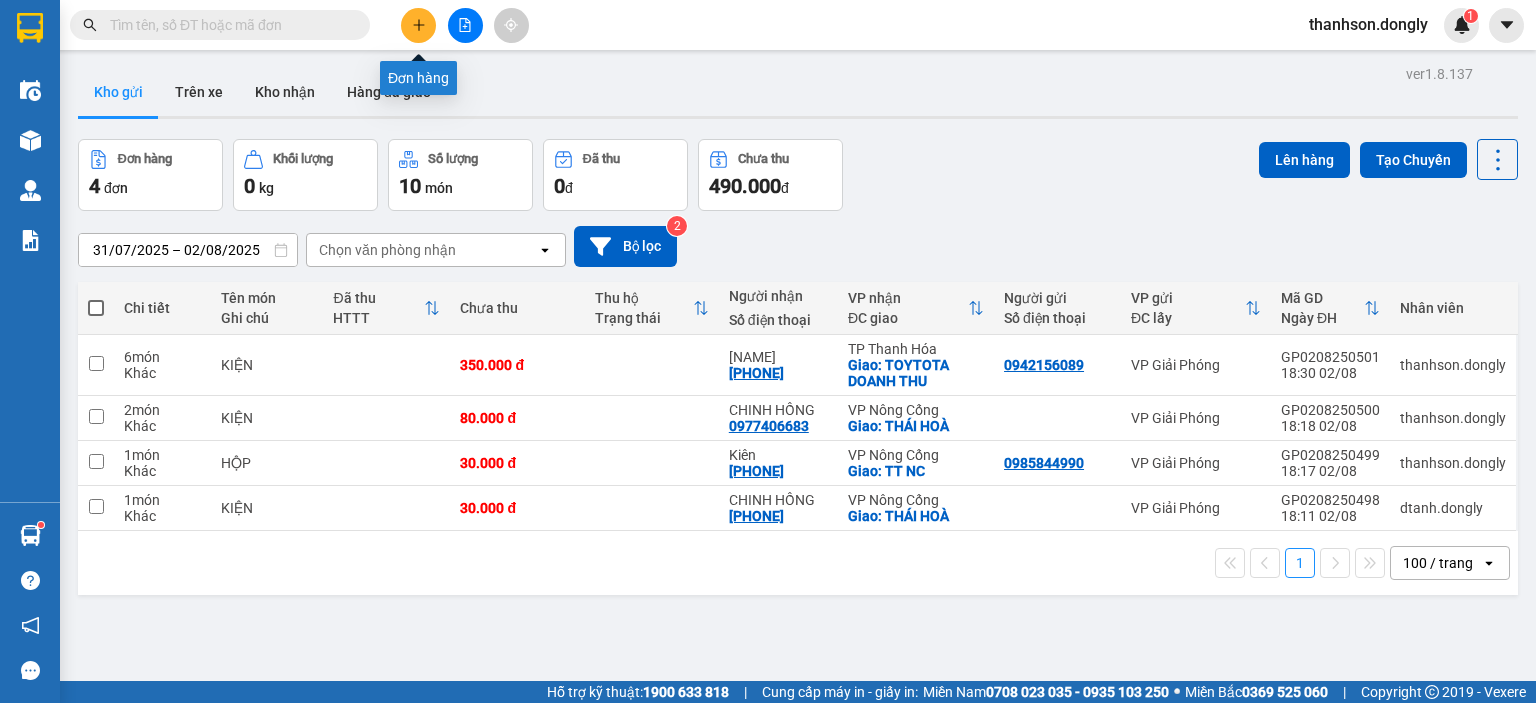 click at bounding box center [418, 25] 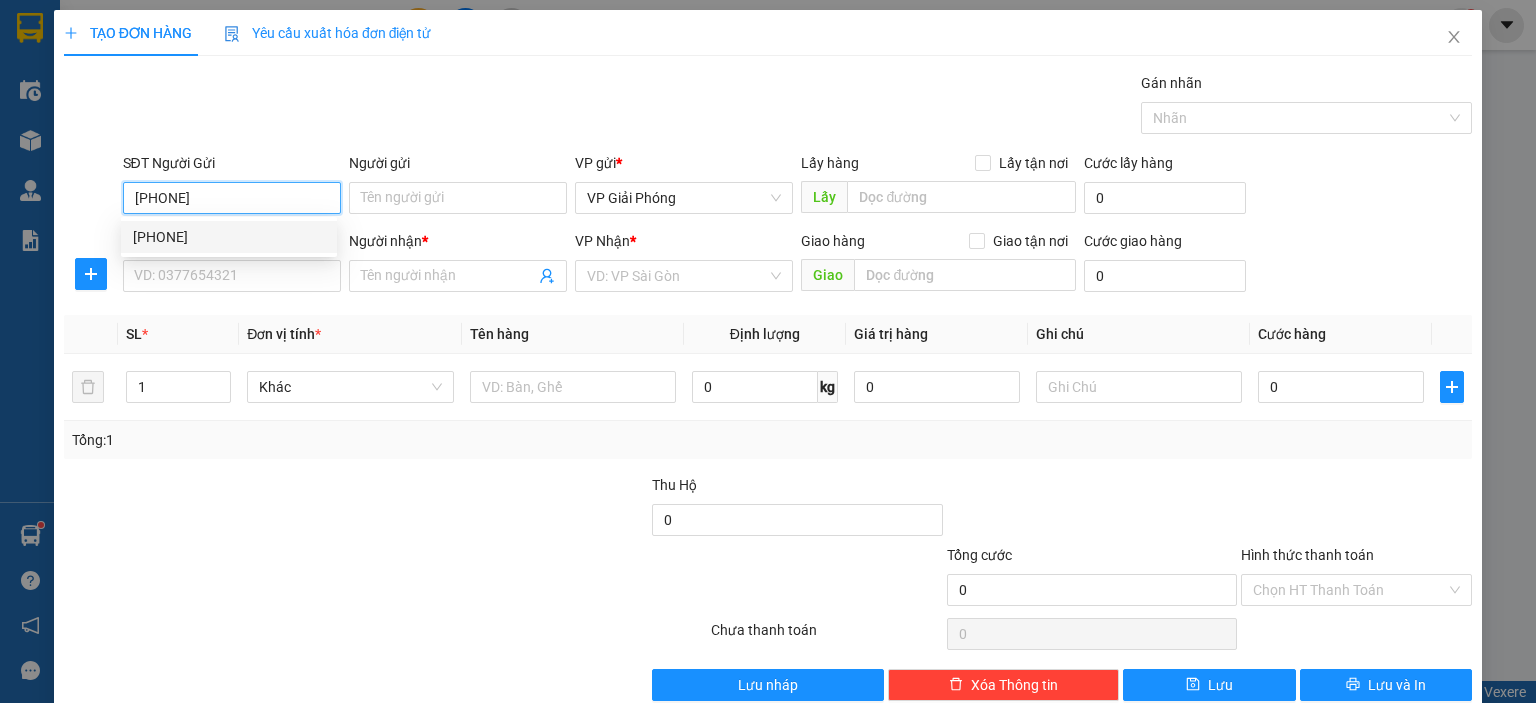 click on "[PHONE]" at bounding box center (229, 237) 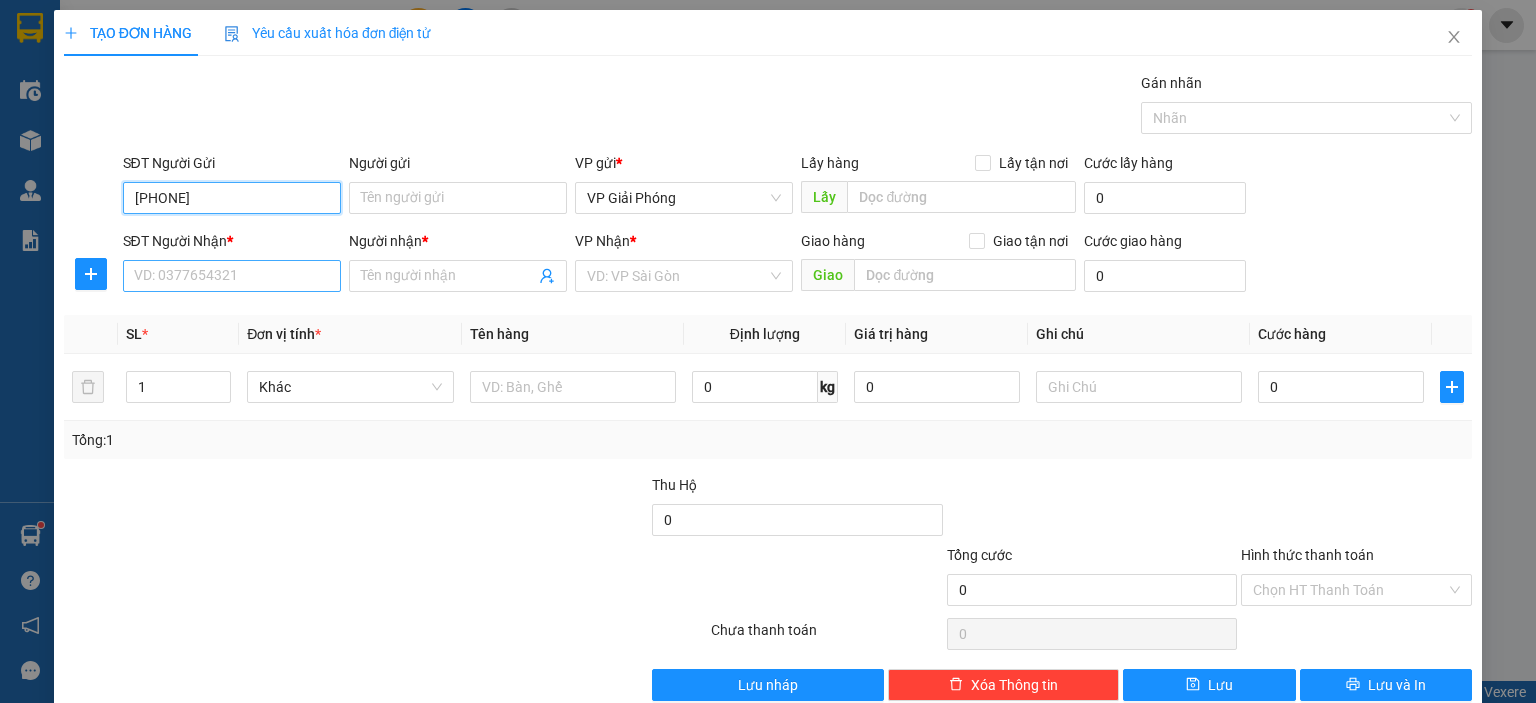type on "[PHONE]" 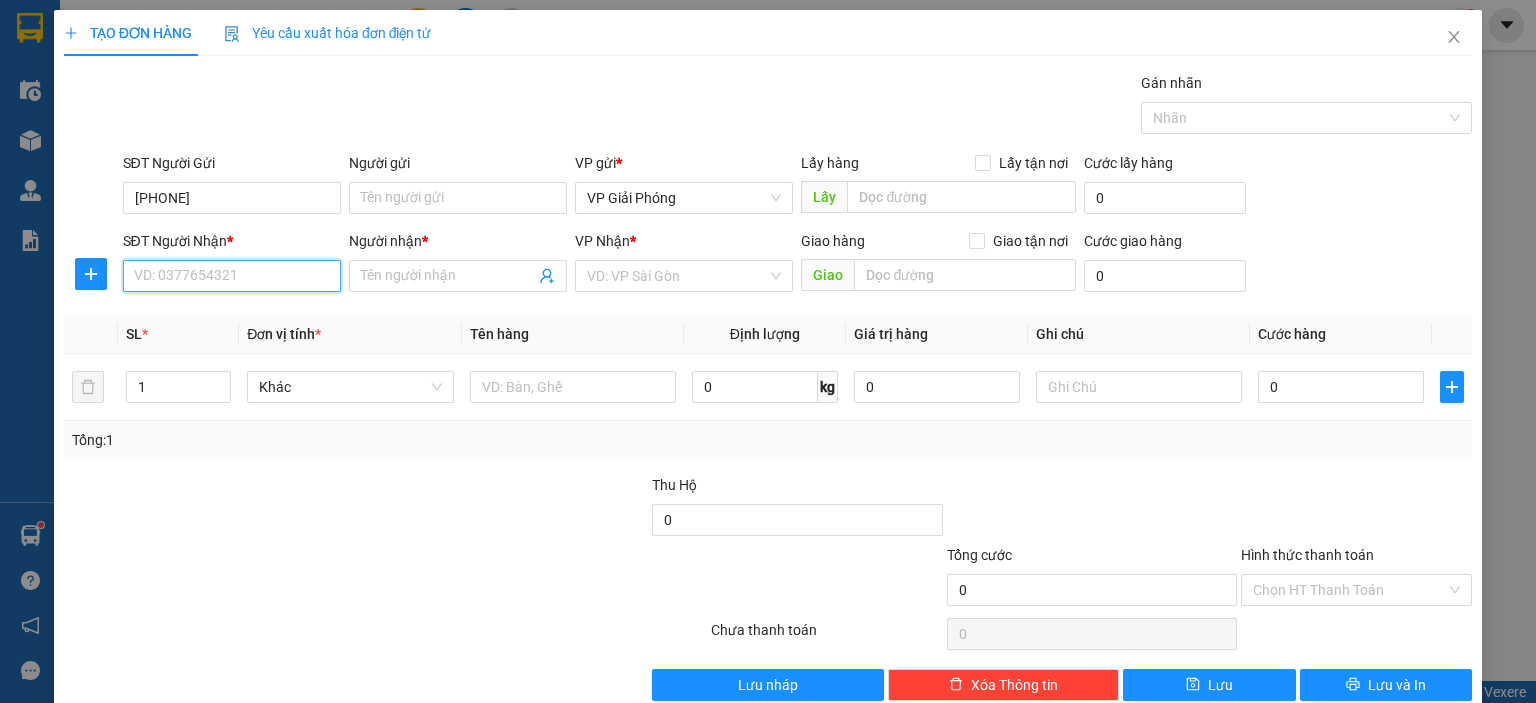 click on "SĐT Người Nhận  *" at bounding box center [232, 276] 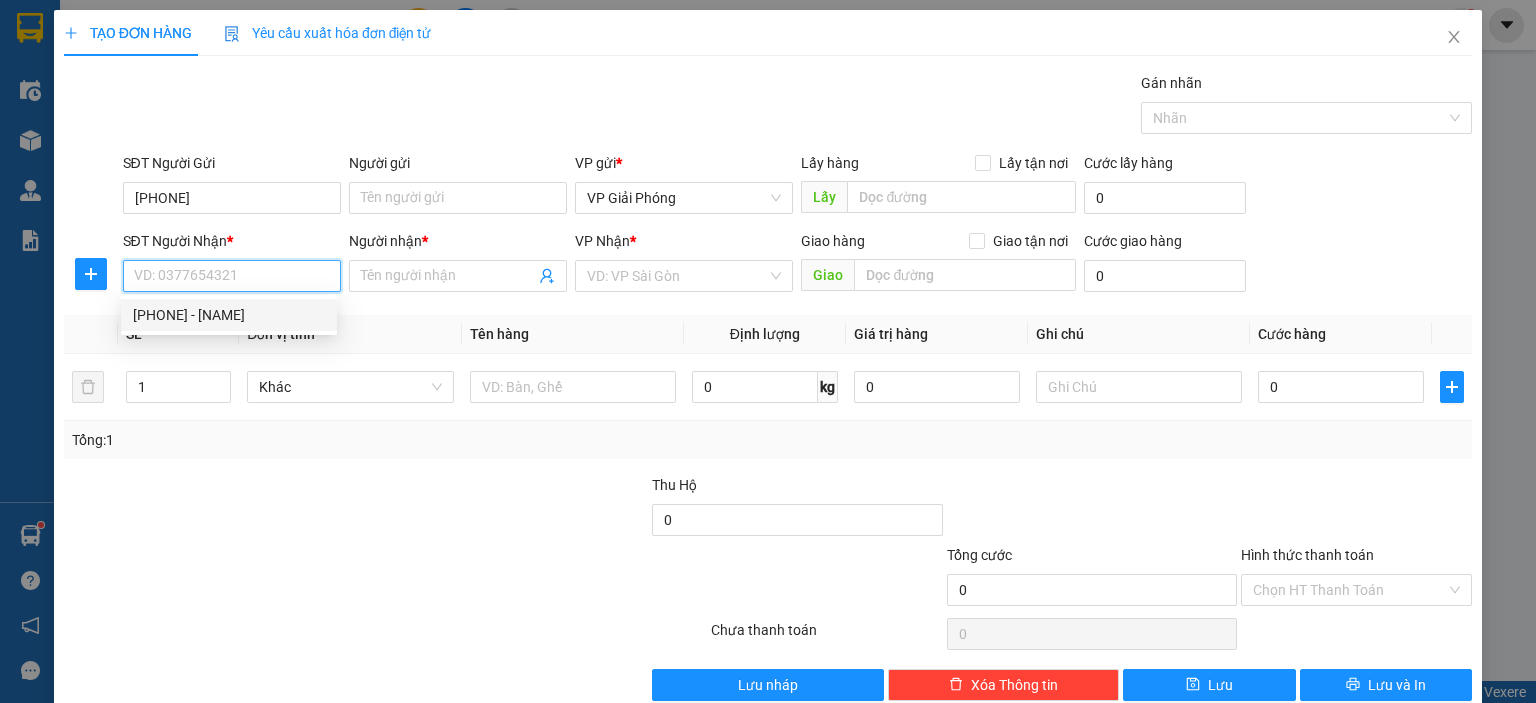 click on "[PHONE] - [NAME]" at bounding box center [229, 315] 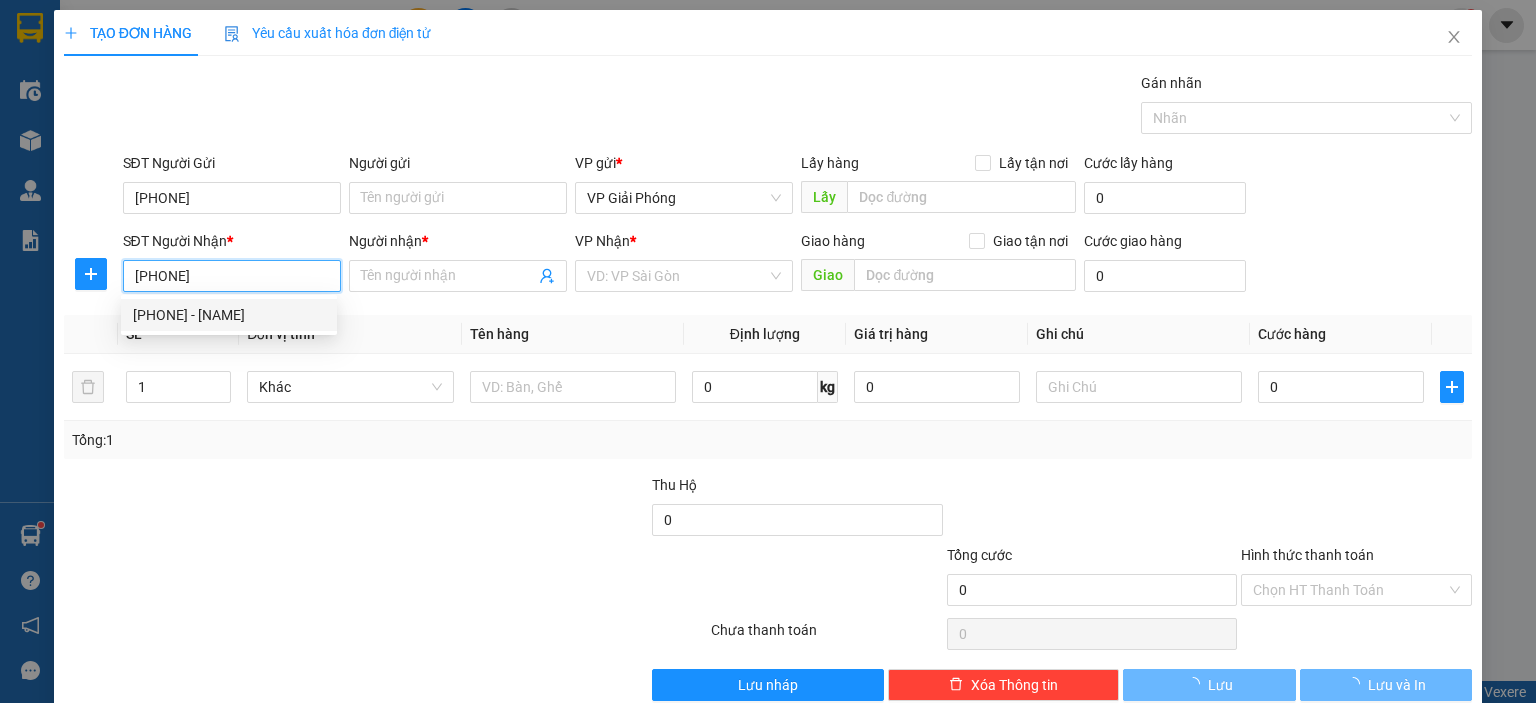 type on "VINH" 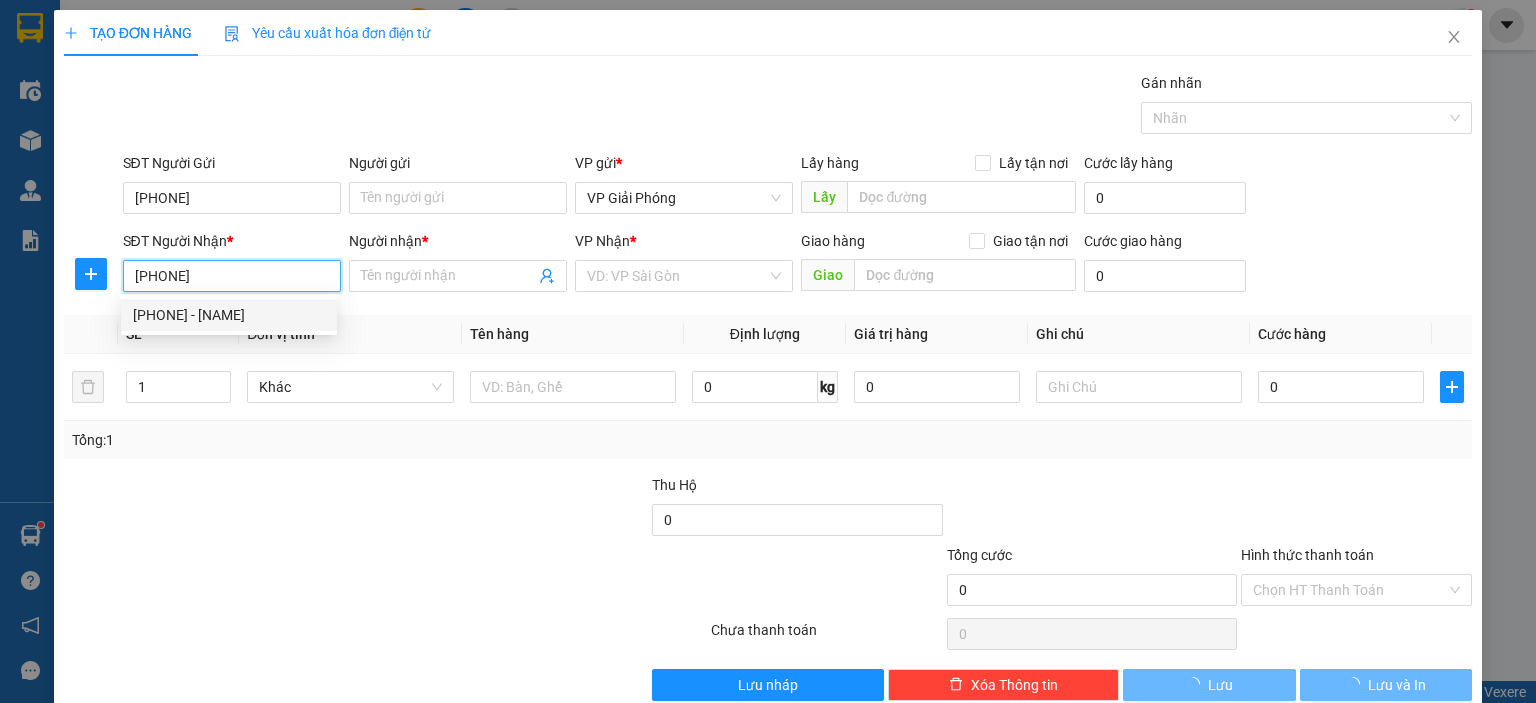 checkbox on "true" 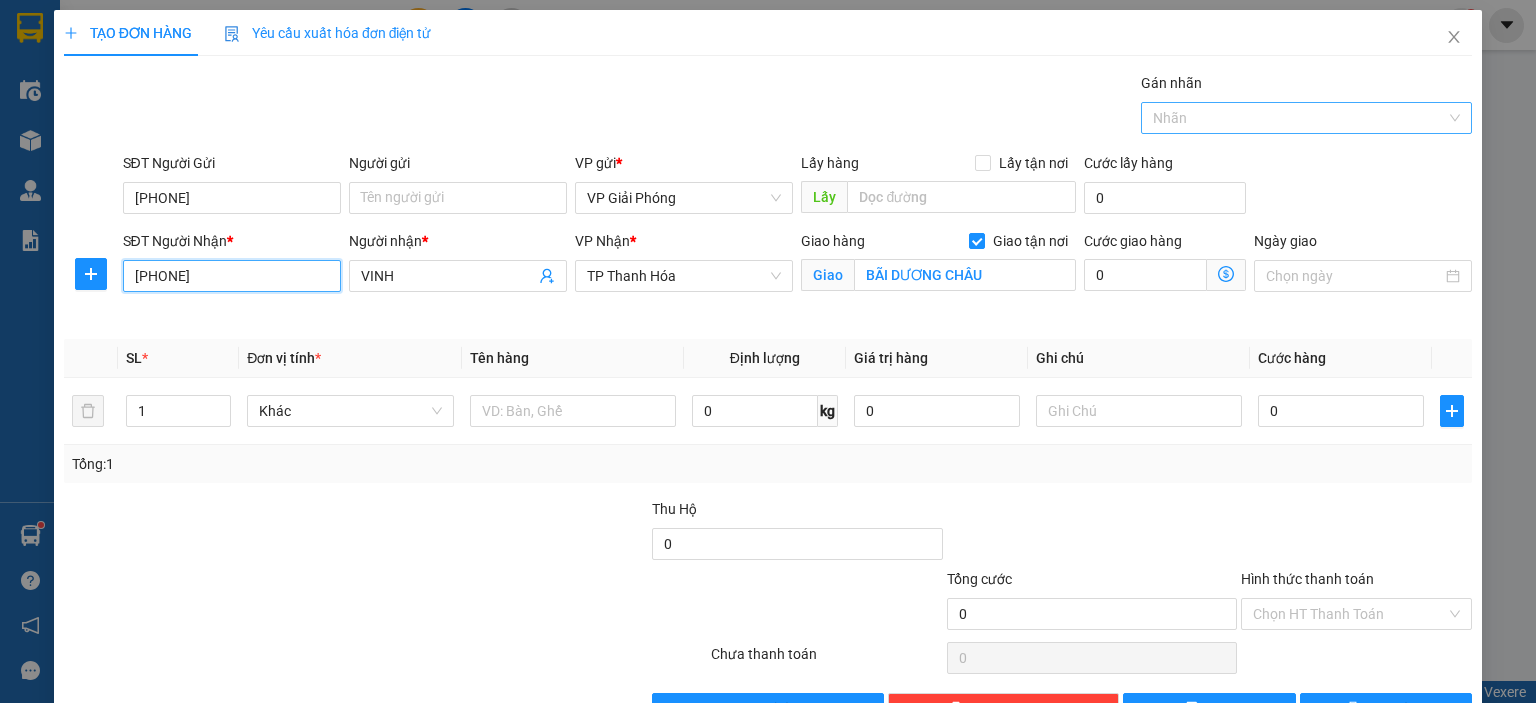click at bounding box center [1296, 118] 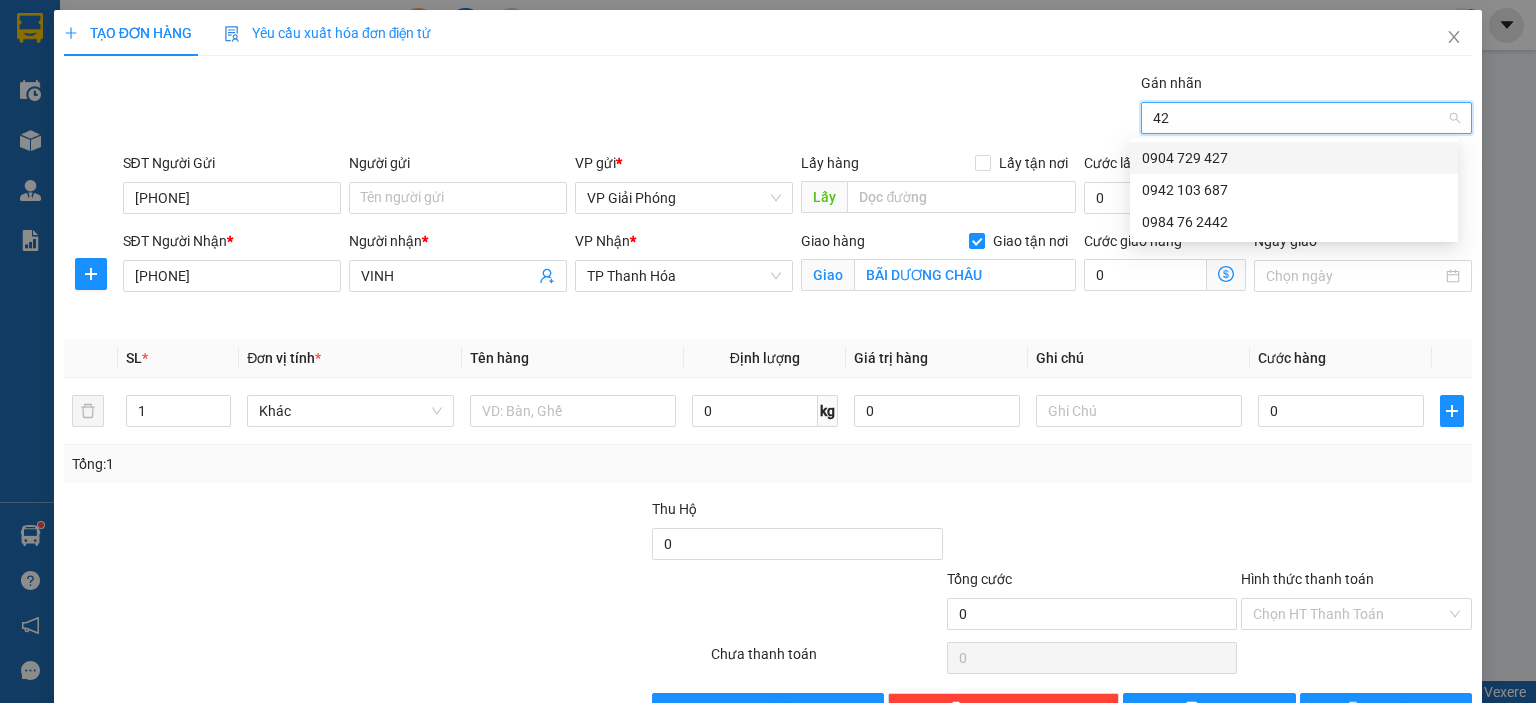 type on "427" 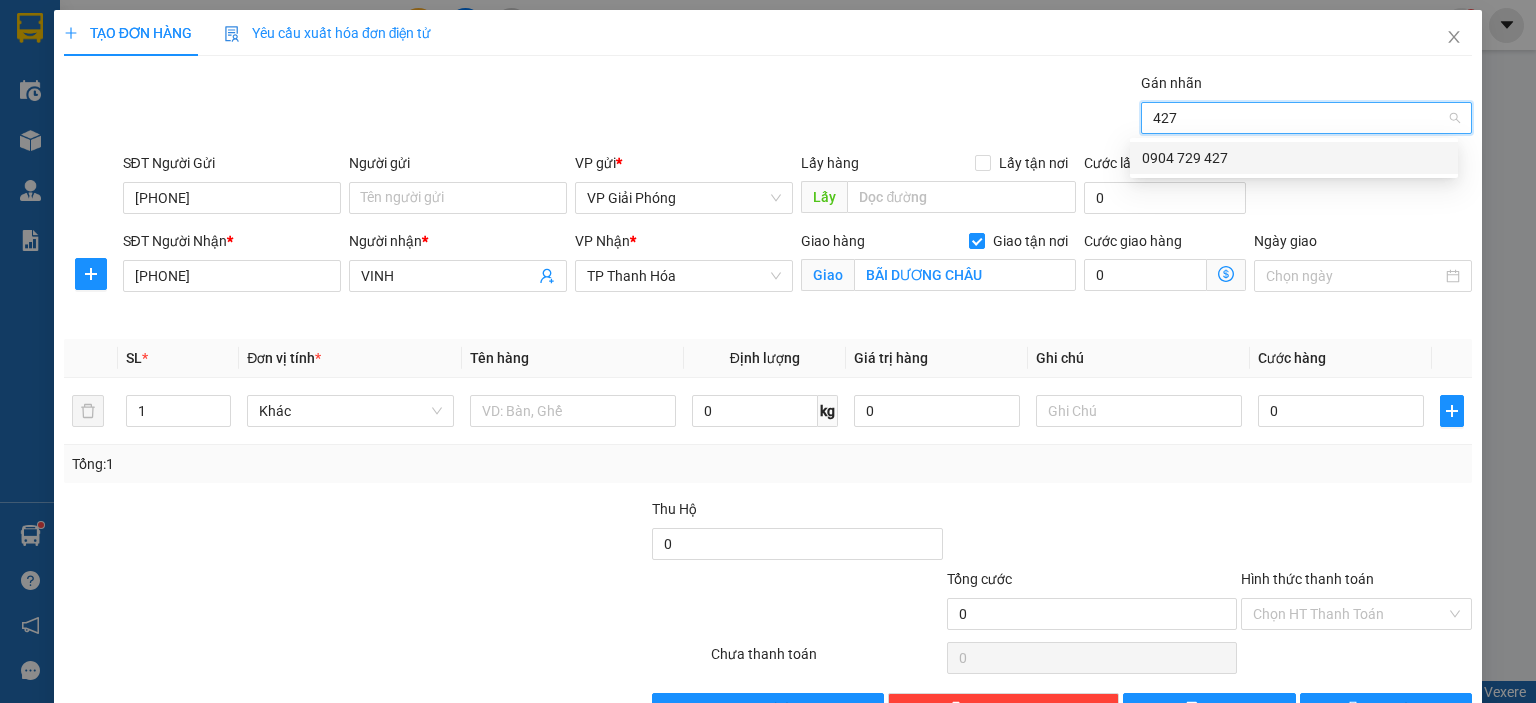 click on "0904 729 427" at bounding box center [1294, 158] 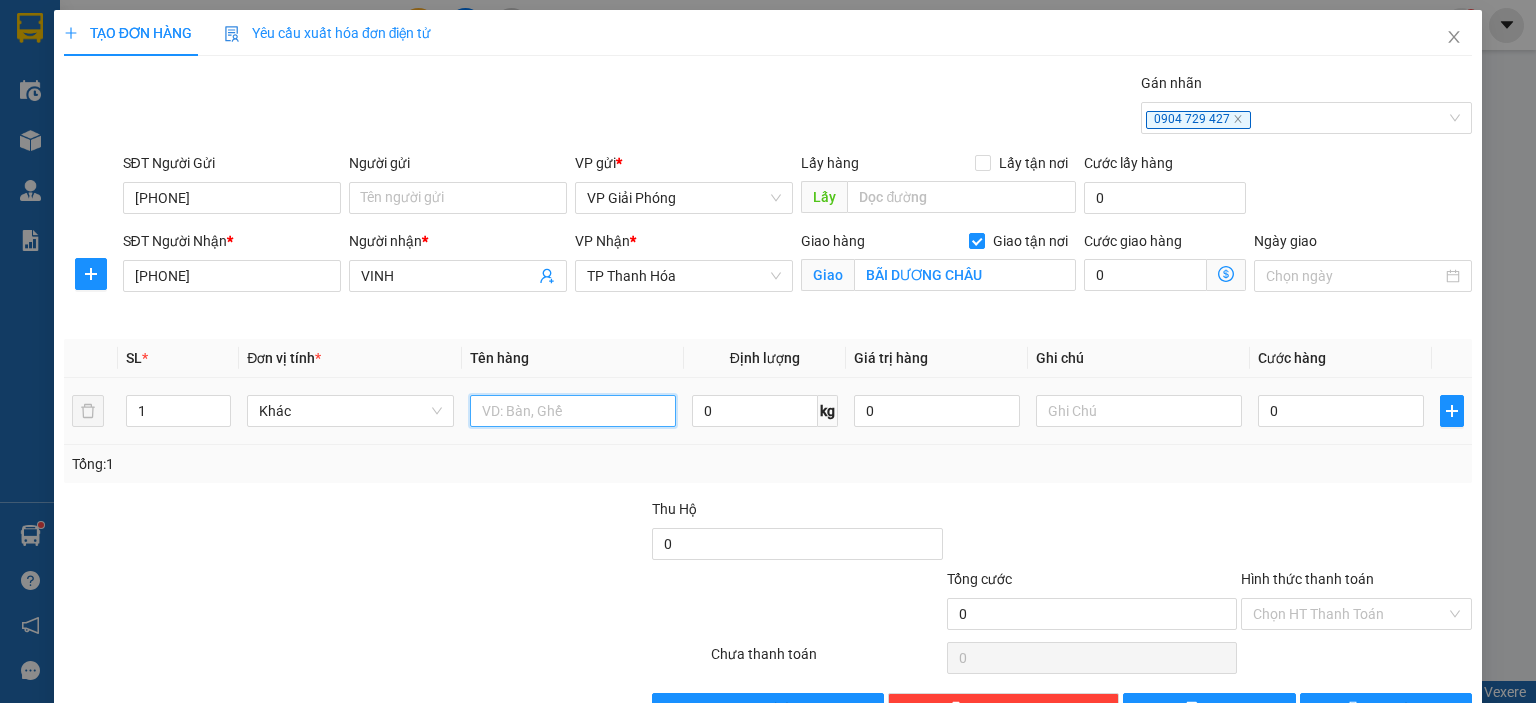 click at bounding box center (573, 411) 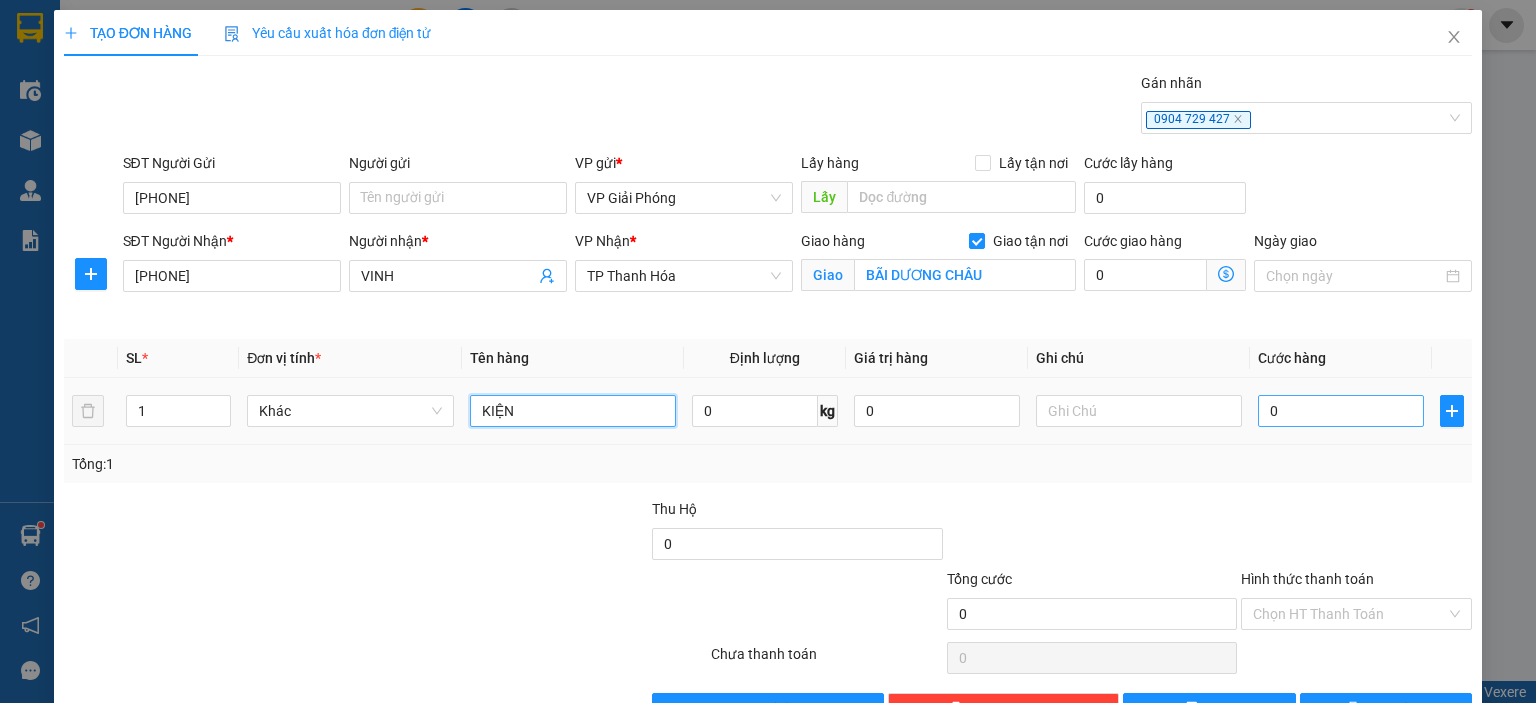 type on "KIỆN" 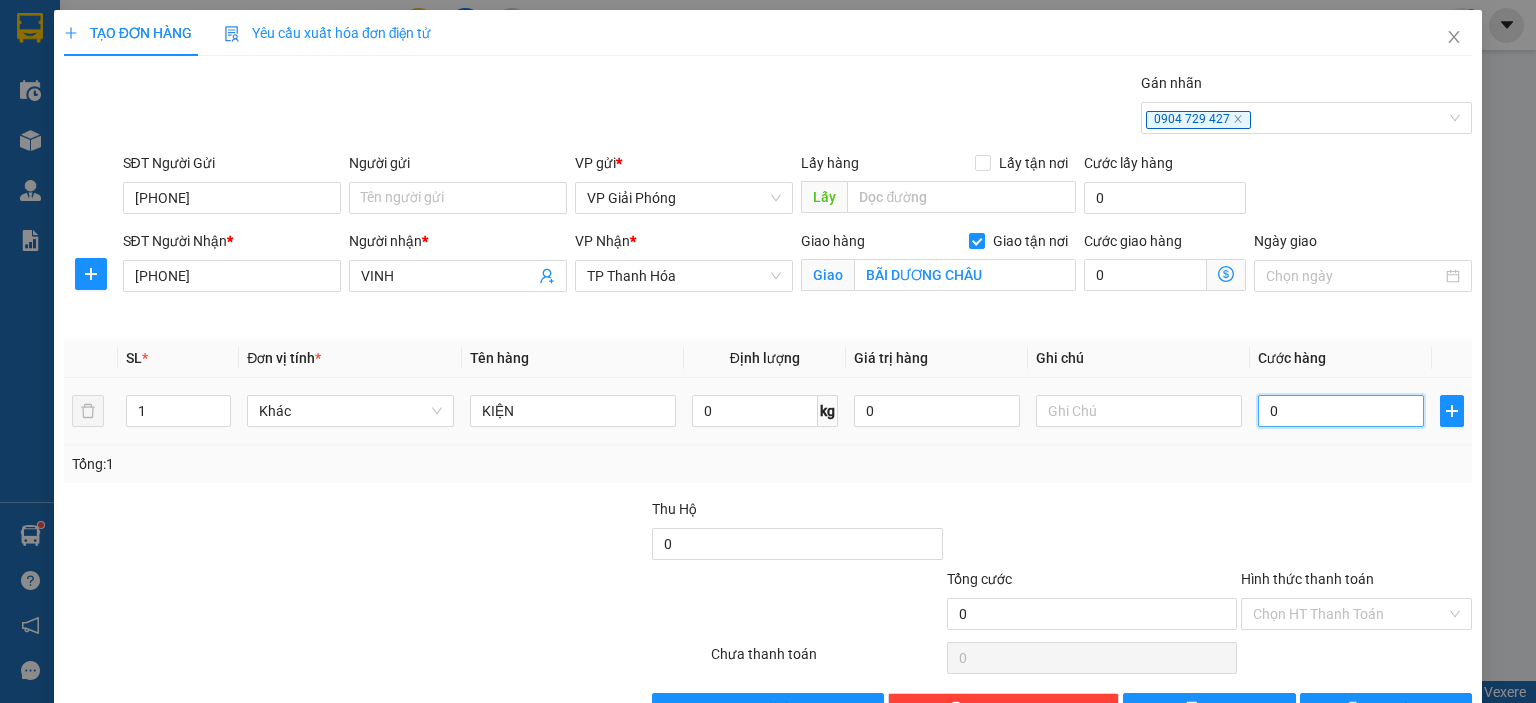 click on "0" at bounding box center (1341, 411) 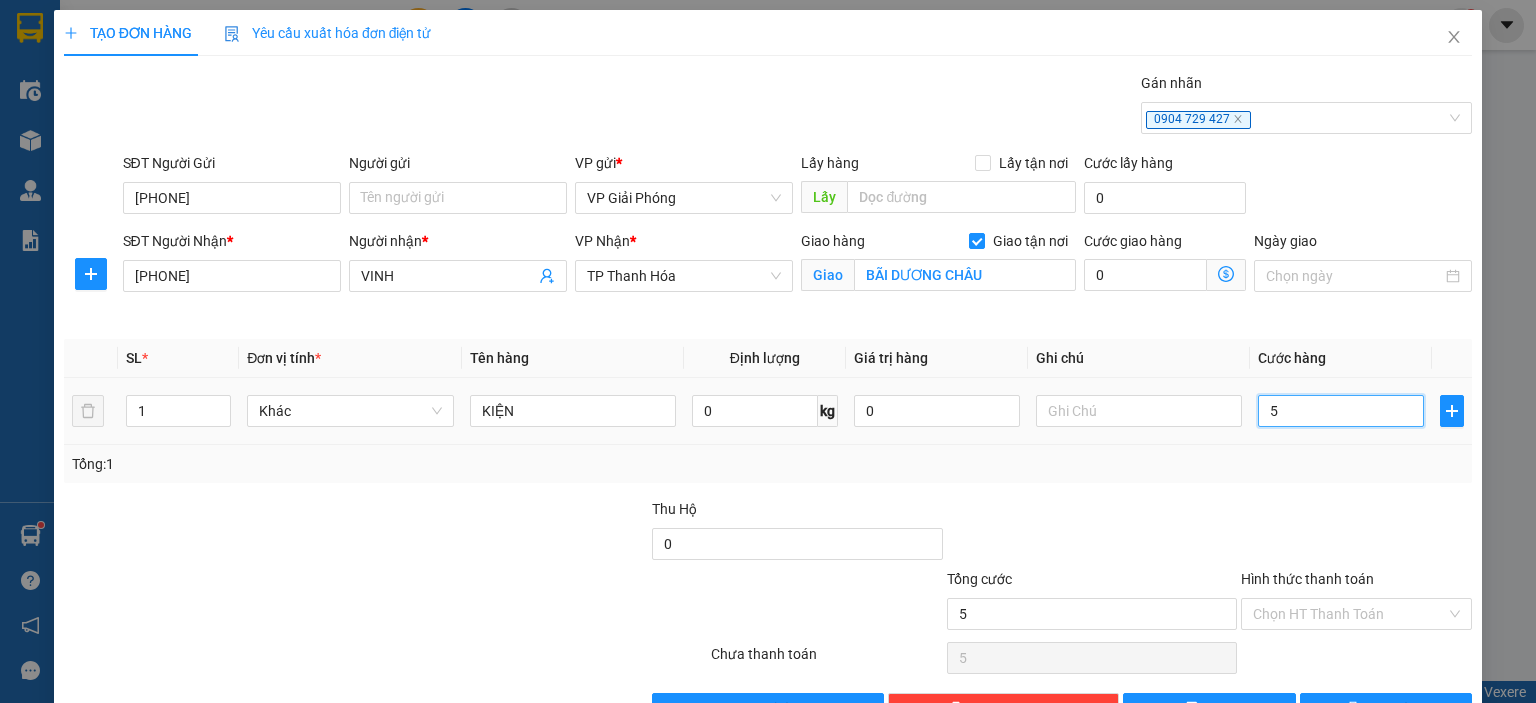 type on "50" 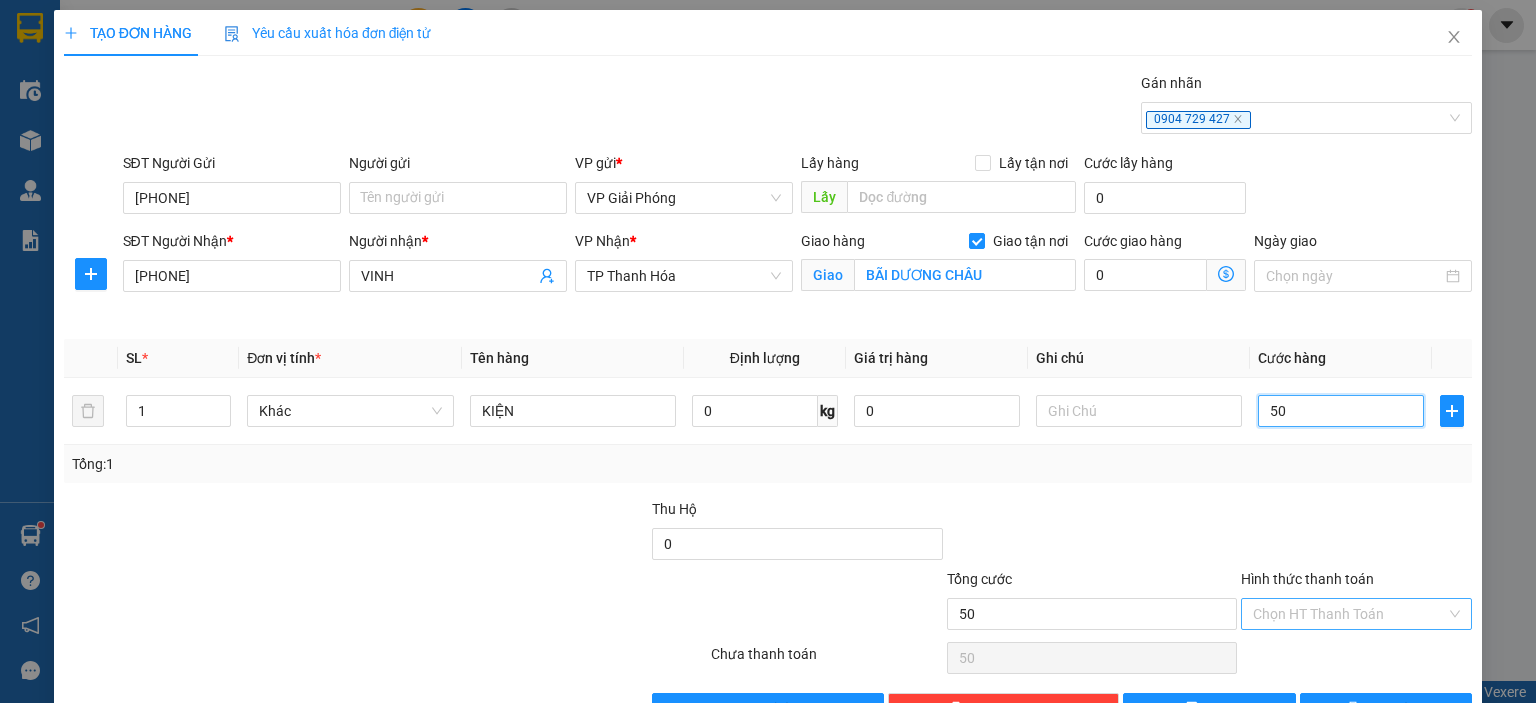 scroll, scrollTop: 58, scrollLeft: 0, axis: vertical 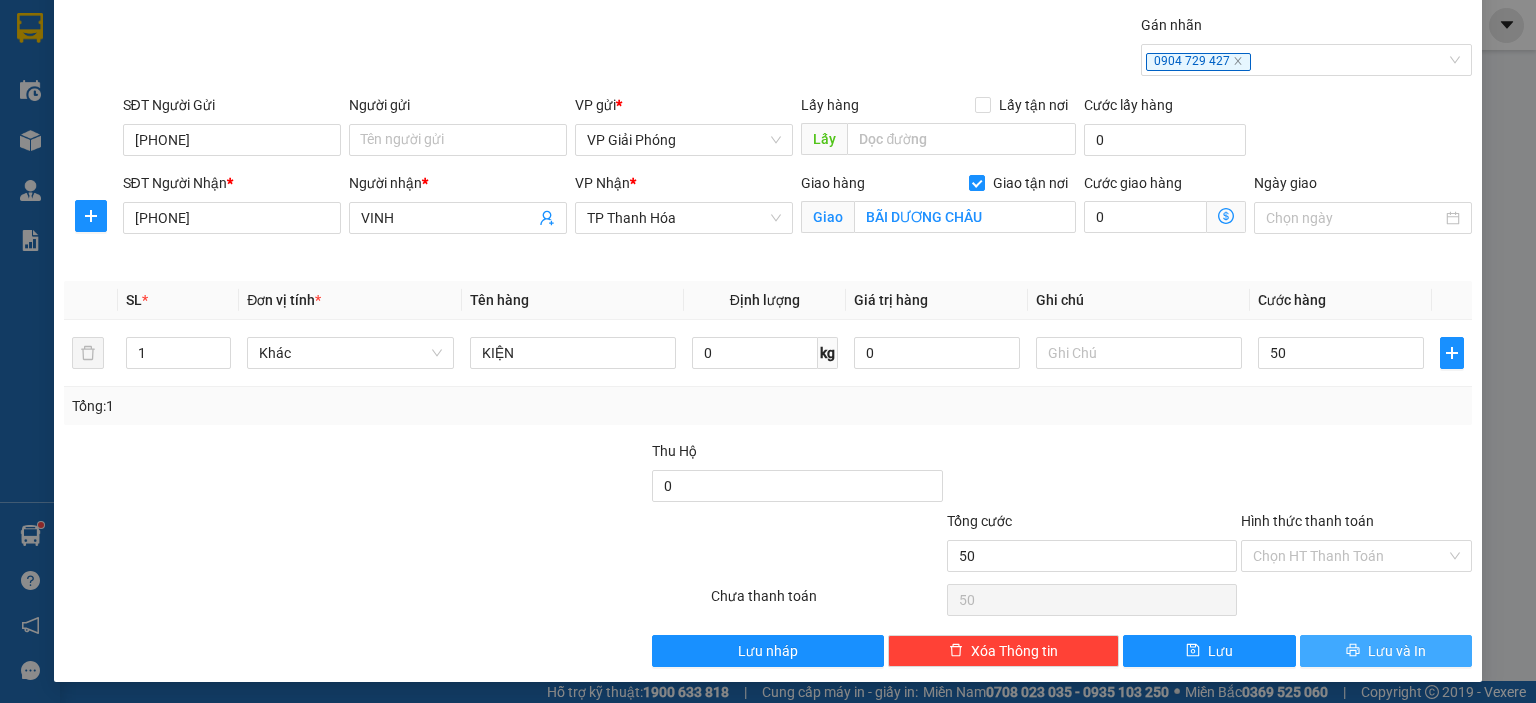 type on "50.000" 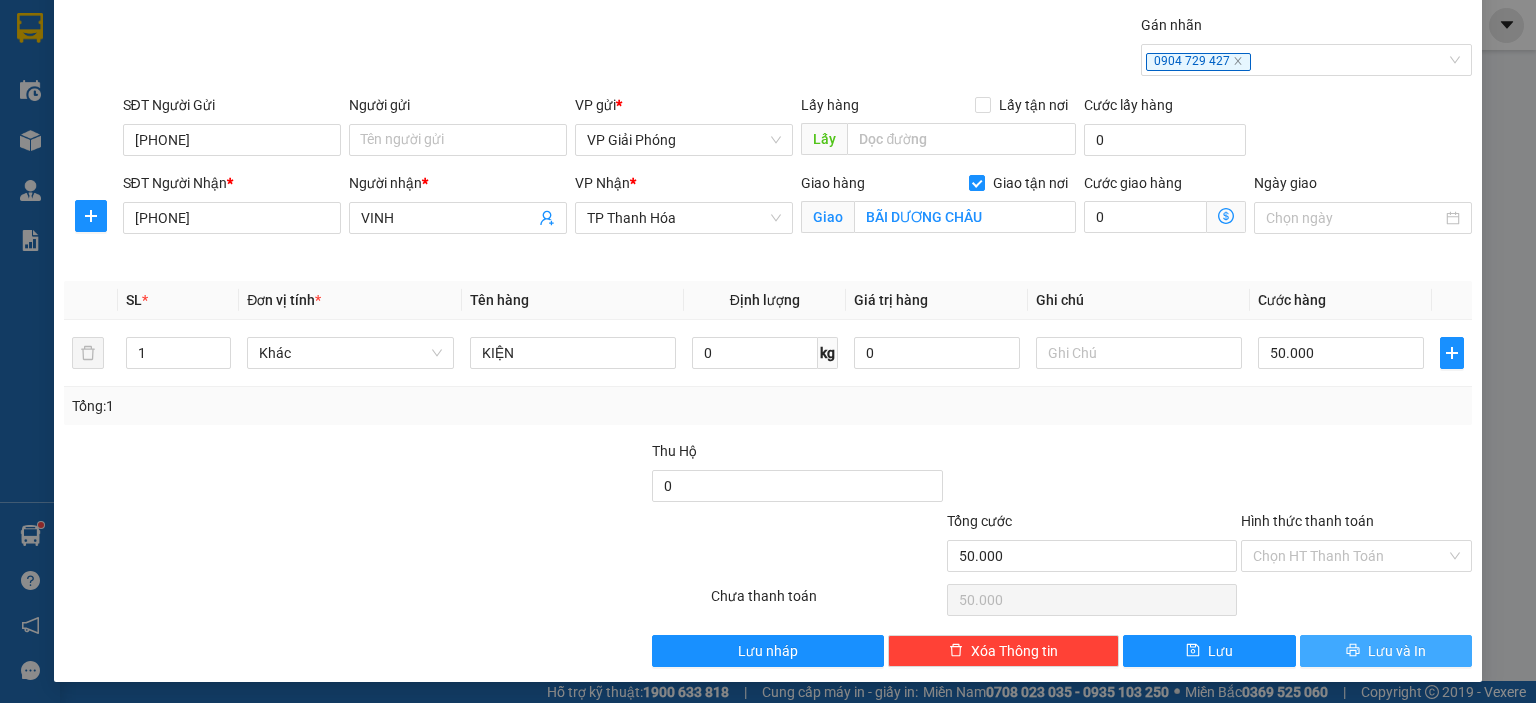 click 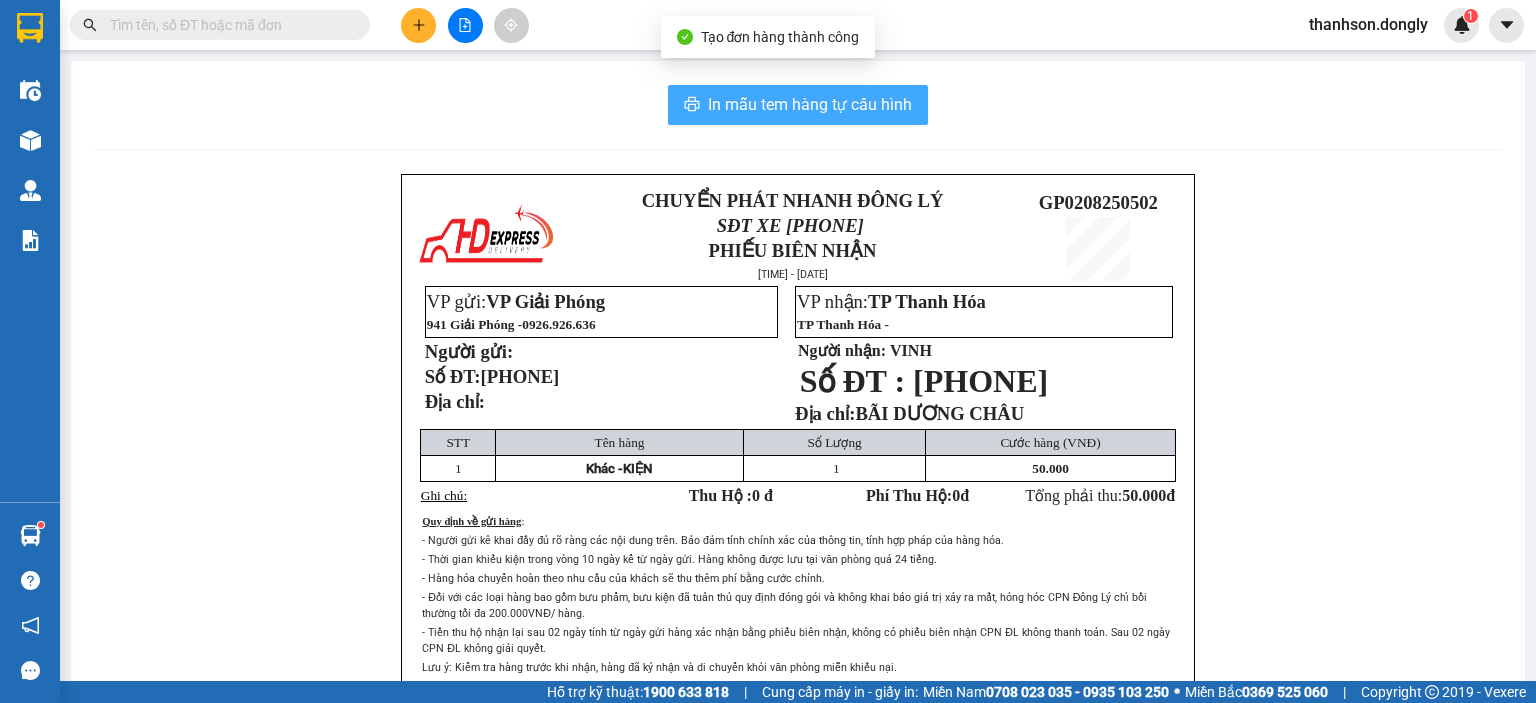 click on "In mẫu tem hàng tự cấu hình" at bounding box center (810, 104) 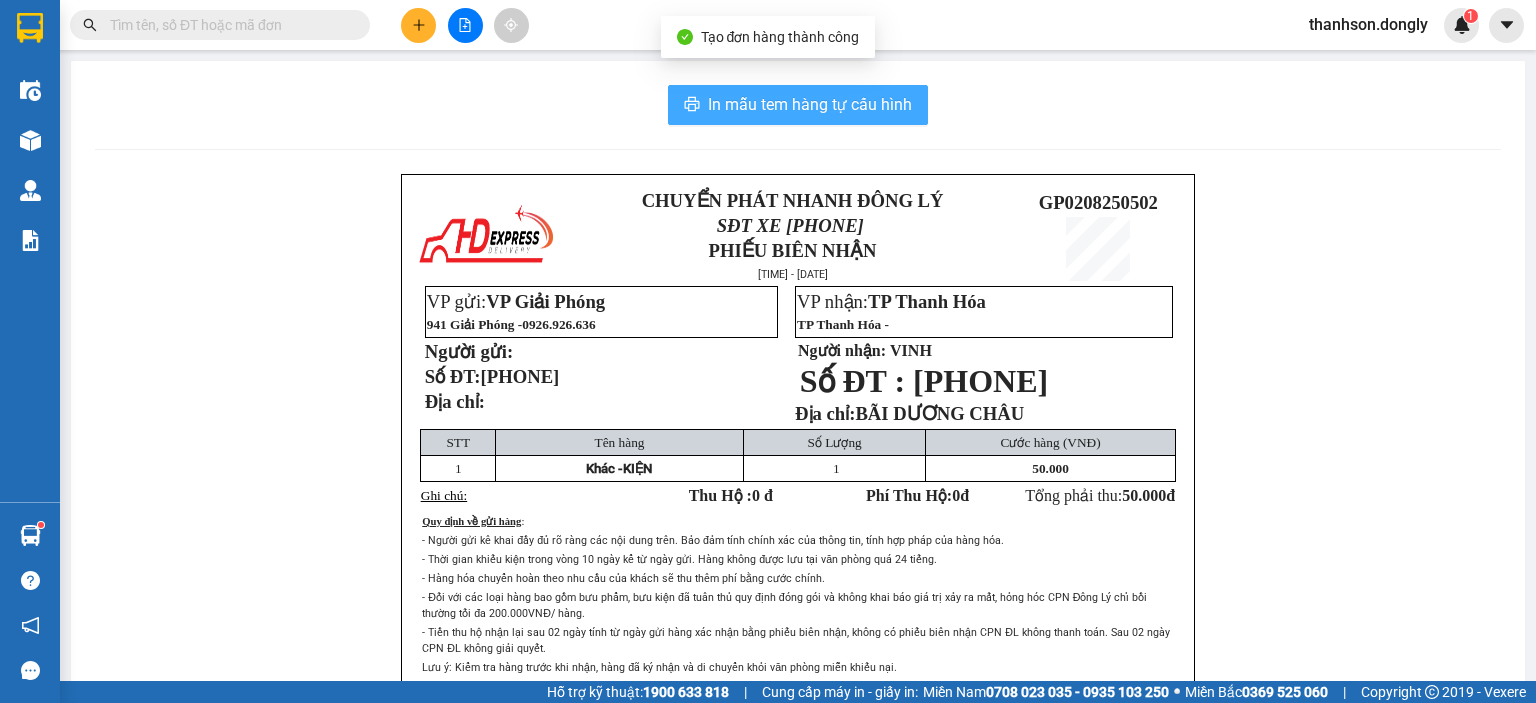 scroll, scrollTop: 0, scrollLeft: 0, axis: both 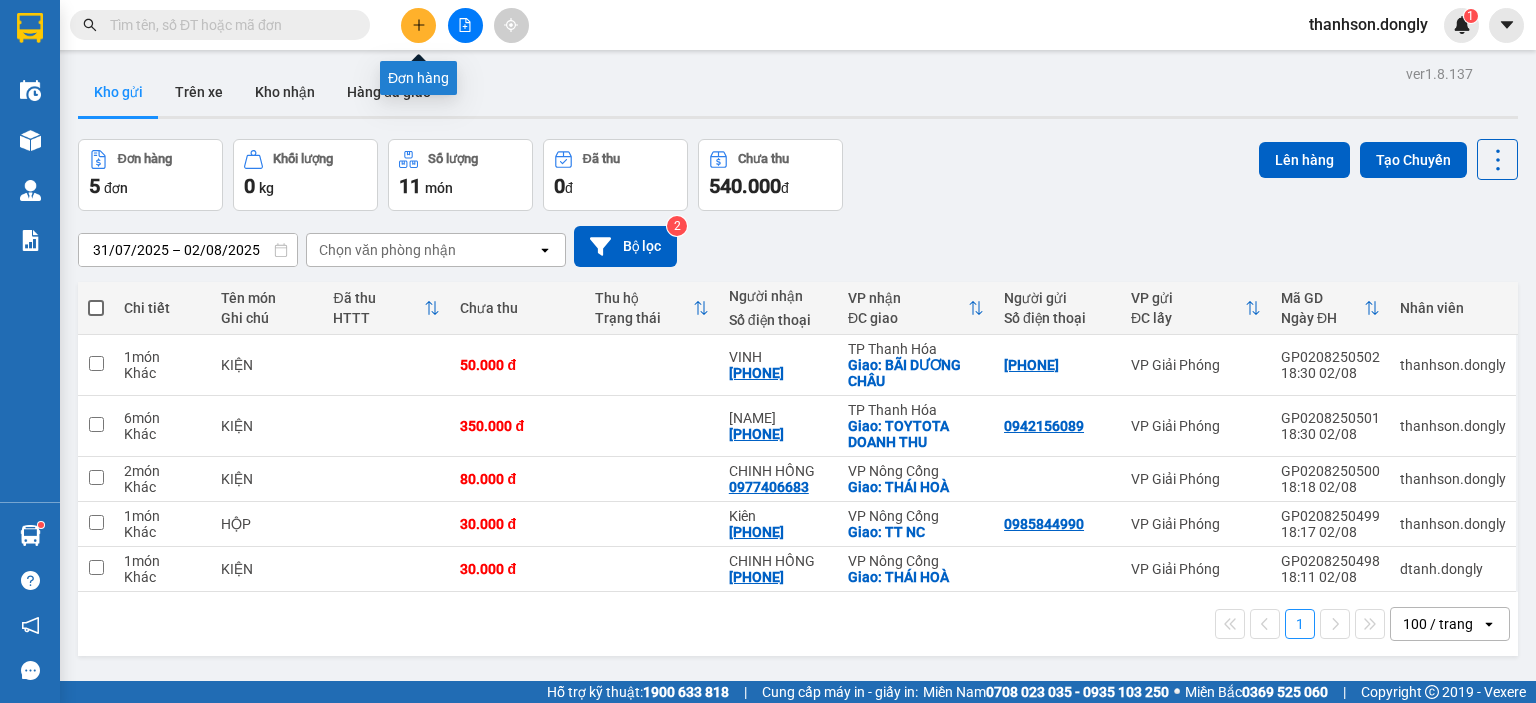 click at bounding box center (418, 25) 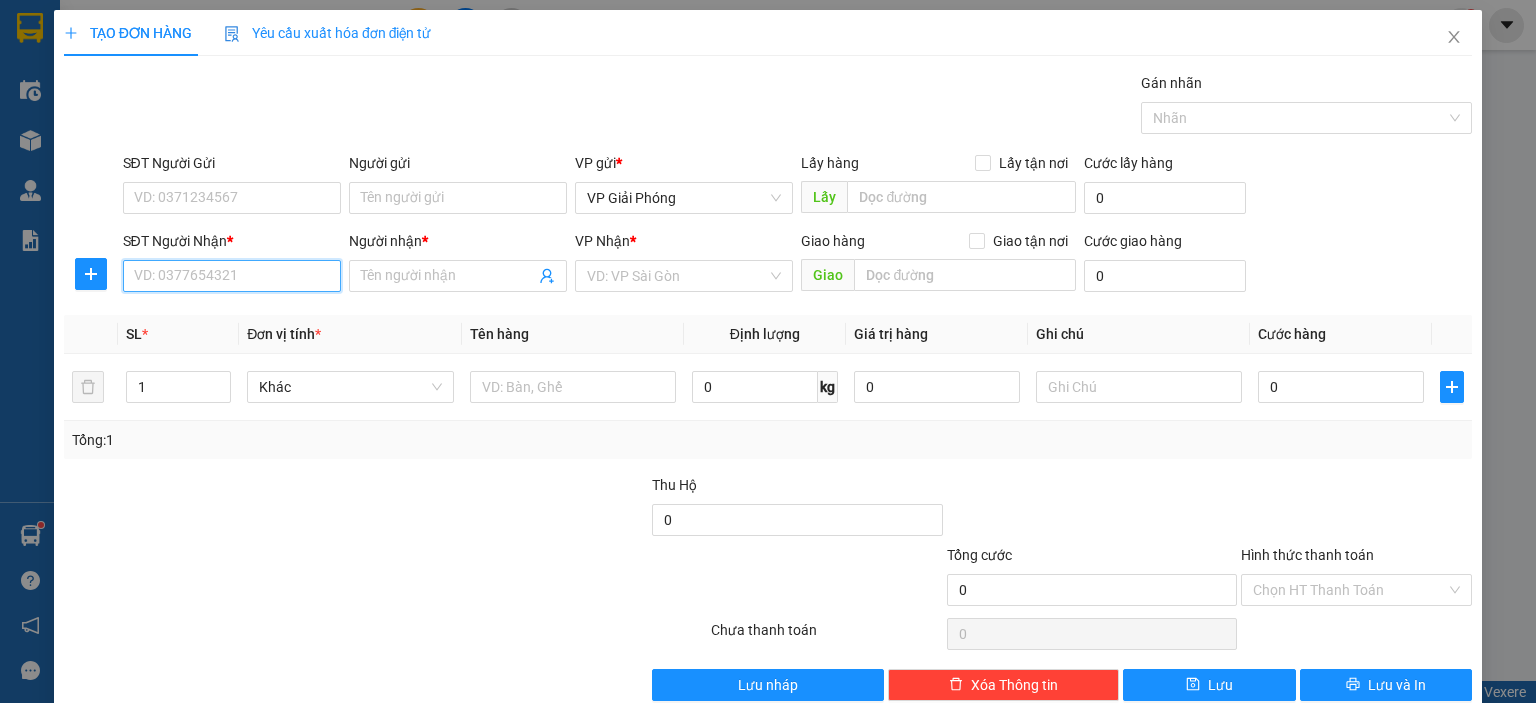 click on "SĐT Người Nhận  *" at bounding box center [232, 276] 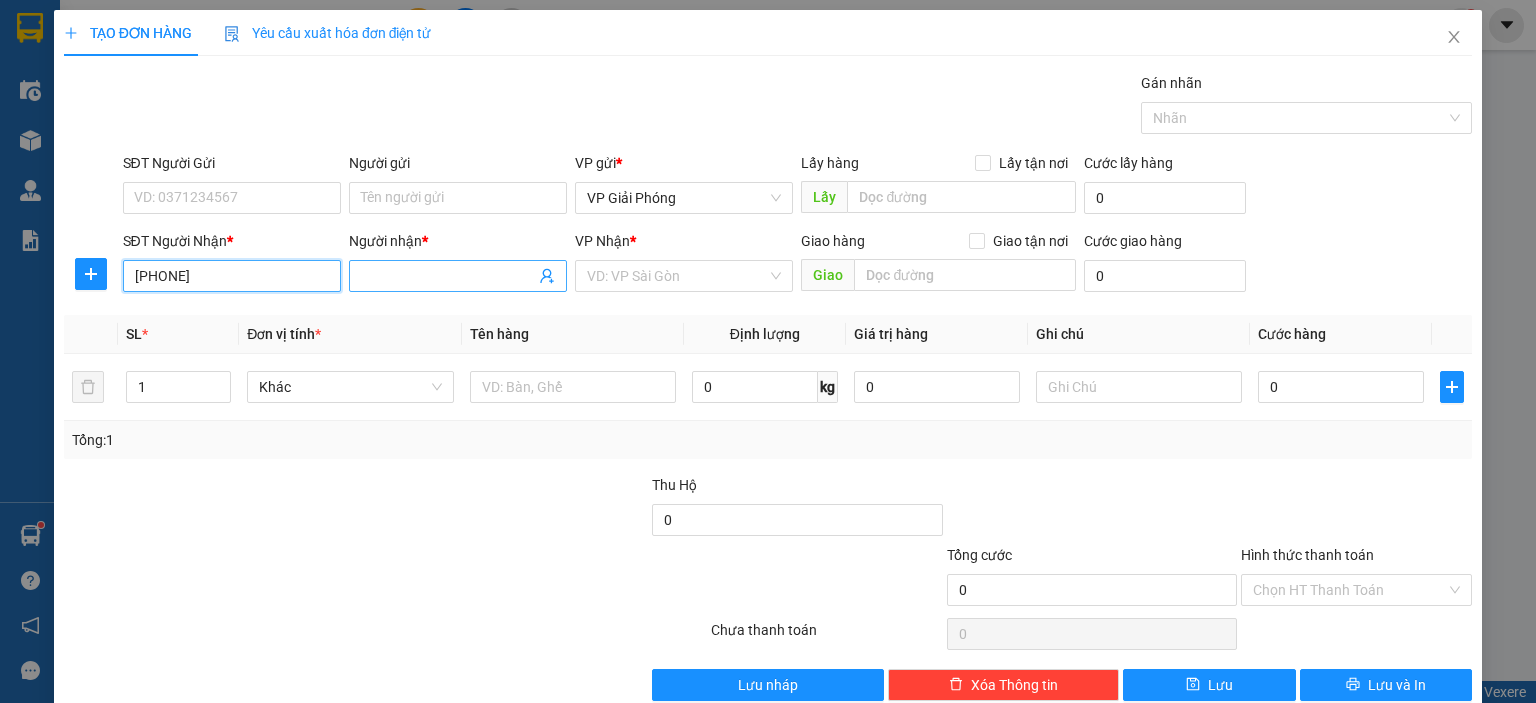 type on "[PHONE]" 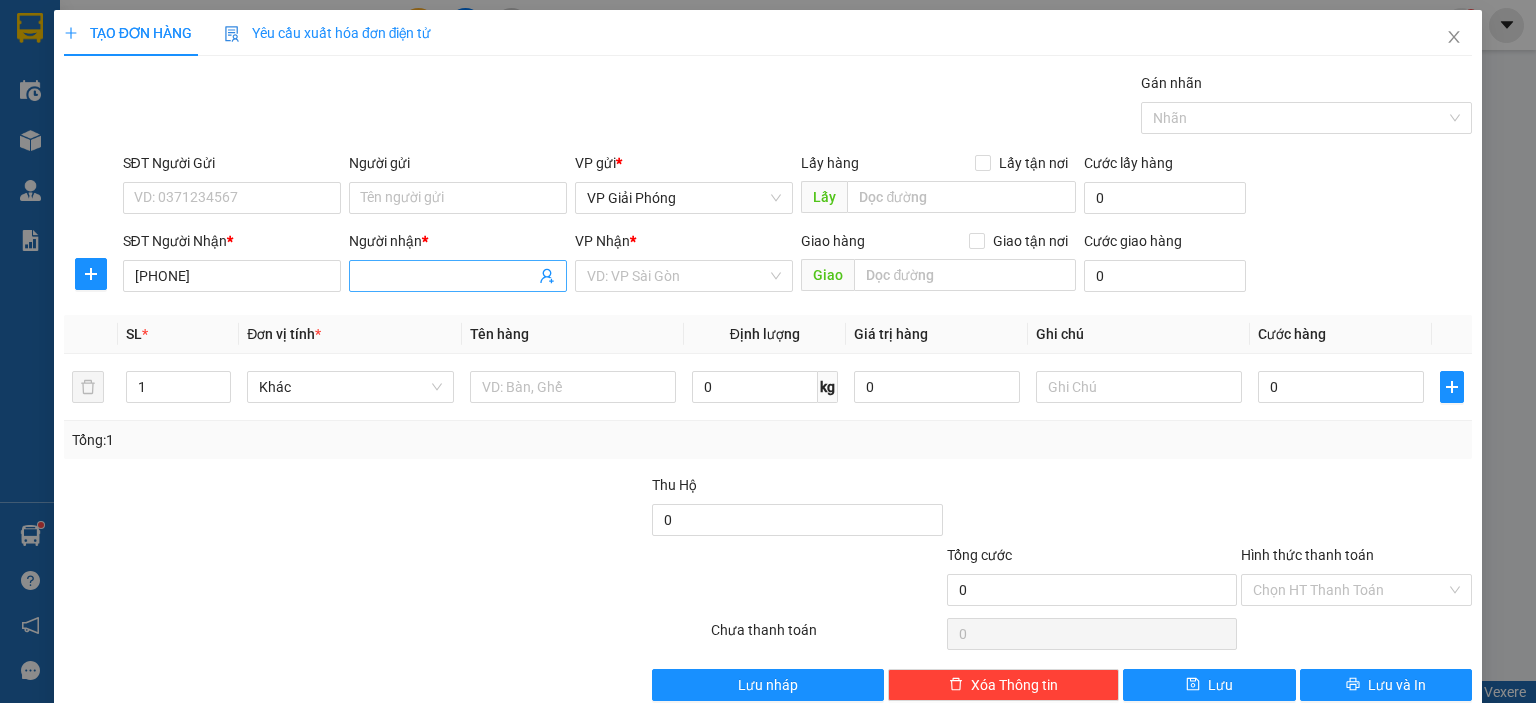 click on "Người nhận  *" at bounding box center [448, 276] 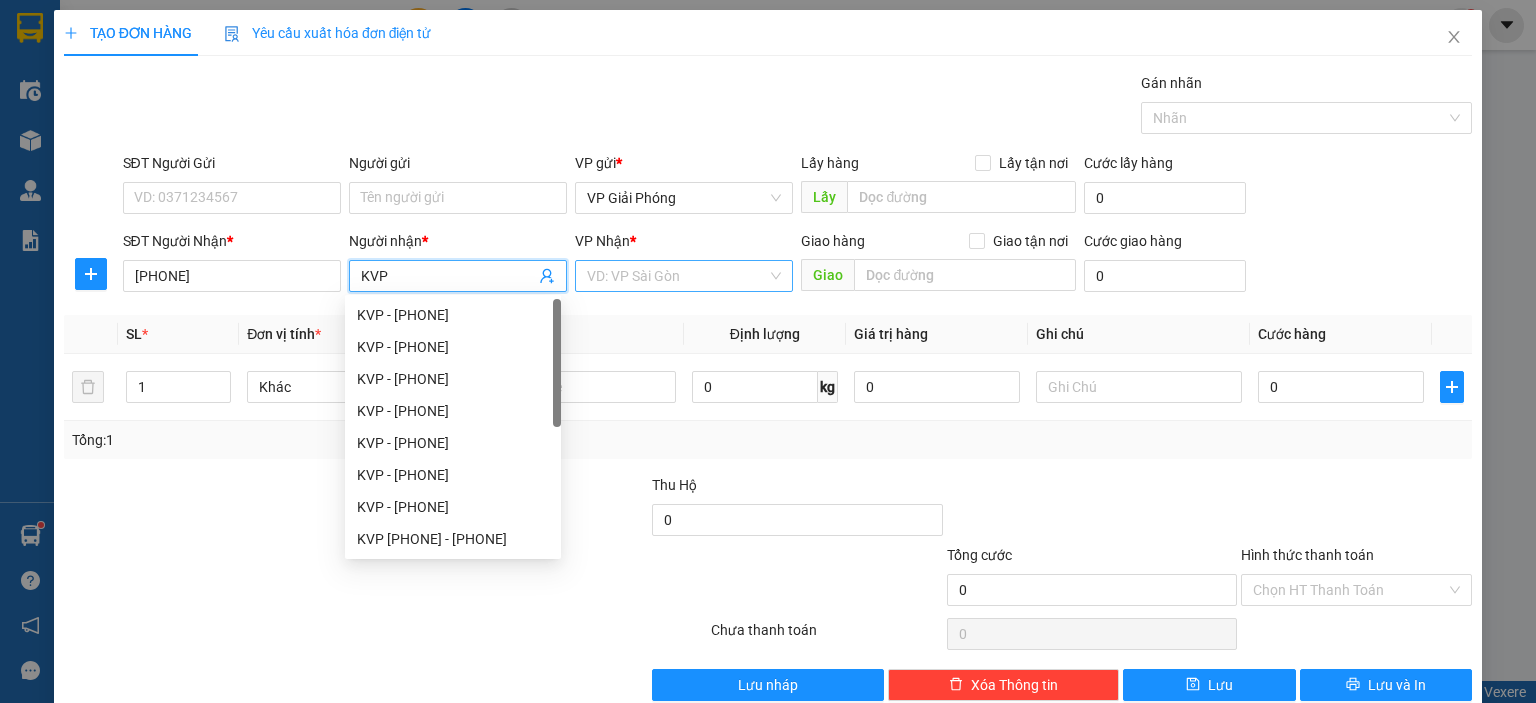 type on "KVP" 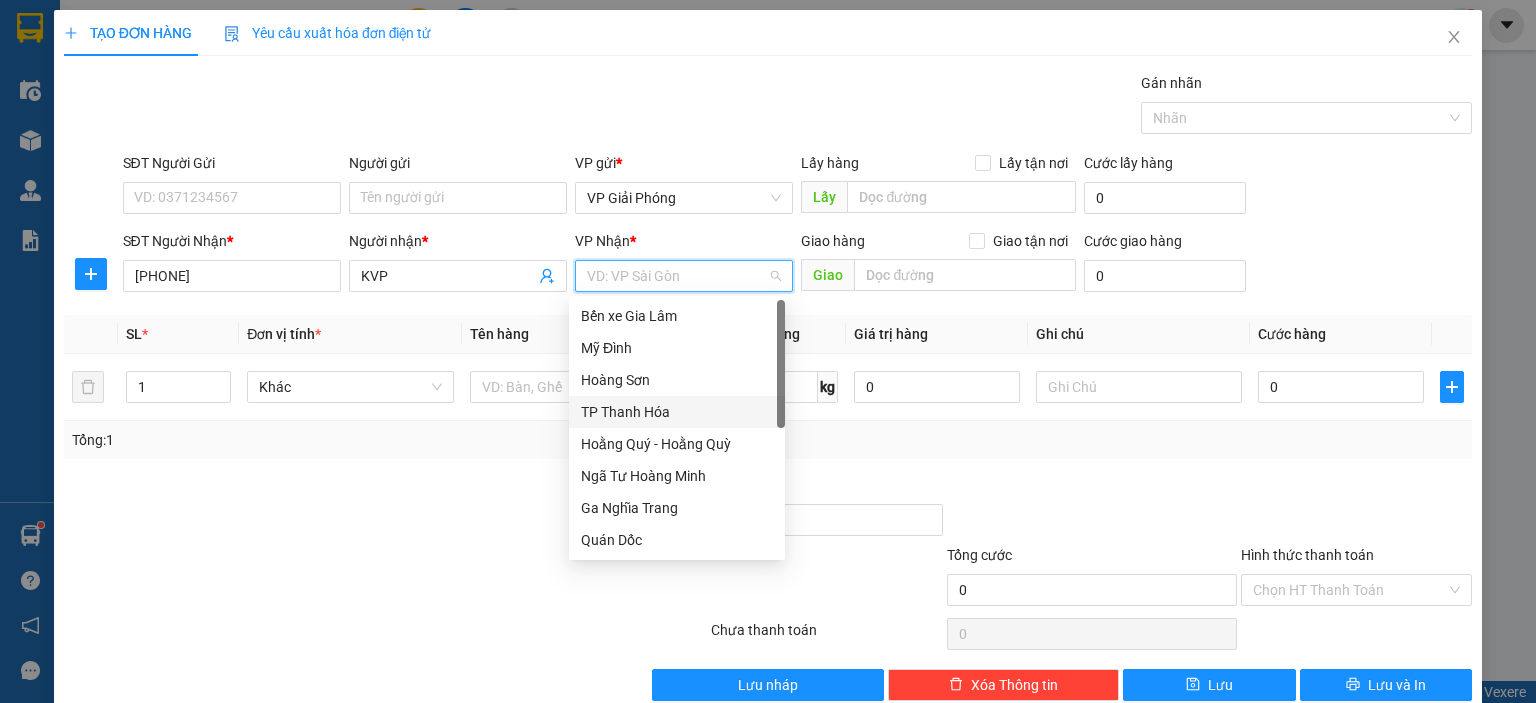click on "TP Thanh Hóa" at bounding box center (677, 412) 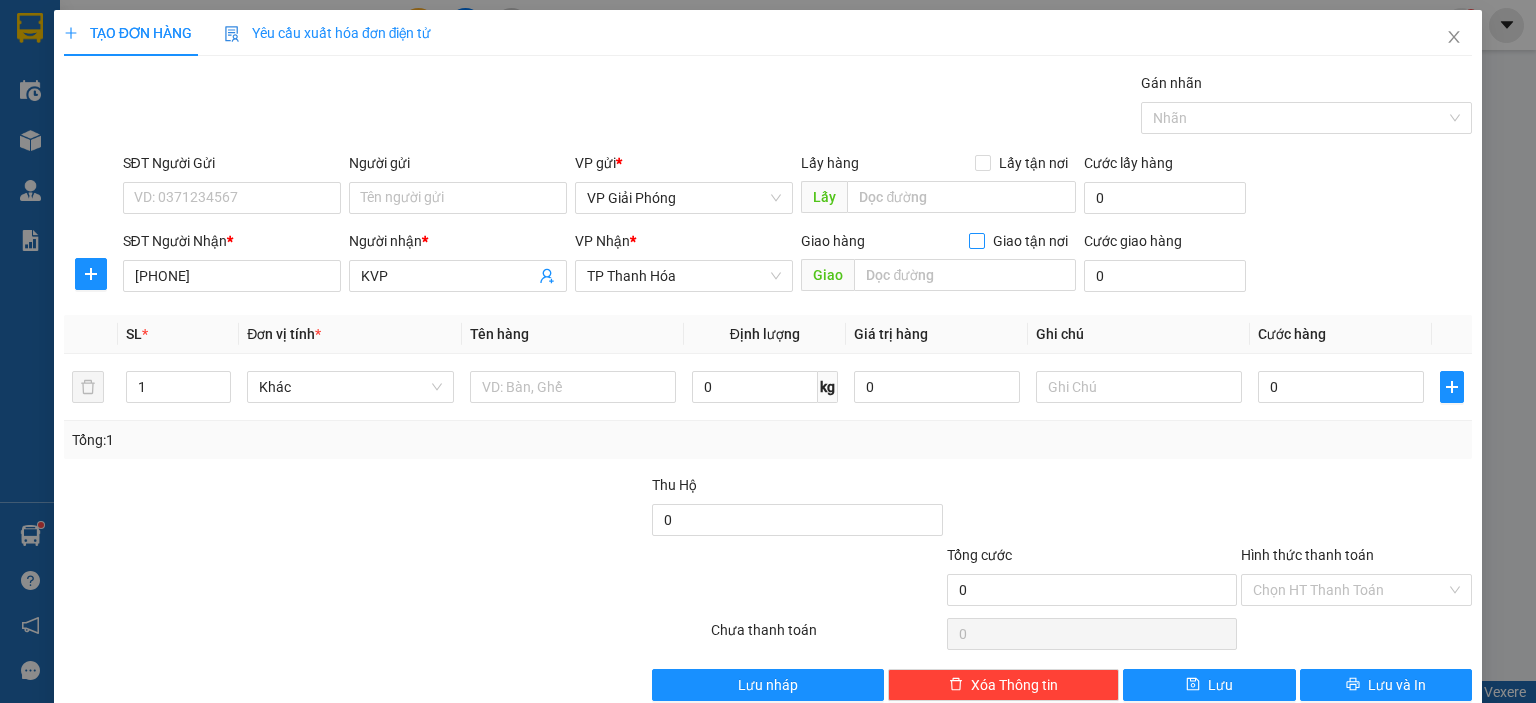 click on "Giao tận nơi" at bounding box center [976, 240] 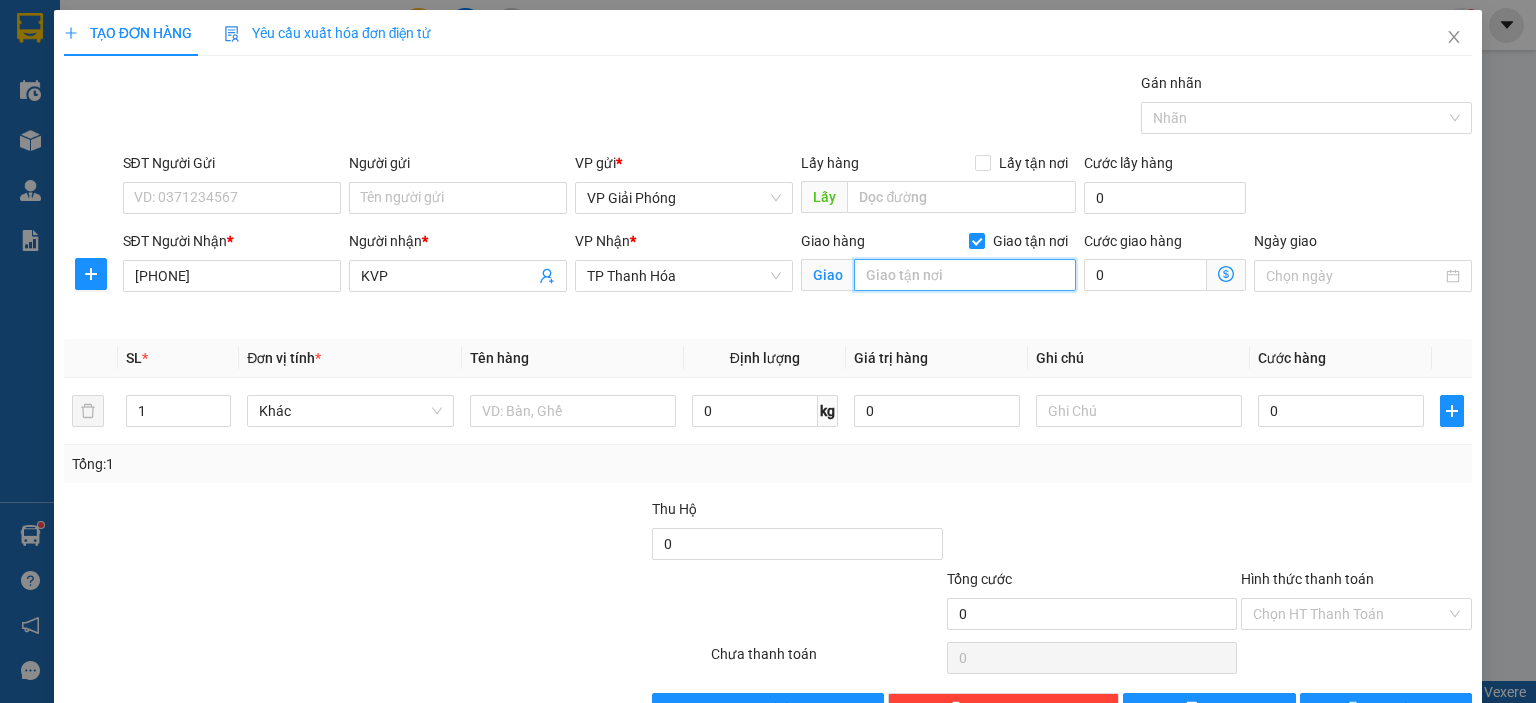 click at bounding box center (965, 275) 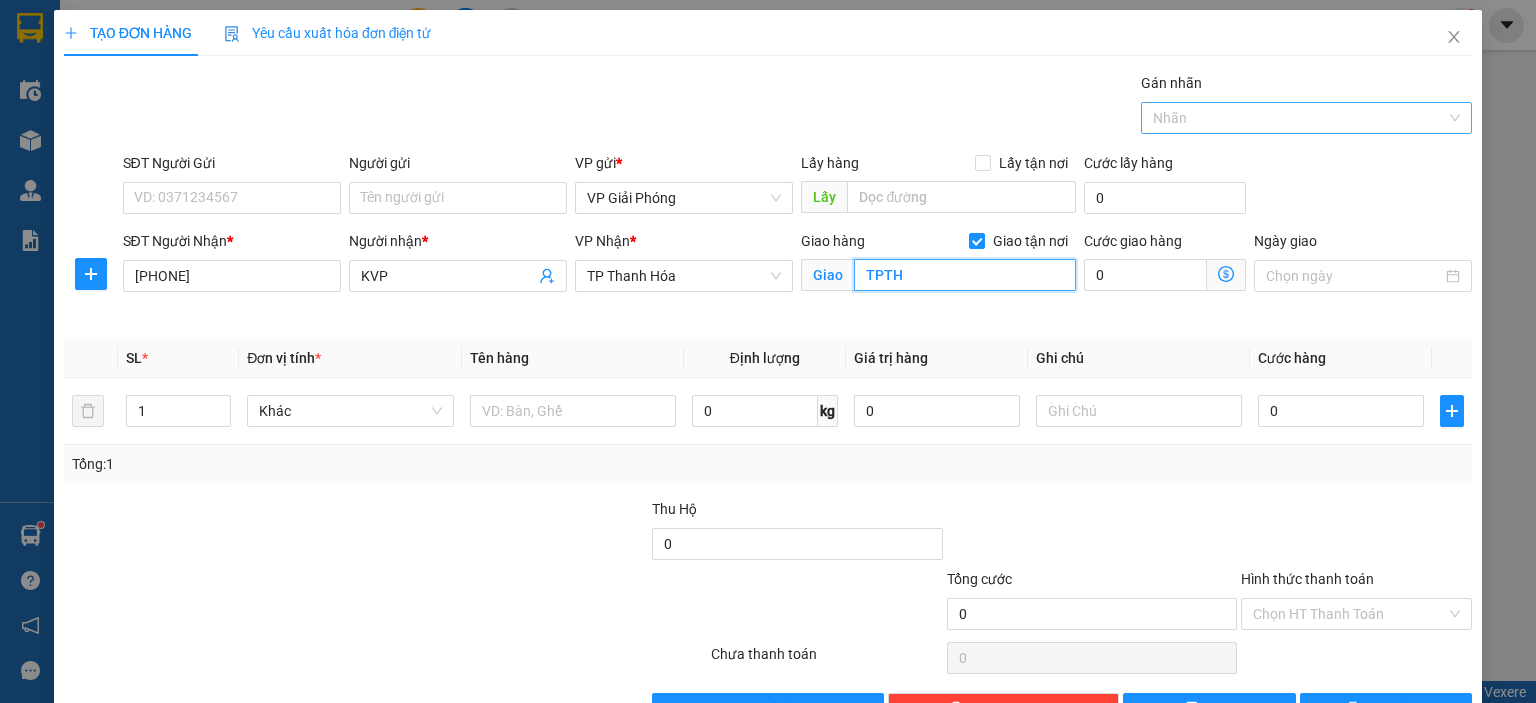 click at bounding box center [1296, 118] 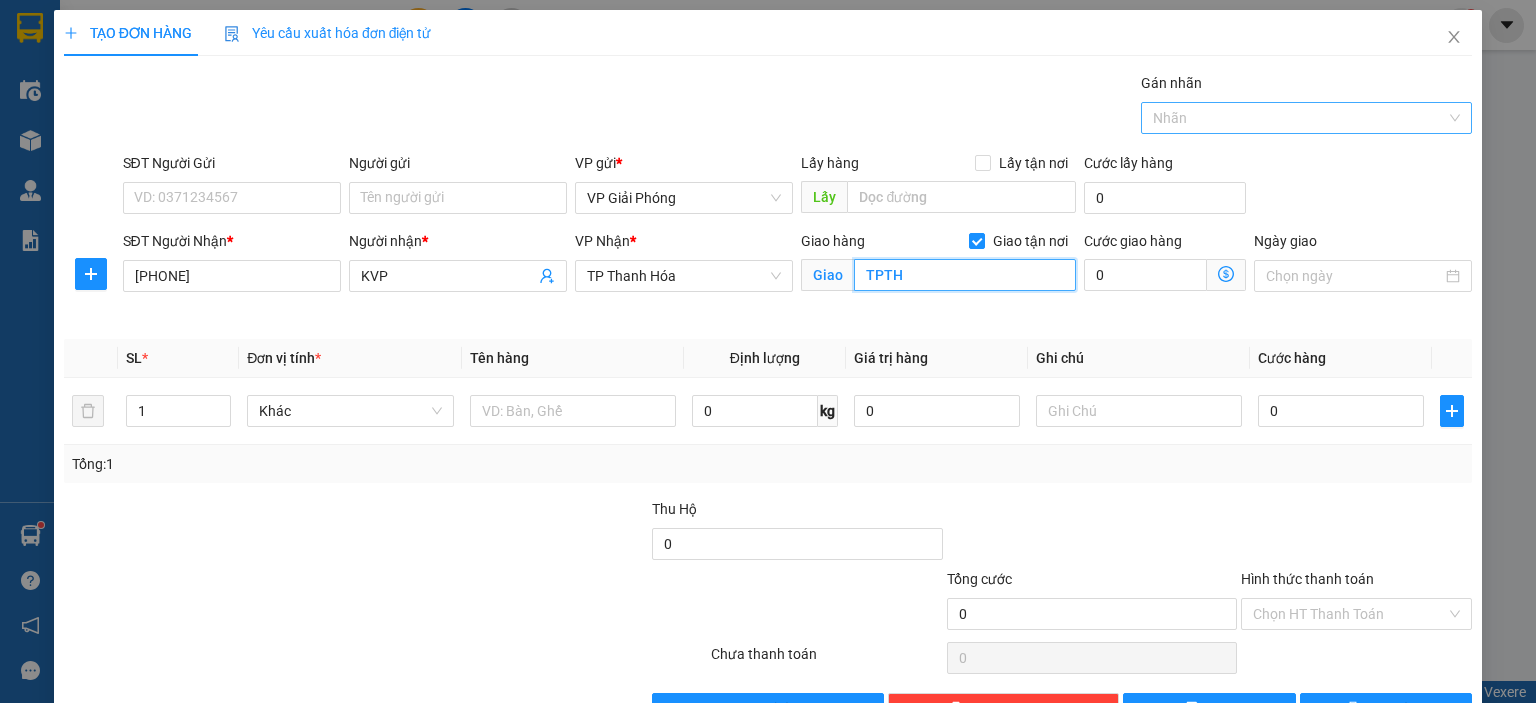 type on "TPTH" 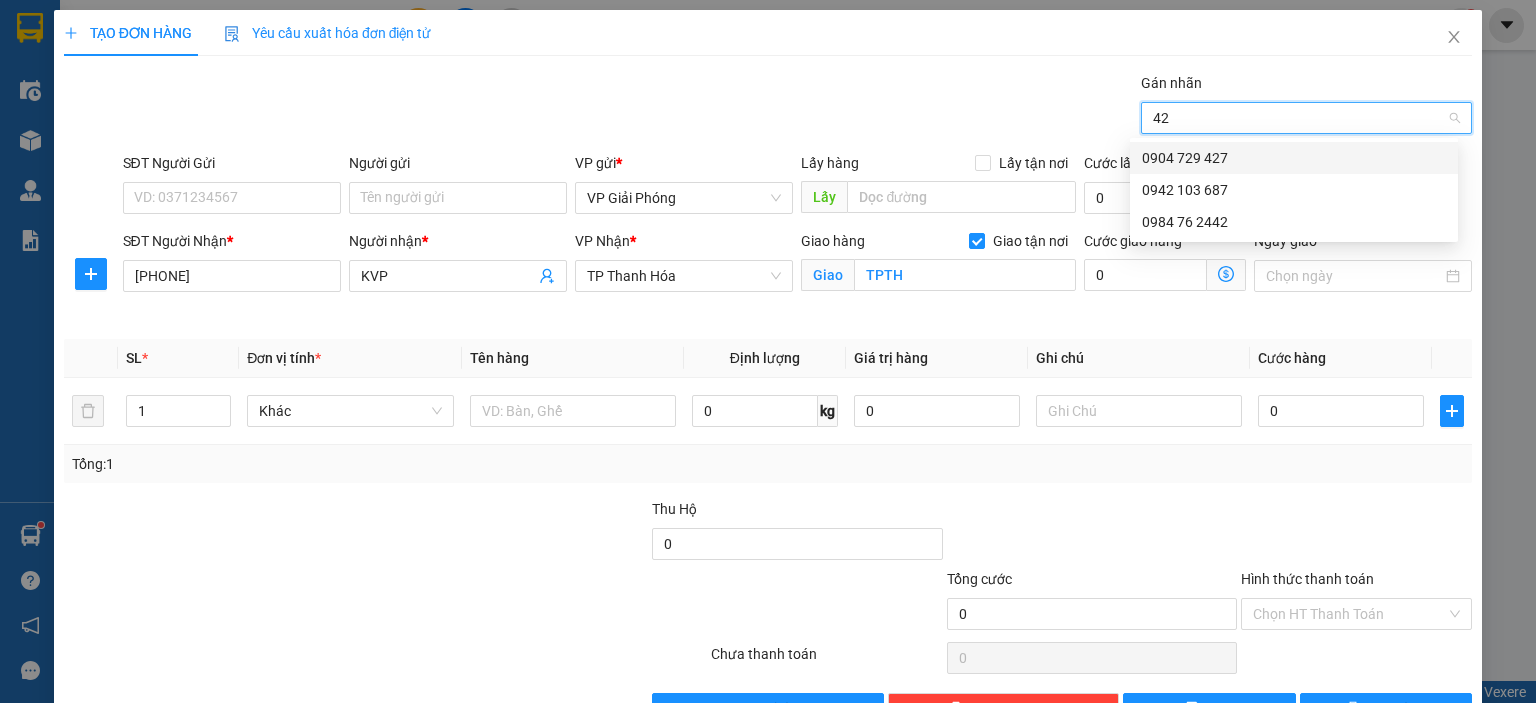 type on "427" 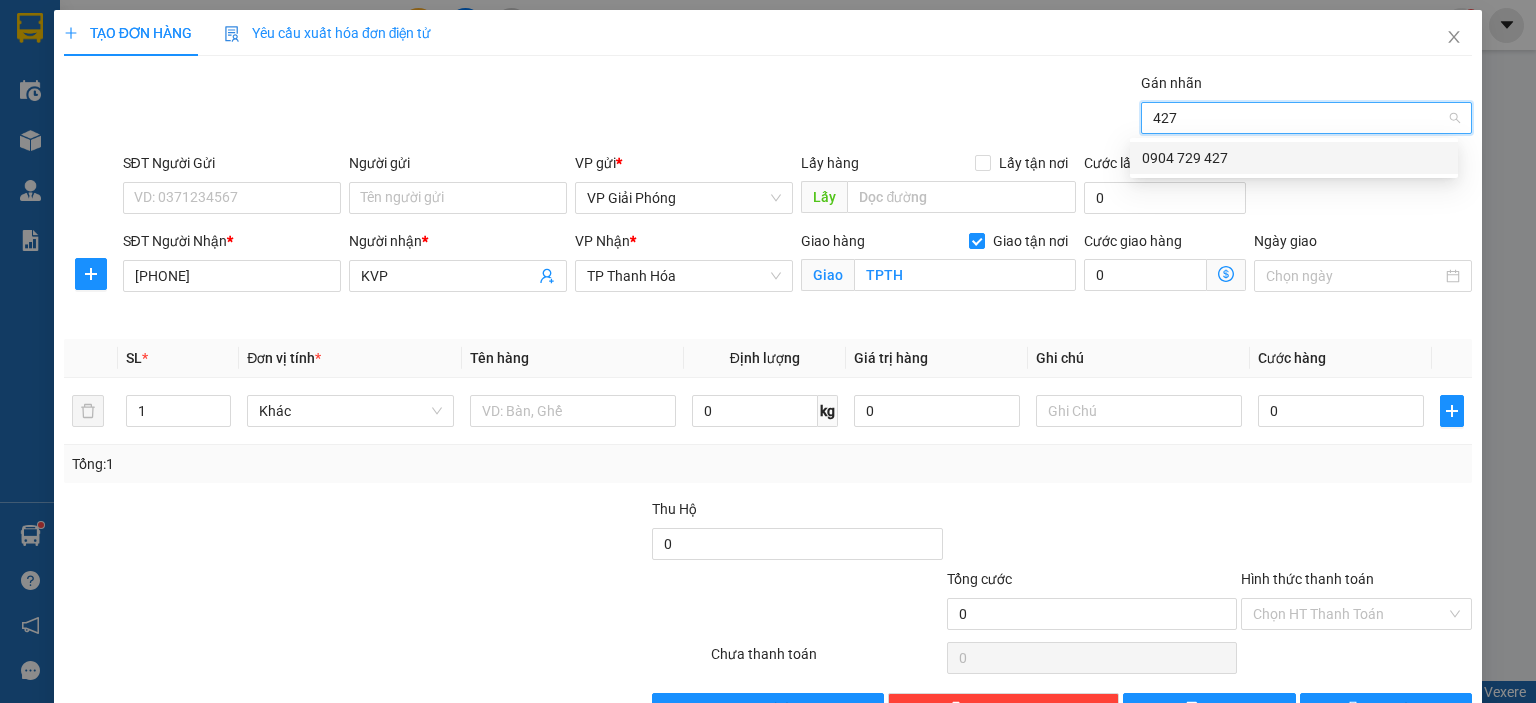 click on "0904 729 427" at bounding box center [1294, 158] 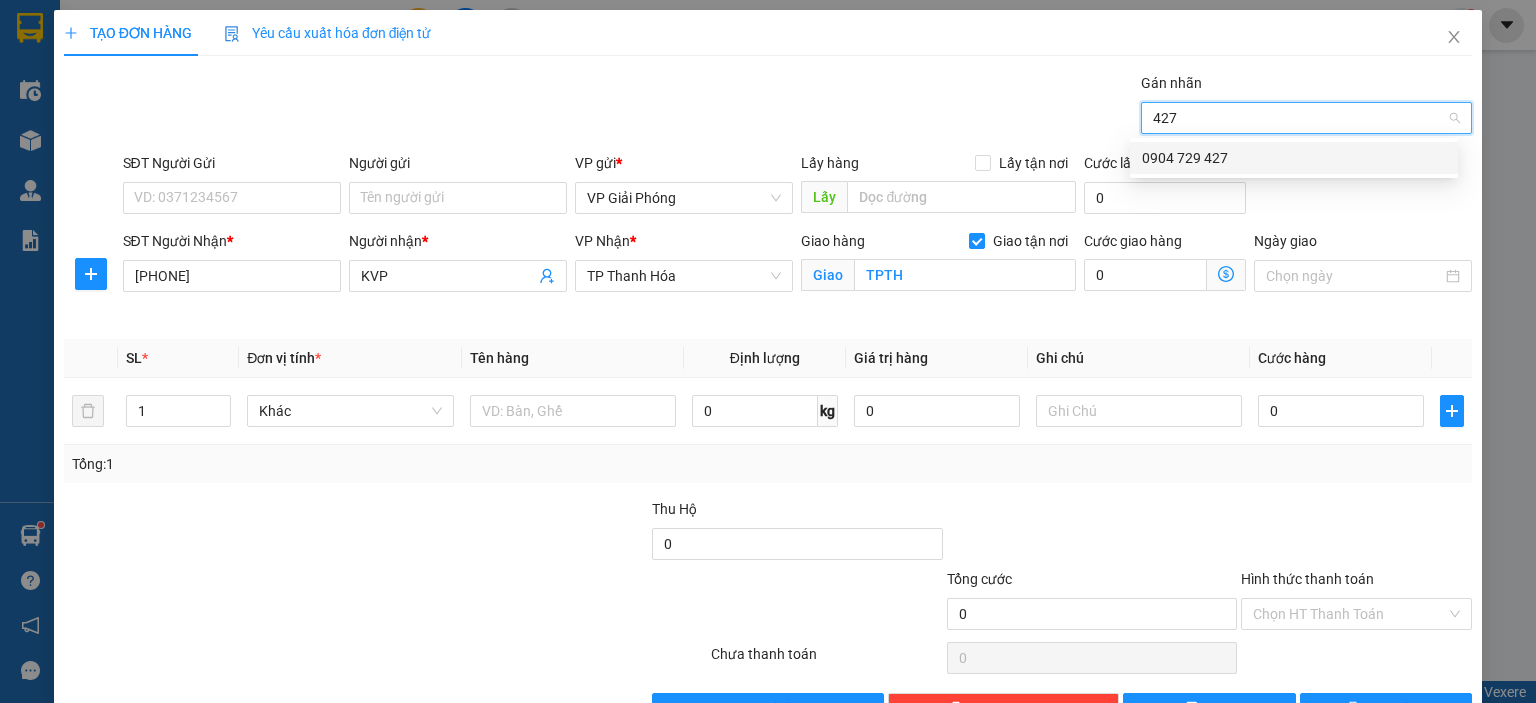 type 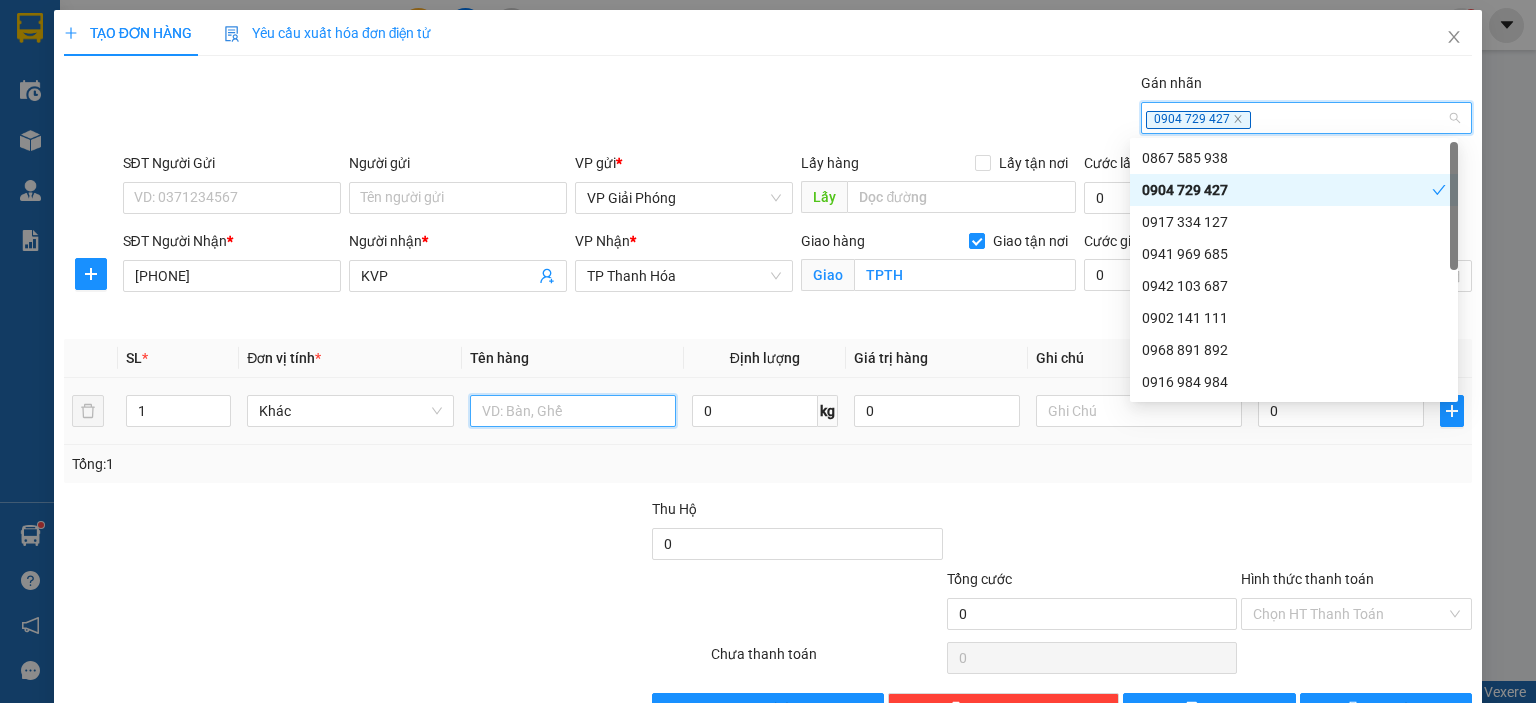 click at bounding box center (573, 411) 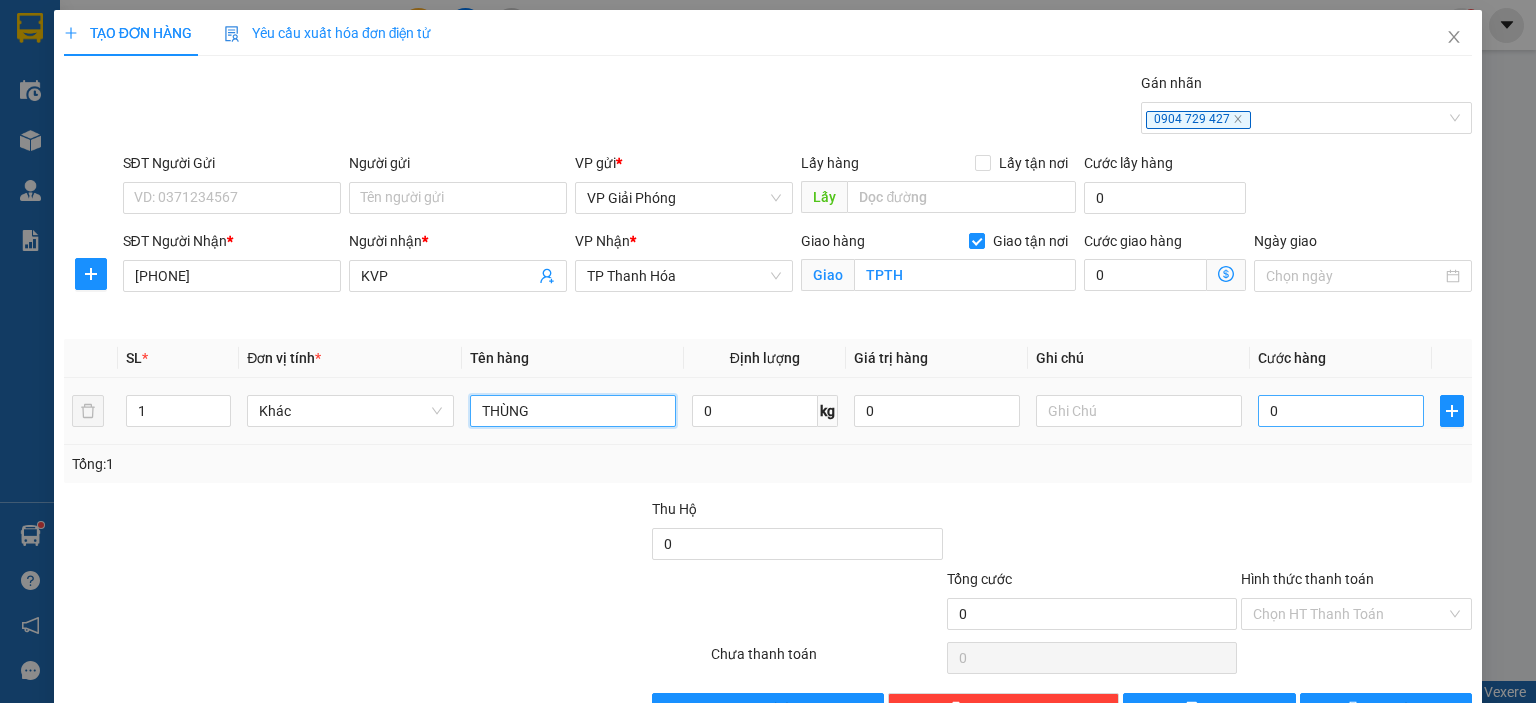type on "THÙNG" 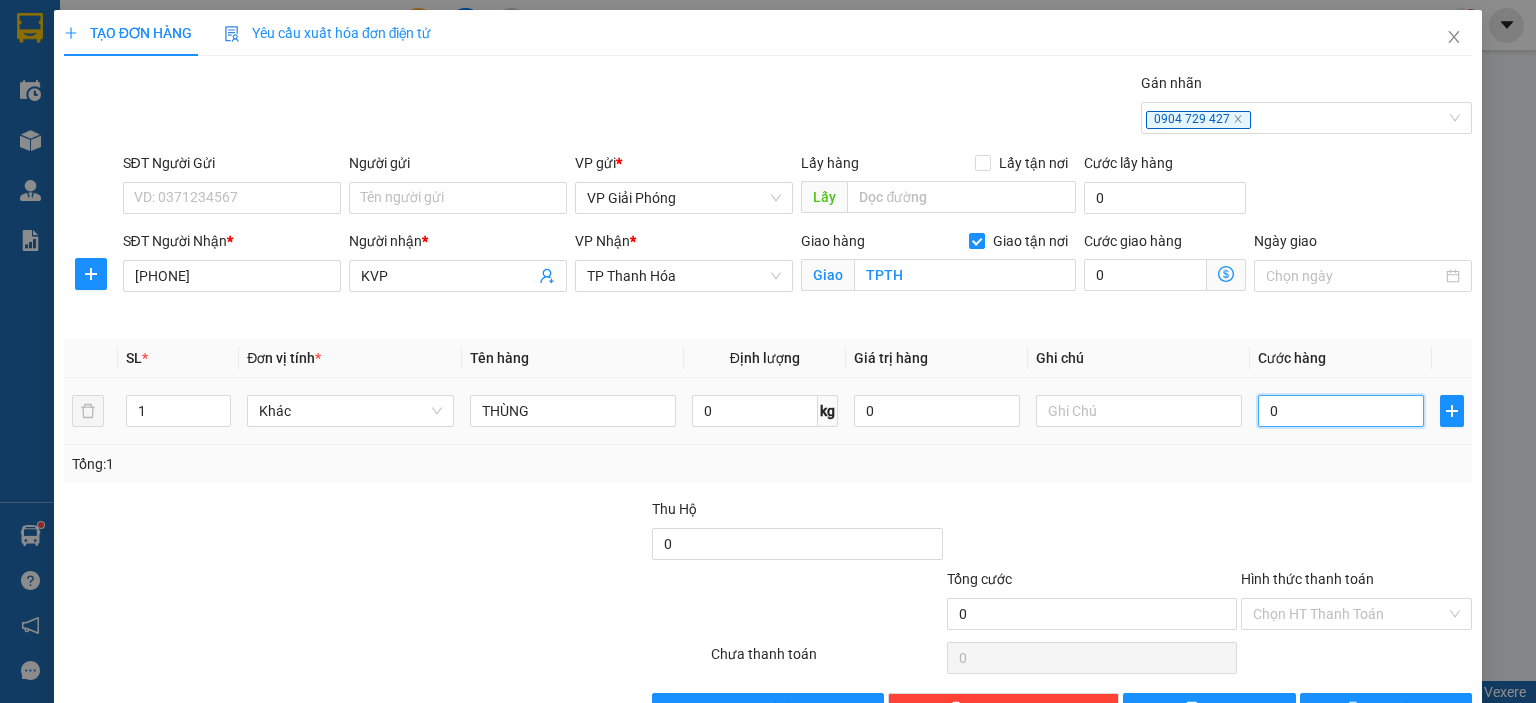 click on "0" at bounding box center (1341, 411) 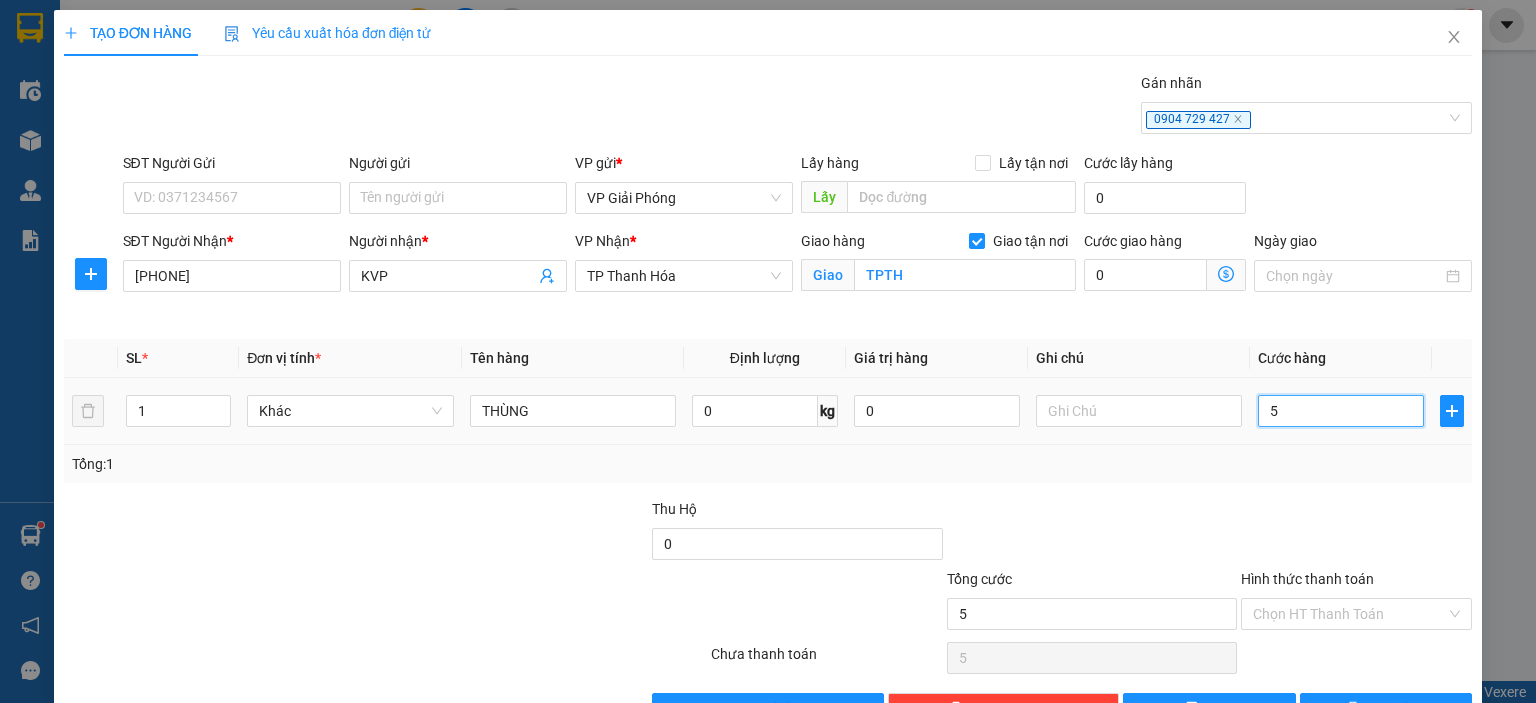 type on "50" 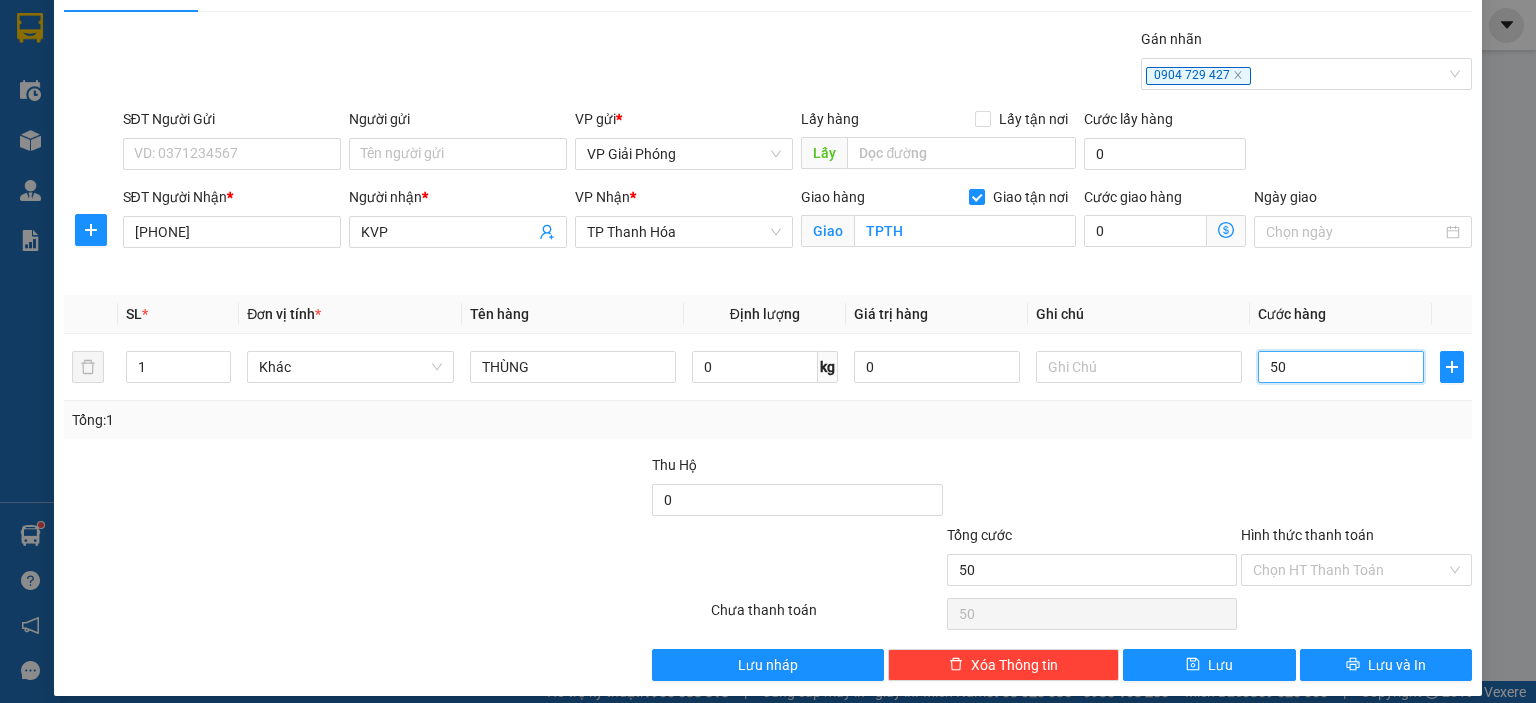 scroll, scrollTop: 58, scrollLeft: 0, axis: vertical 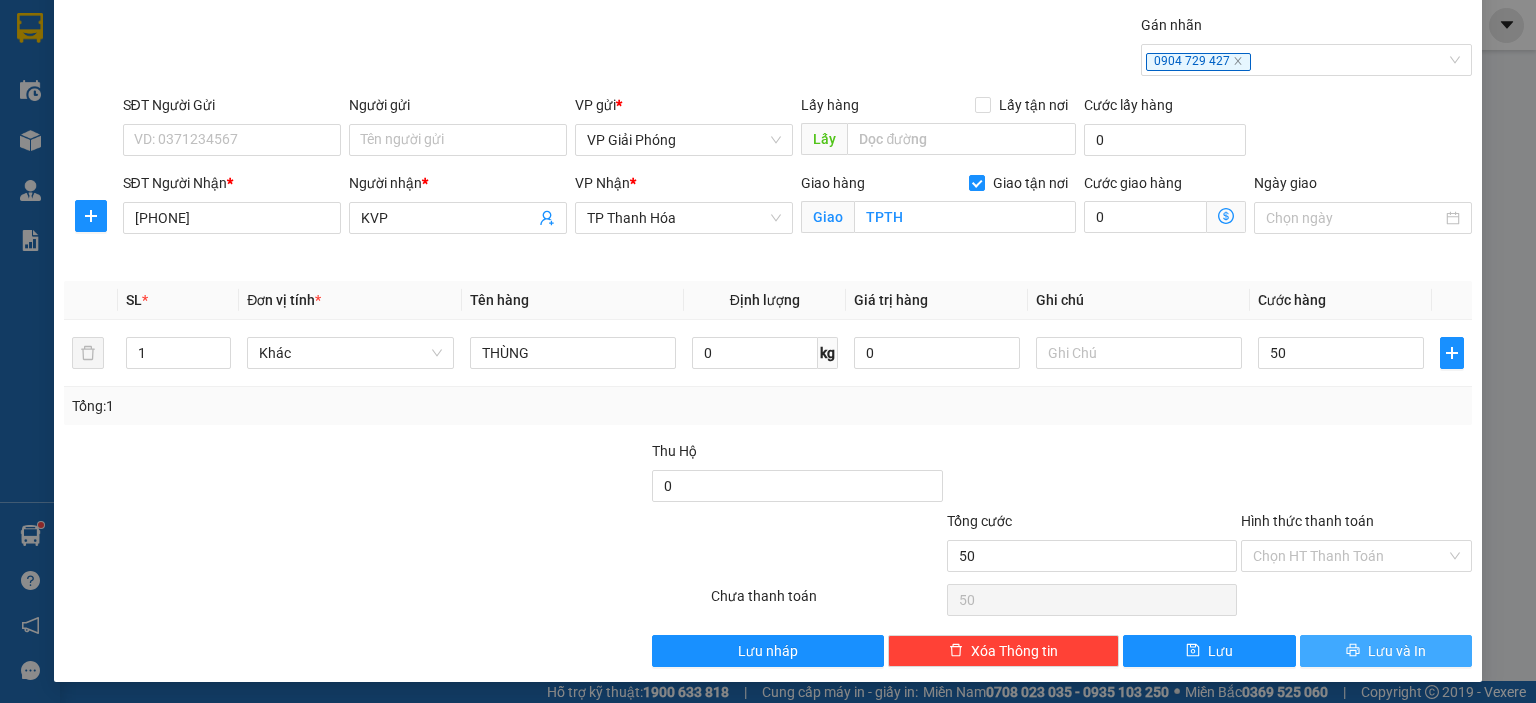 type on "50.000" 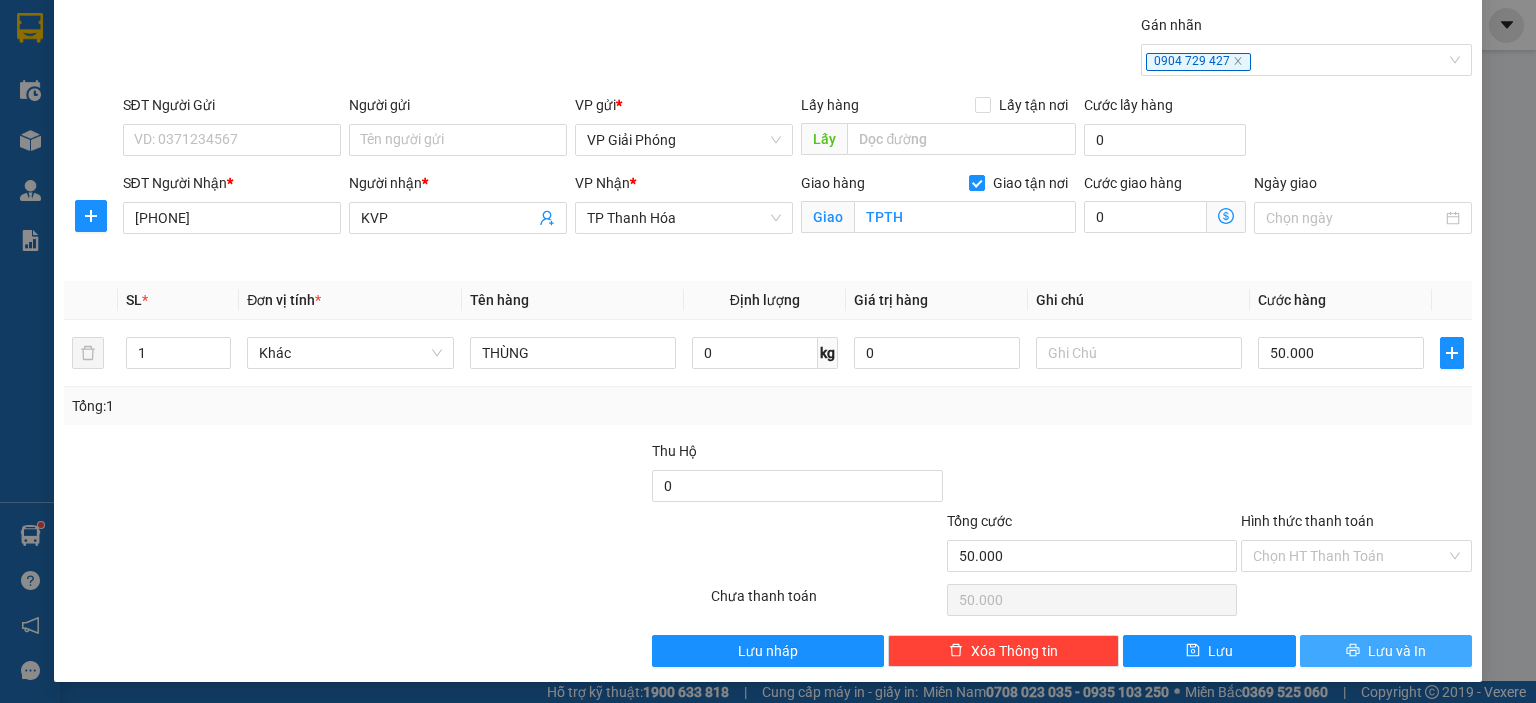 click on "Lưu và In" at bounding box center [1386, 651] 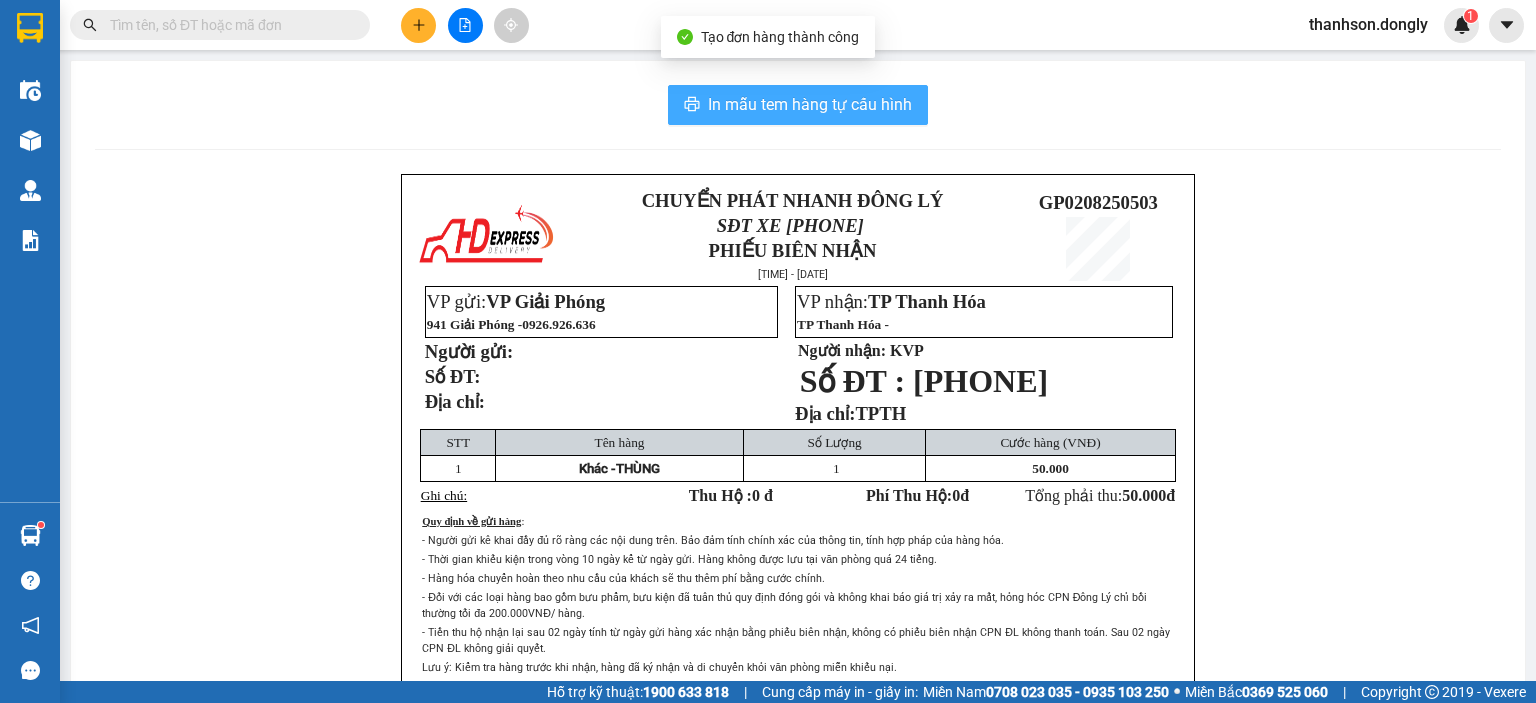 click on "In mẫu tem hàng tự cấu hình" at bounding box center [810, 104] 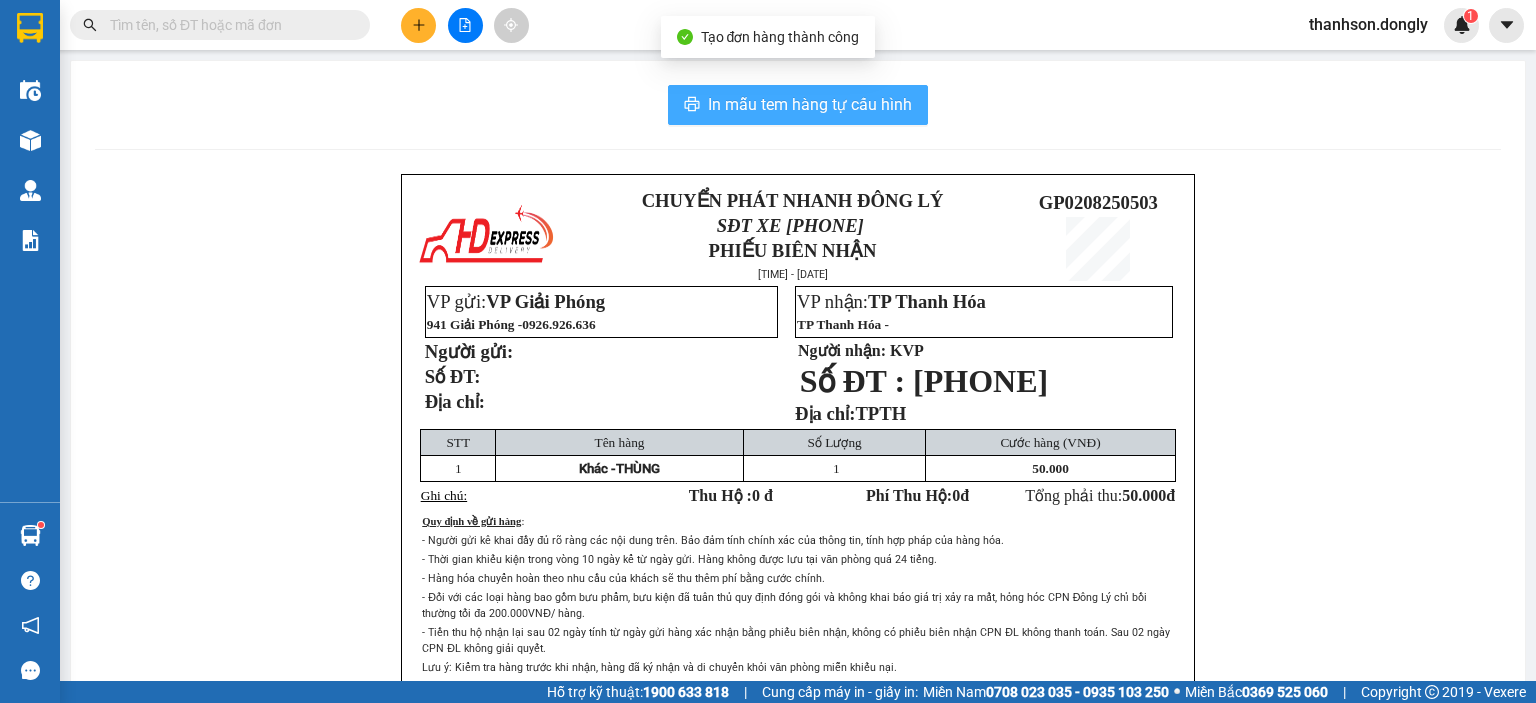scroll, scrollTop: 0, scrollLeft: 0, axis: both 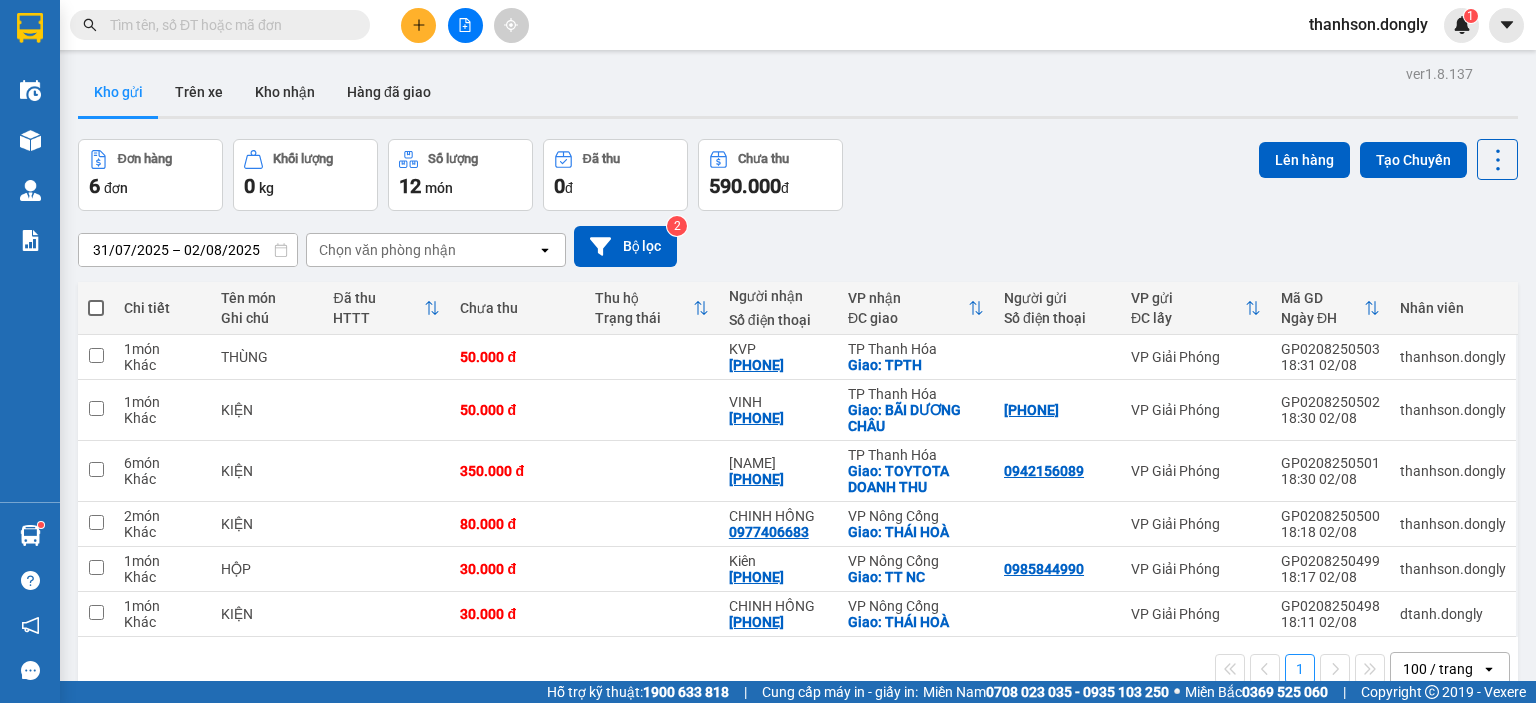 drag, startPoint x: 740, startPoint y: 95, endPoint x: 814, endPoint y: 4, distance: 117.29024 